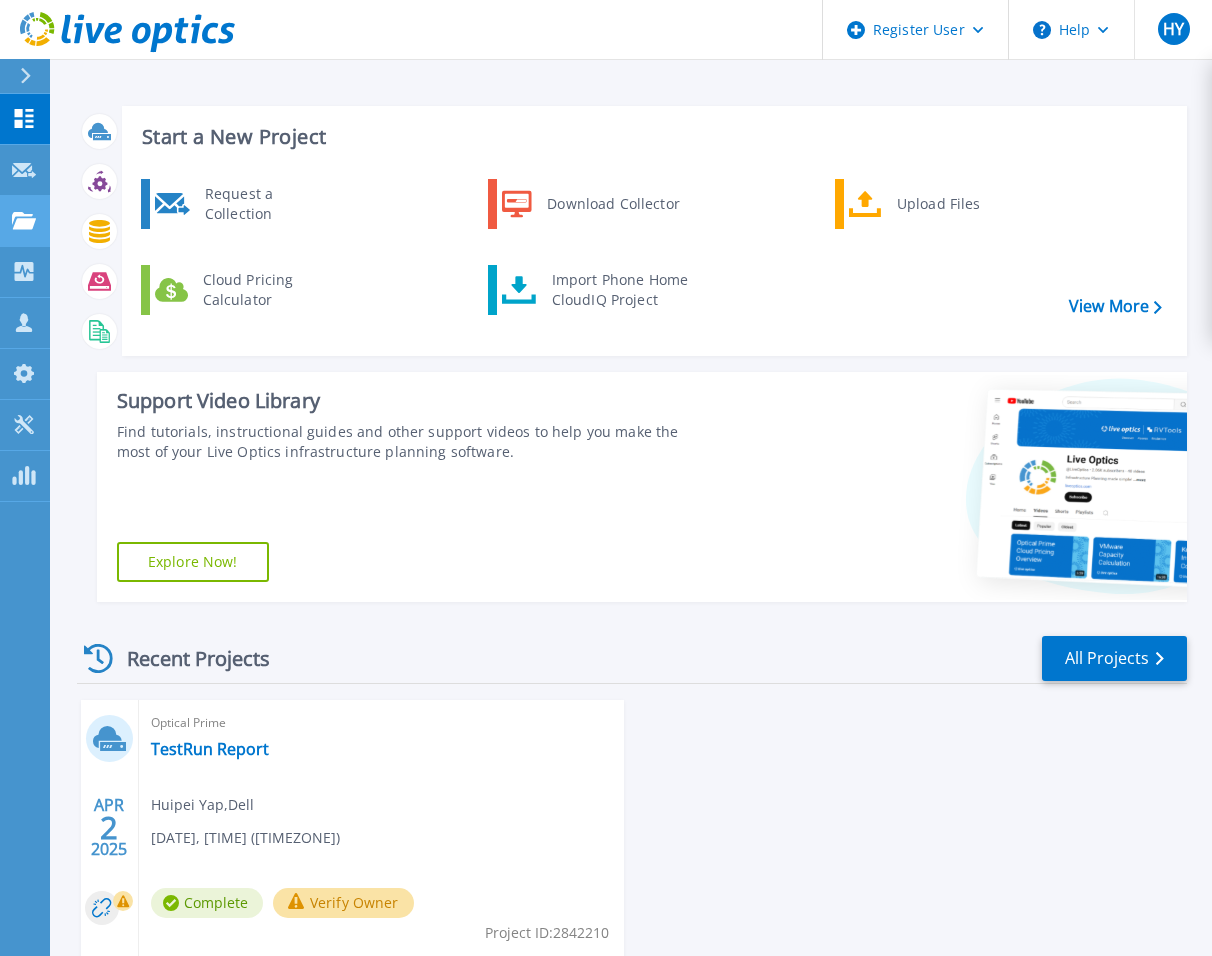 scroll, scrollTop: 0, scrollLeft: 0, axis: both 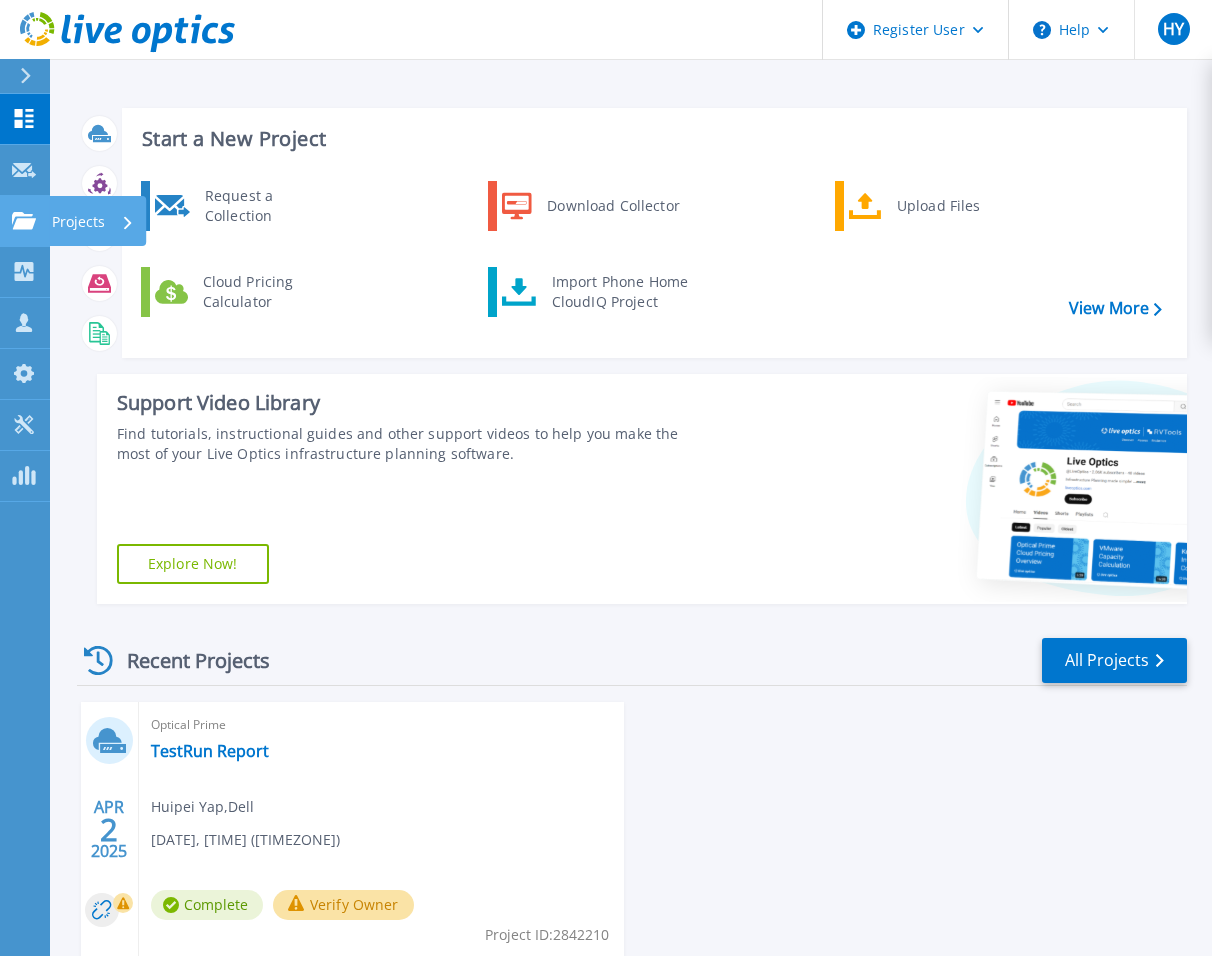 click on "Projects Projects" at bounding box center [25, 221] 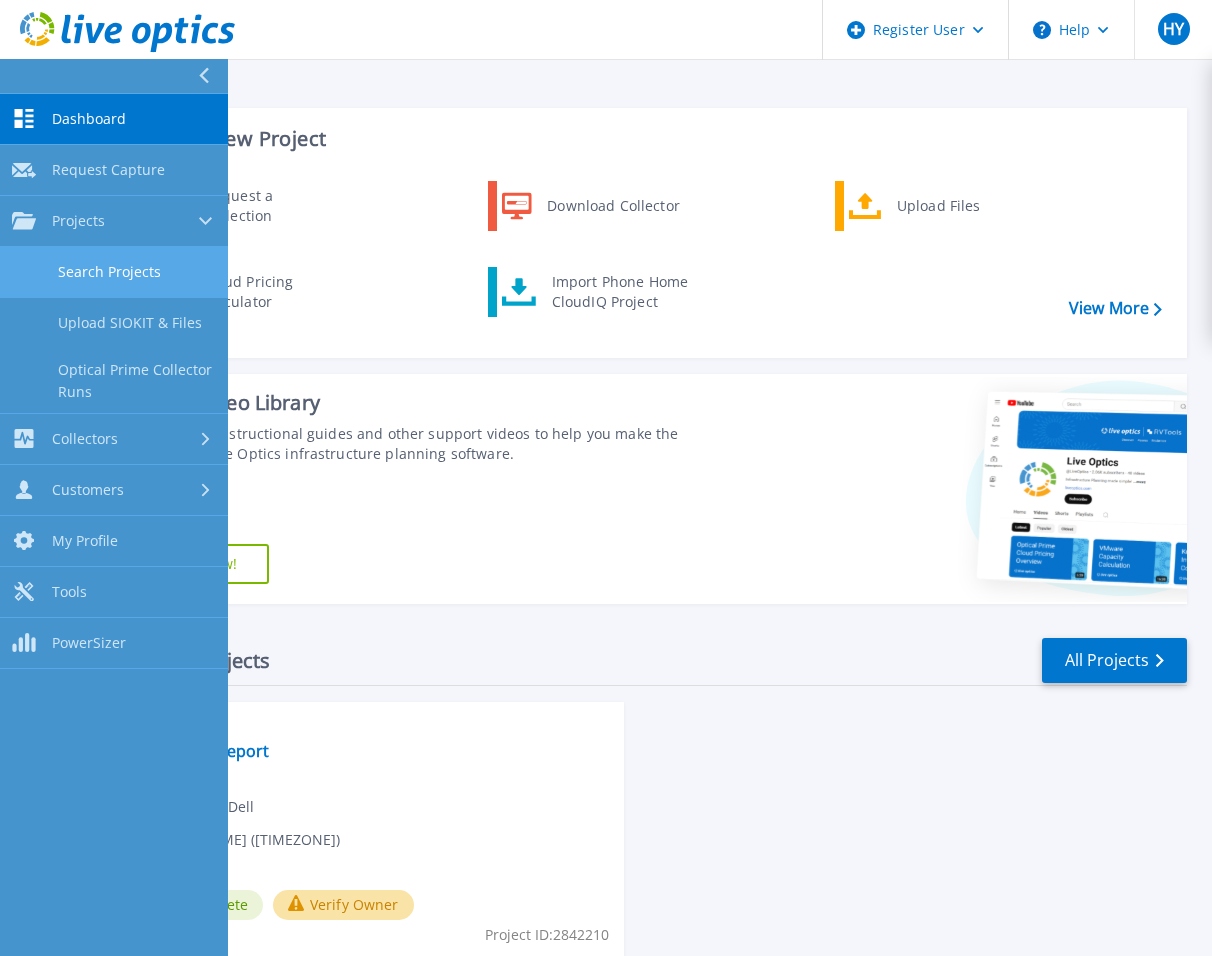 click on "Search Projects" at bounding box center (114, 272) 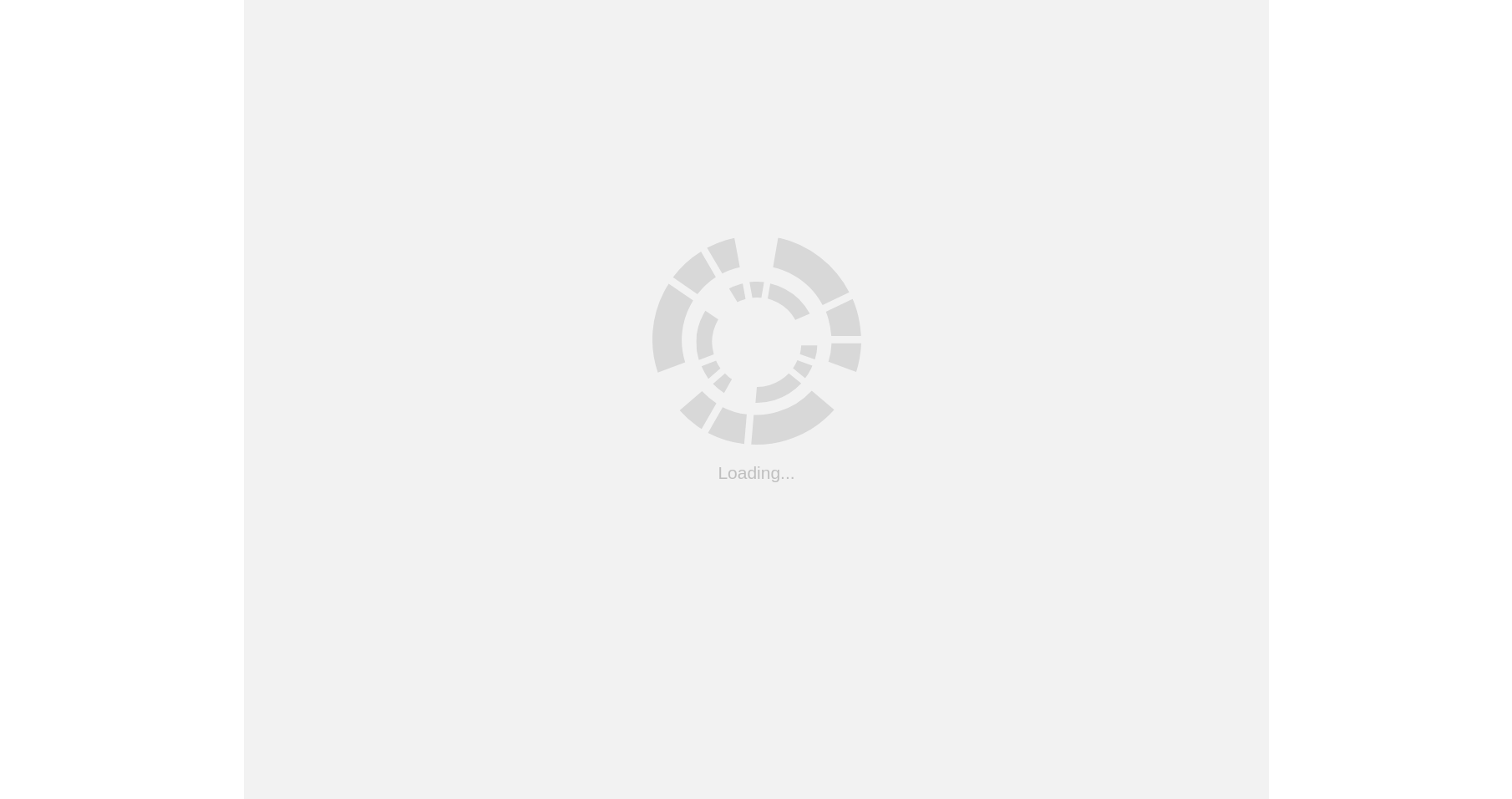 scroll, scrollTop: 0, scrollLeft: 0, axis: both 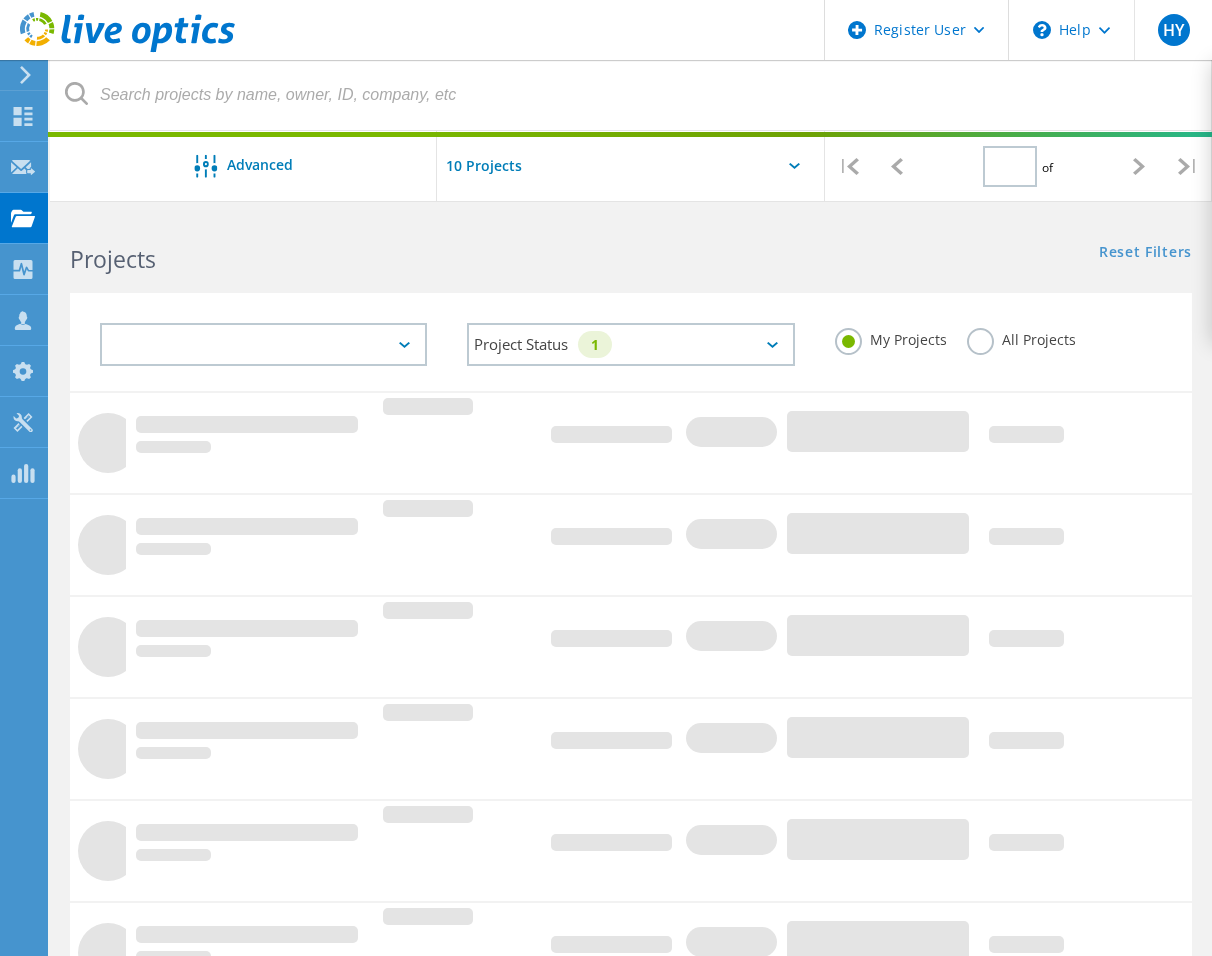 type on "1" 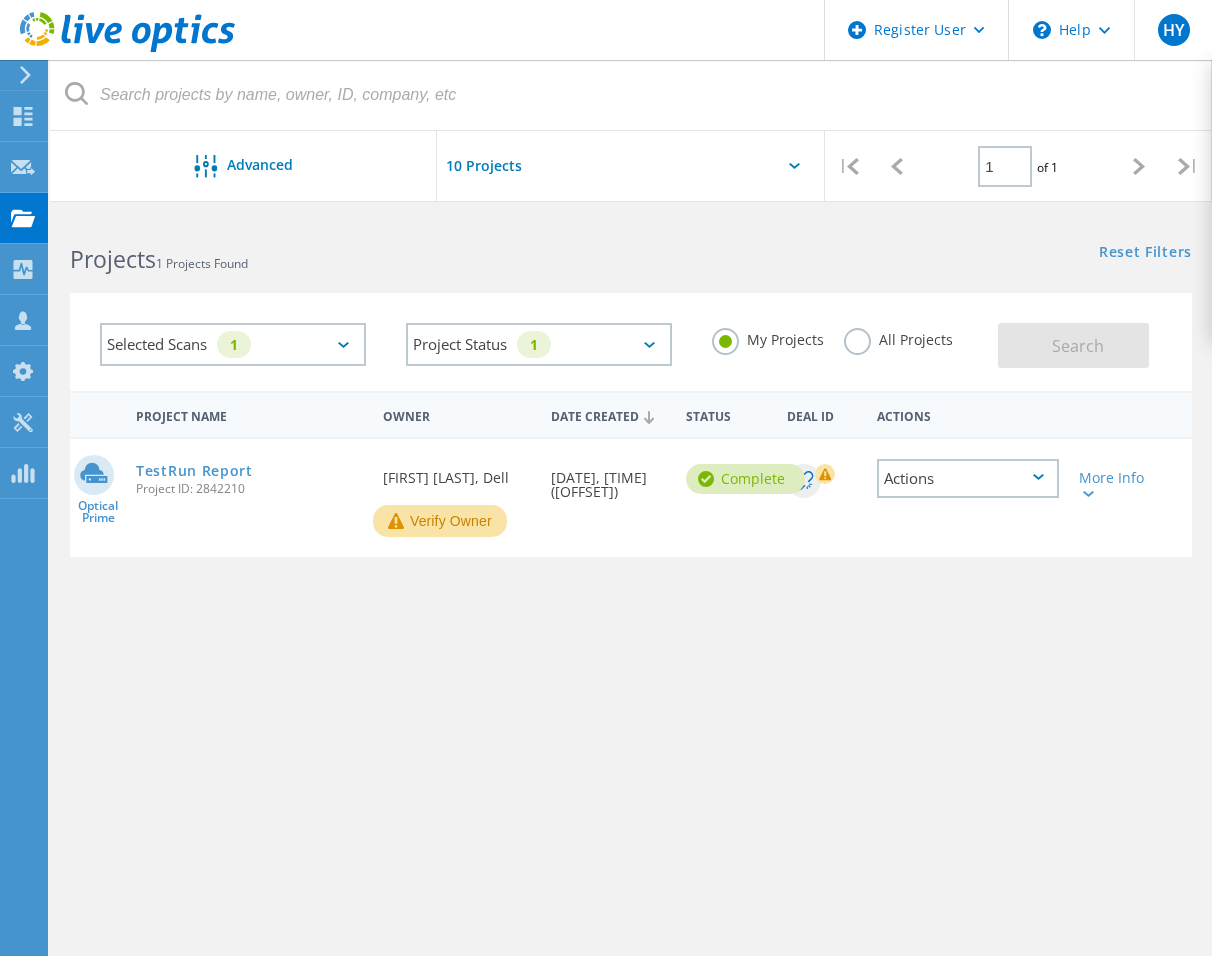 click on "All Projects" 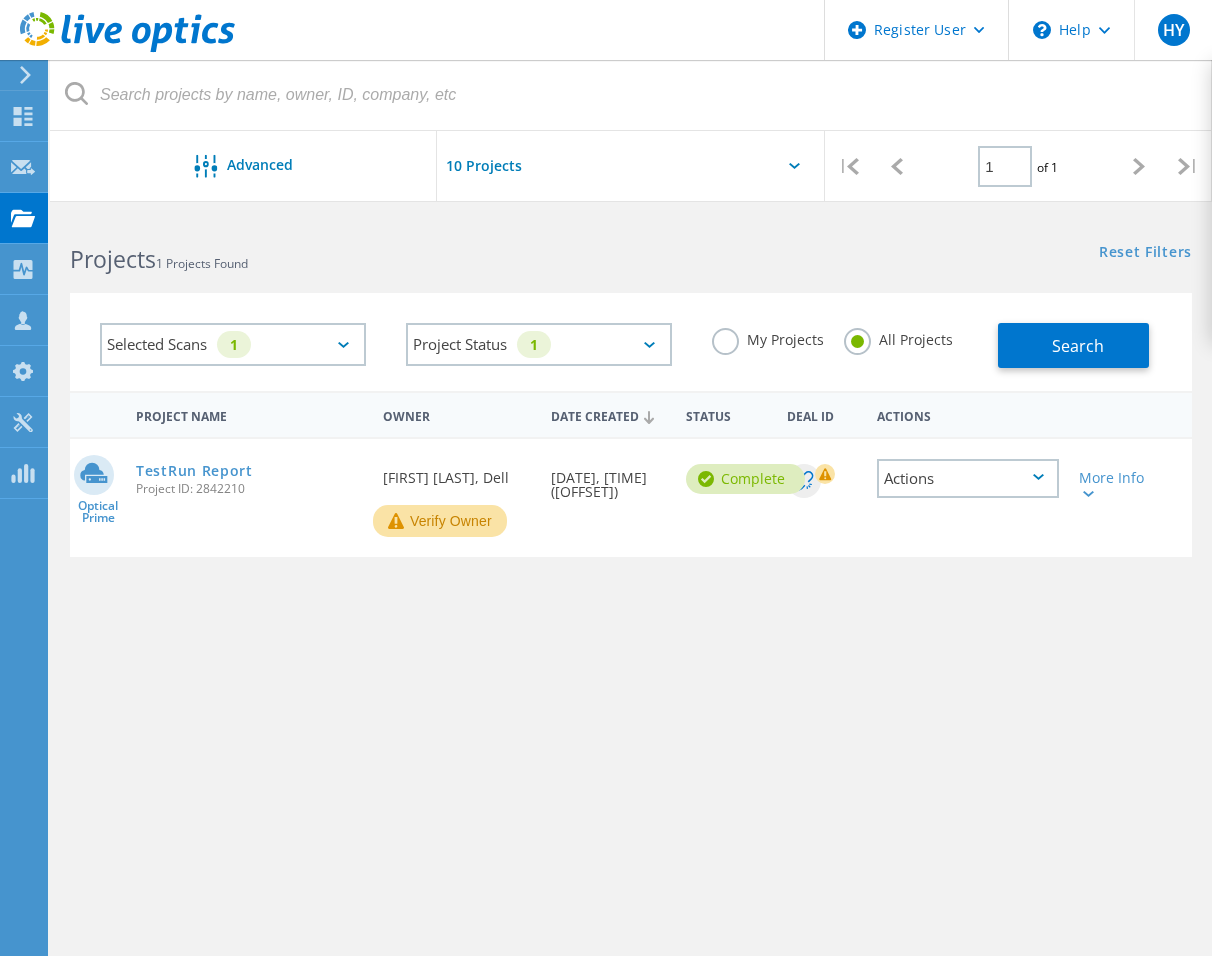 click on "Selected Scans   1" 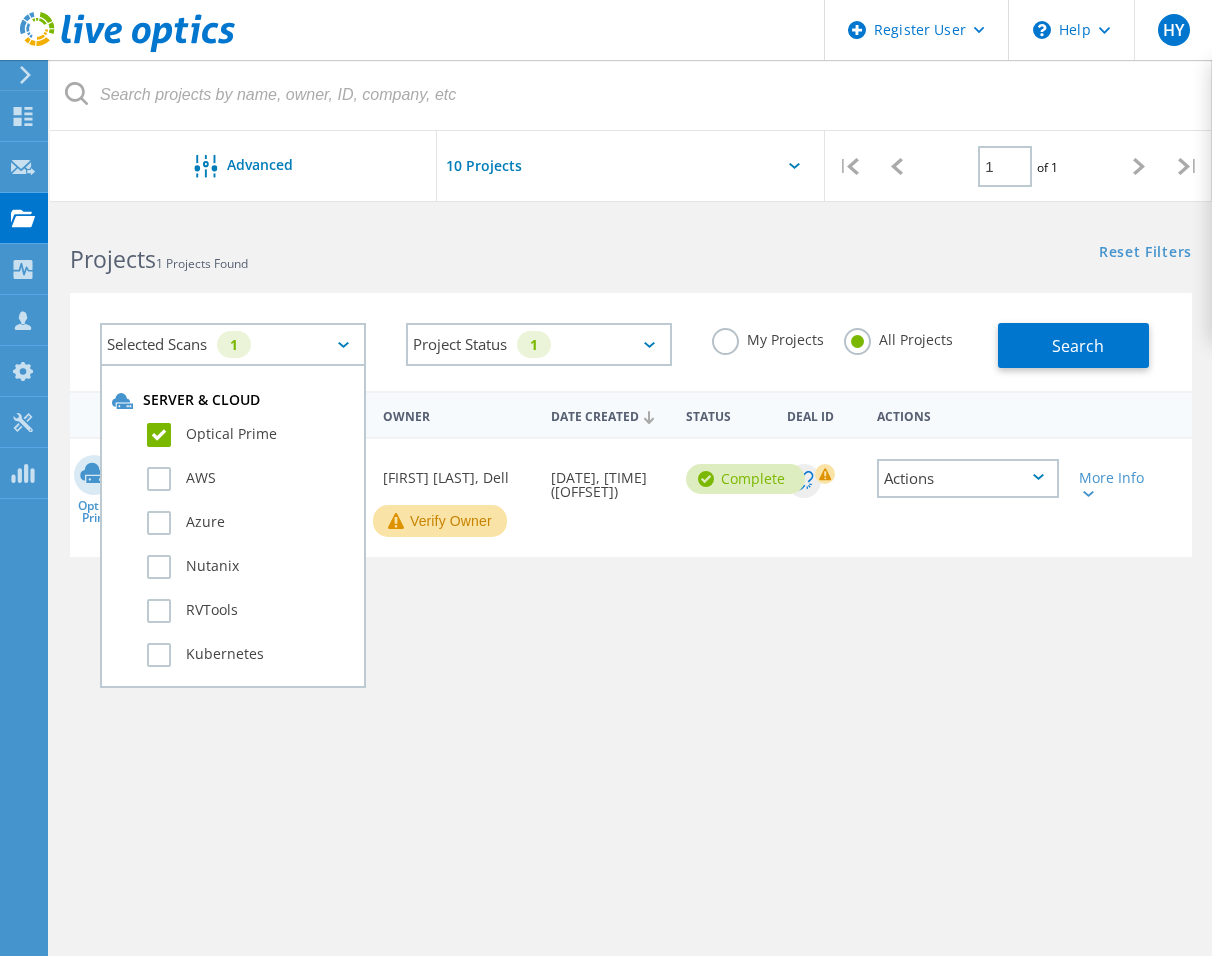 click on "Optical Prime" 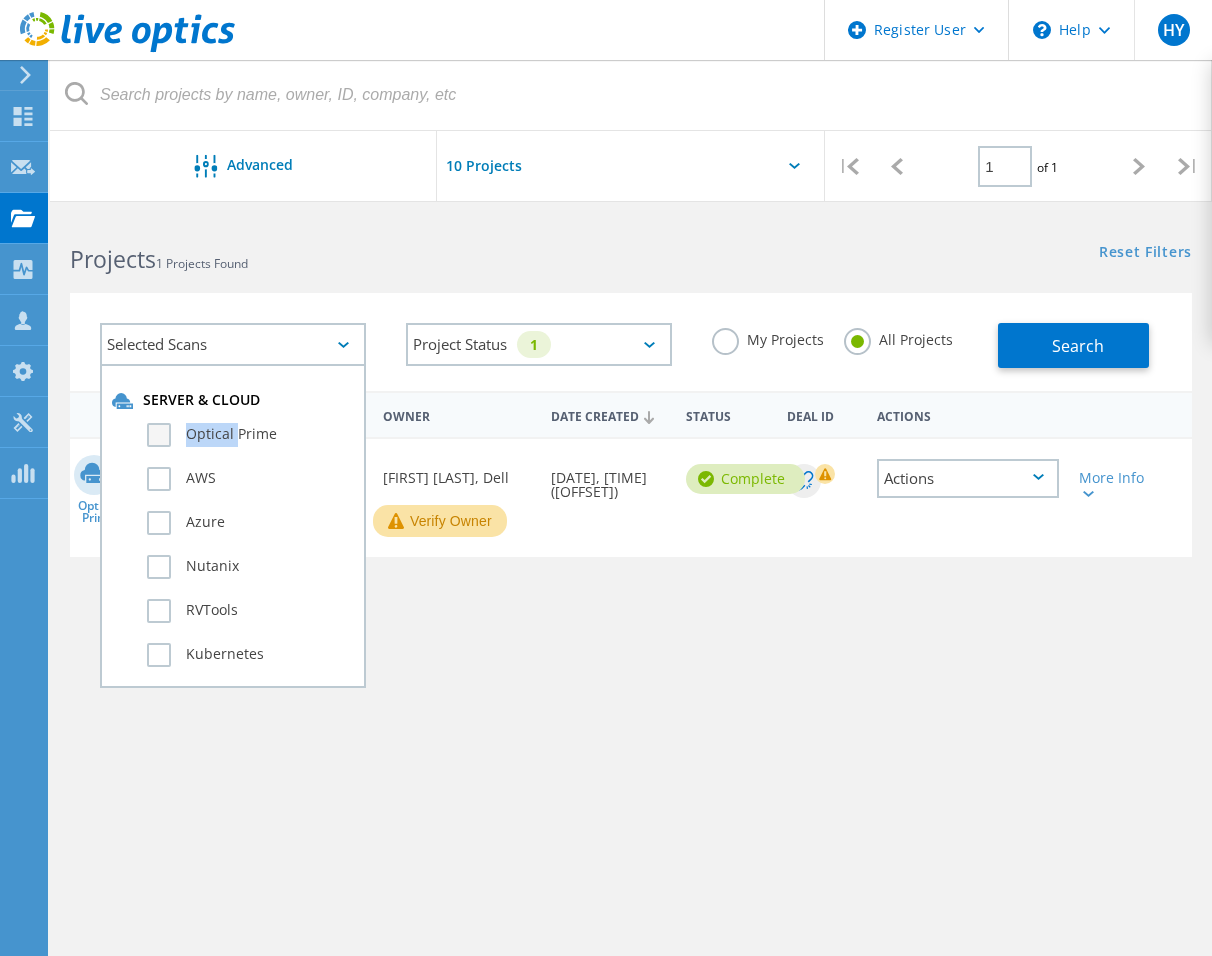 click on "Optical Prime" 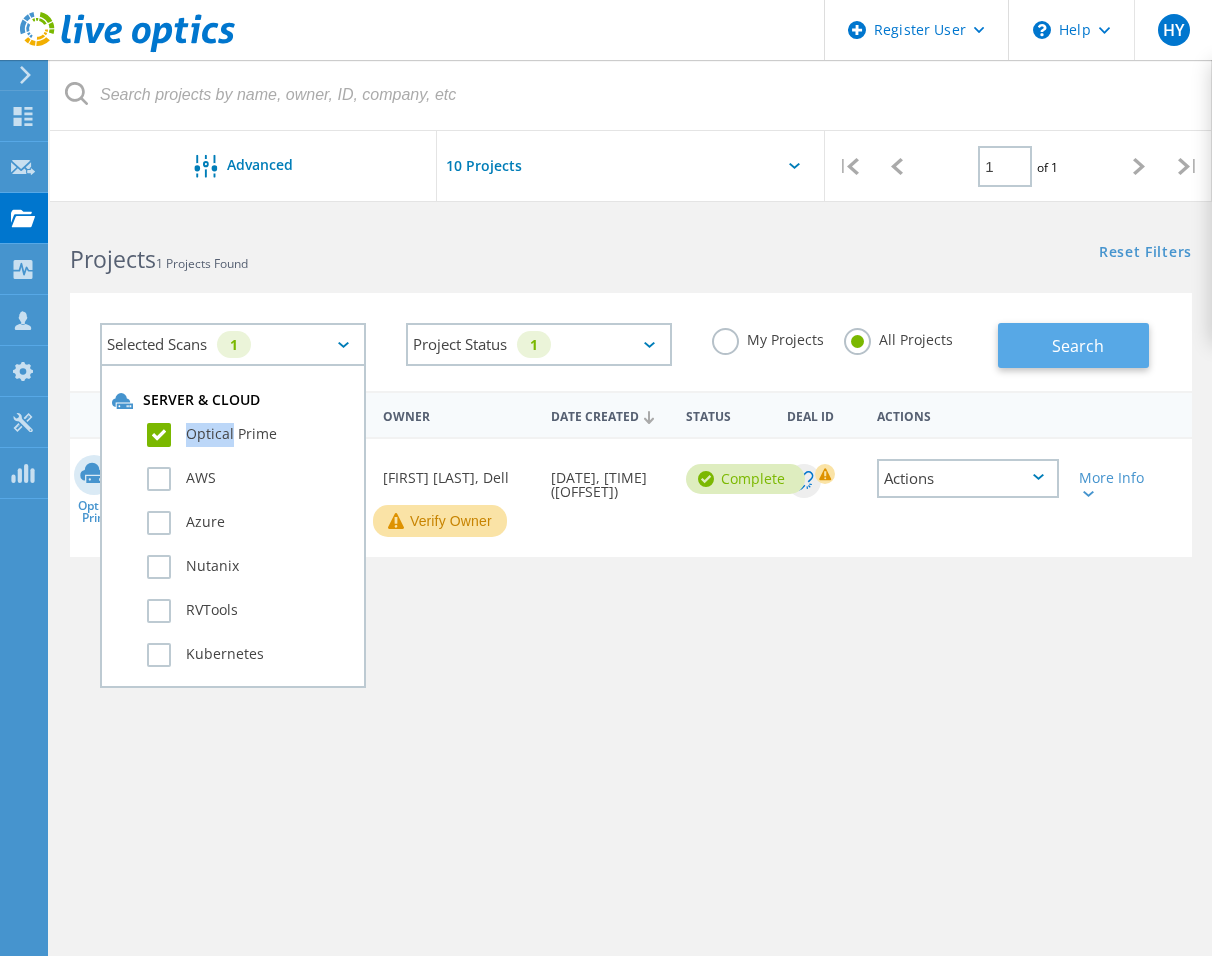 click on "Search" 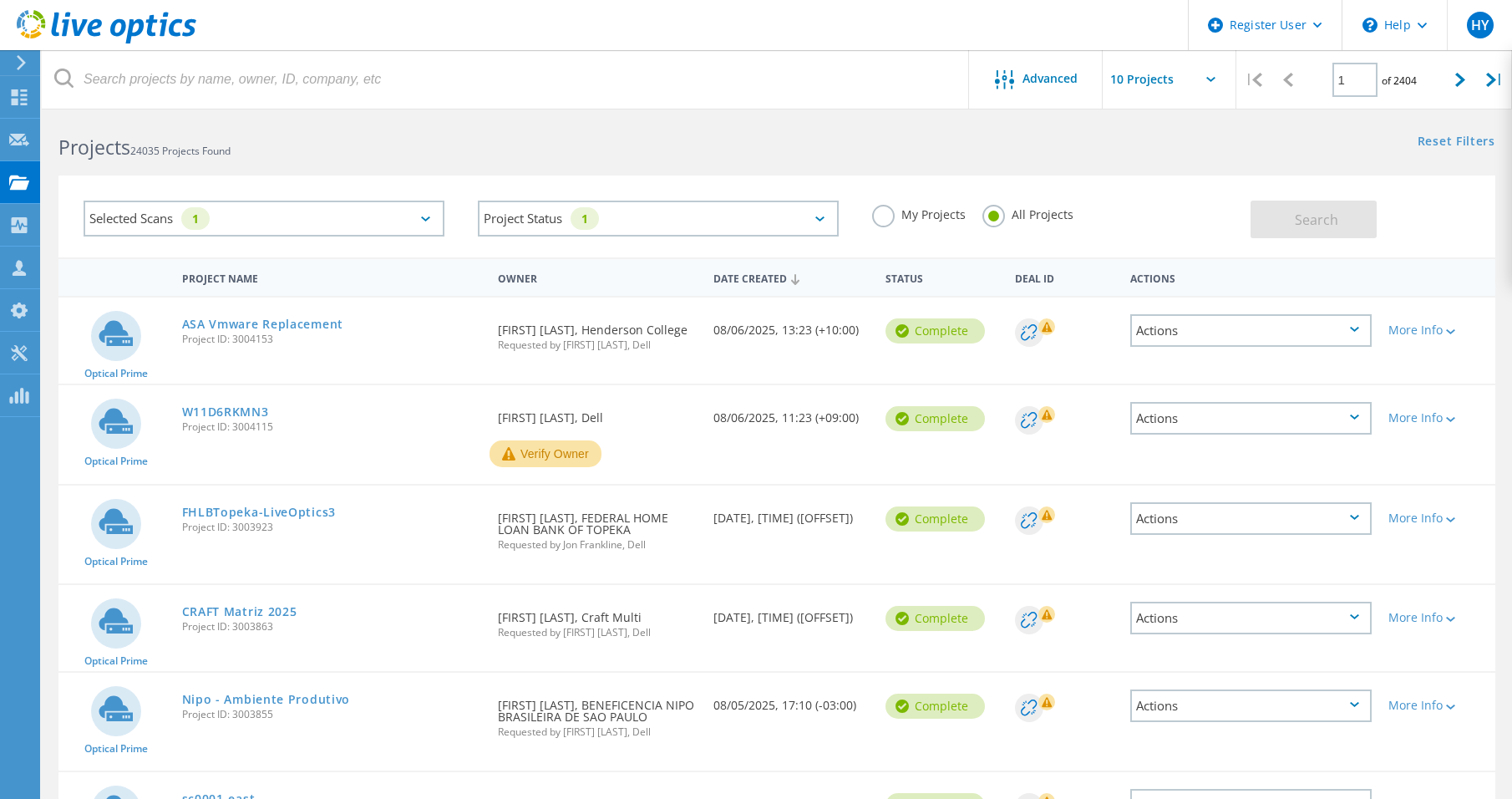scroll, scrollTop: 0, scrollLeft: 0, axis: both 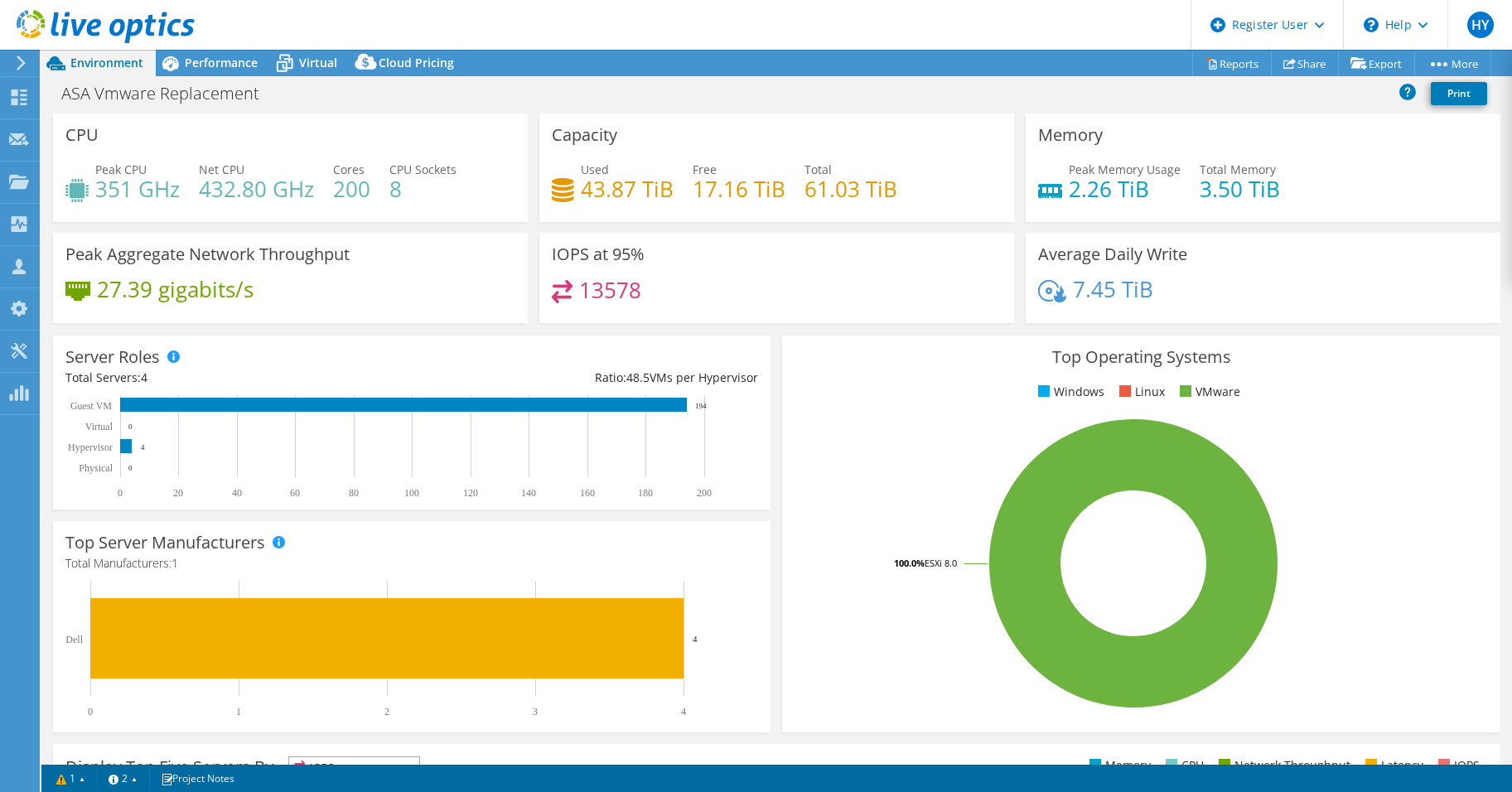 select on "USD" 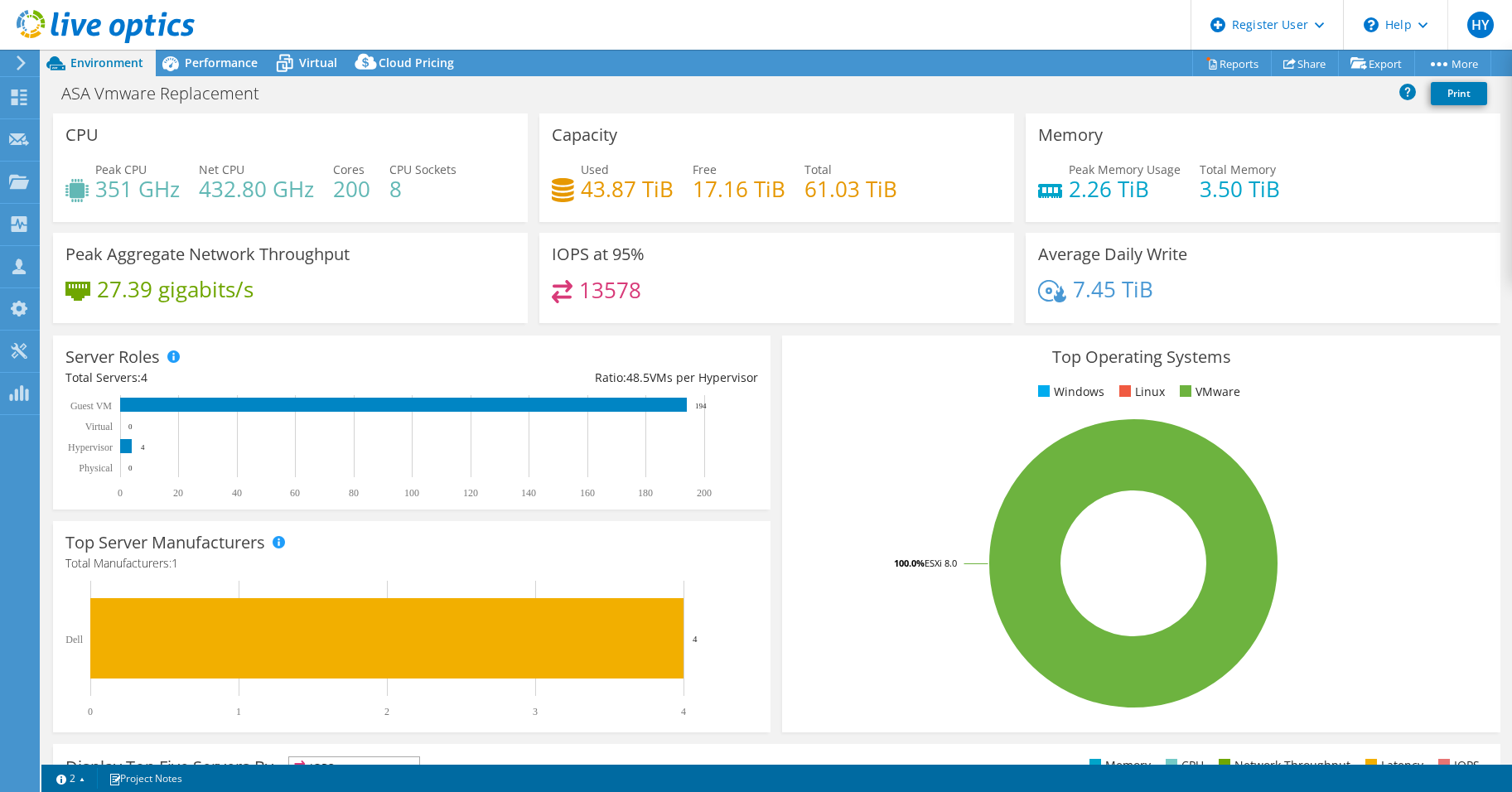 scroll, scrollTop: 0, scrollLeft: 0, axis: both 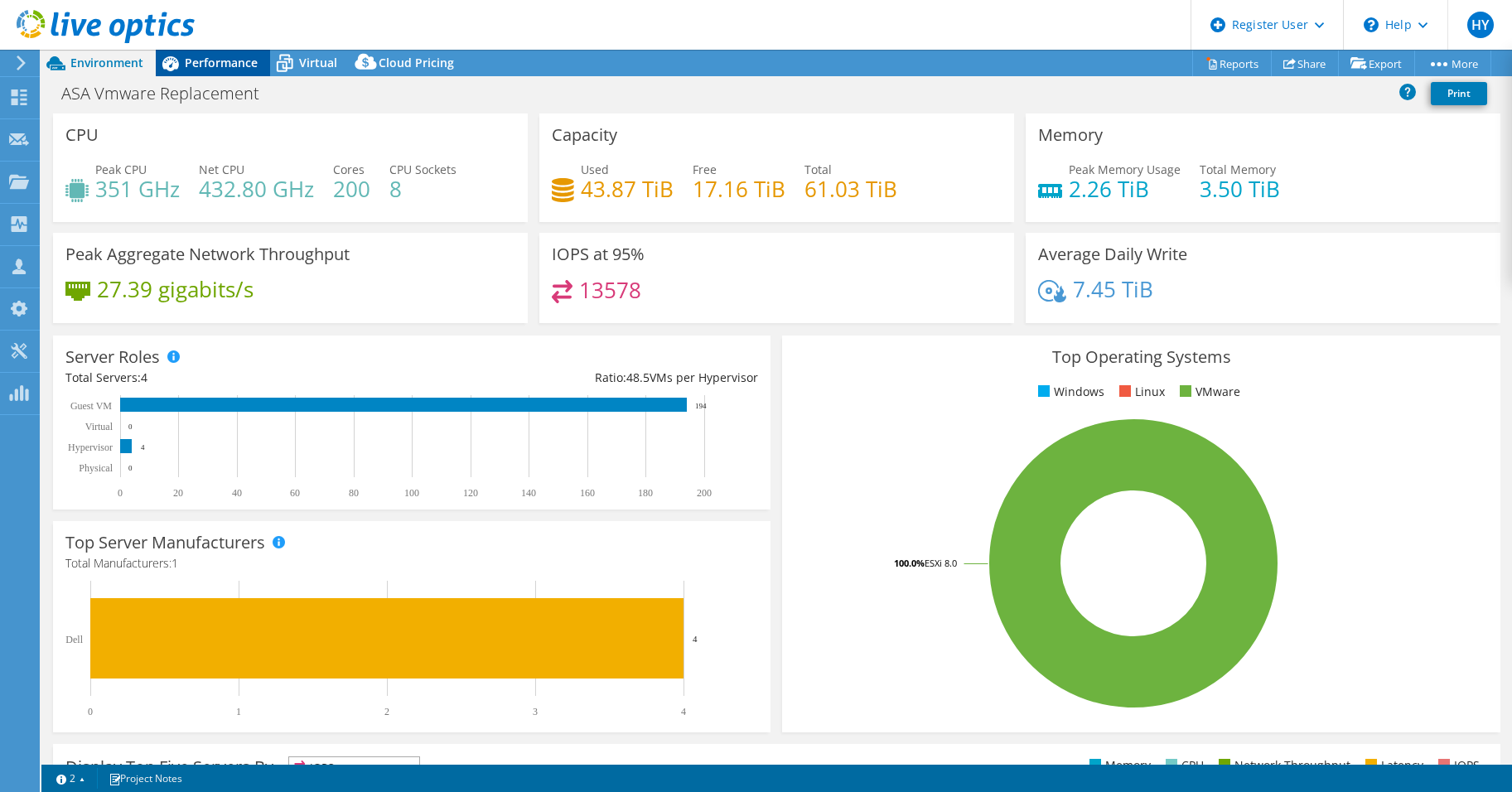 click on "Performance" at bounding box center [221, 62] 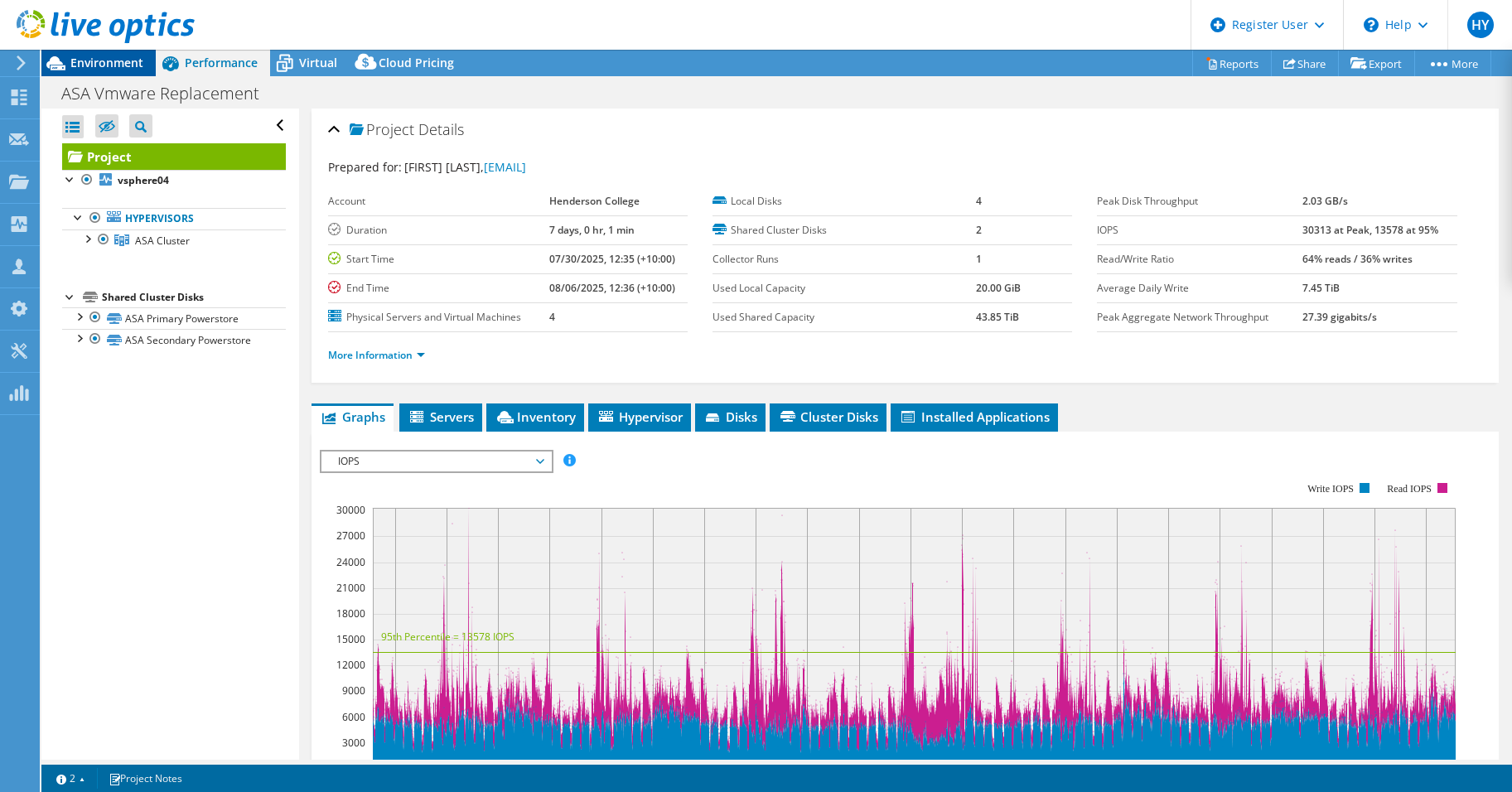 click on "Environment" at bounding box center (107, 62) 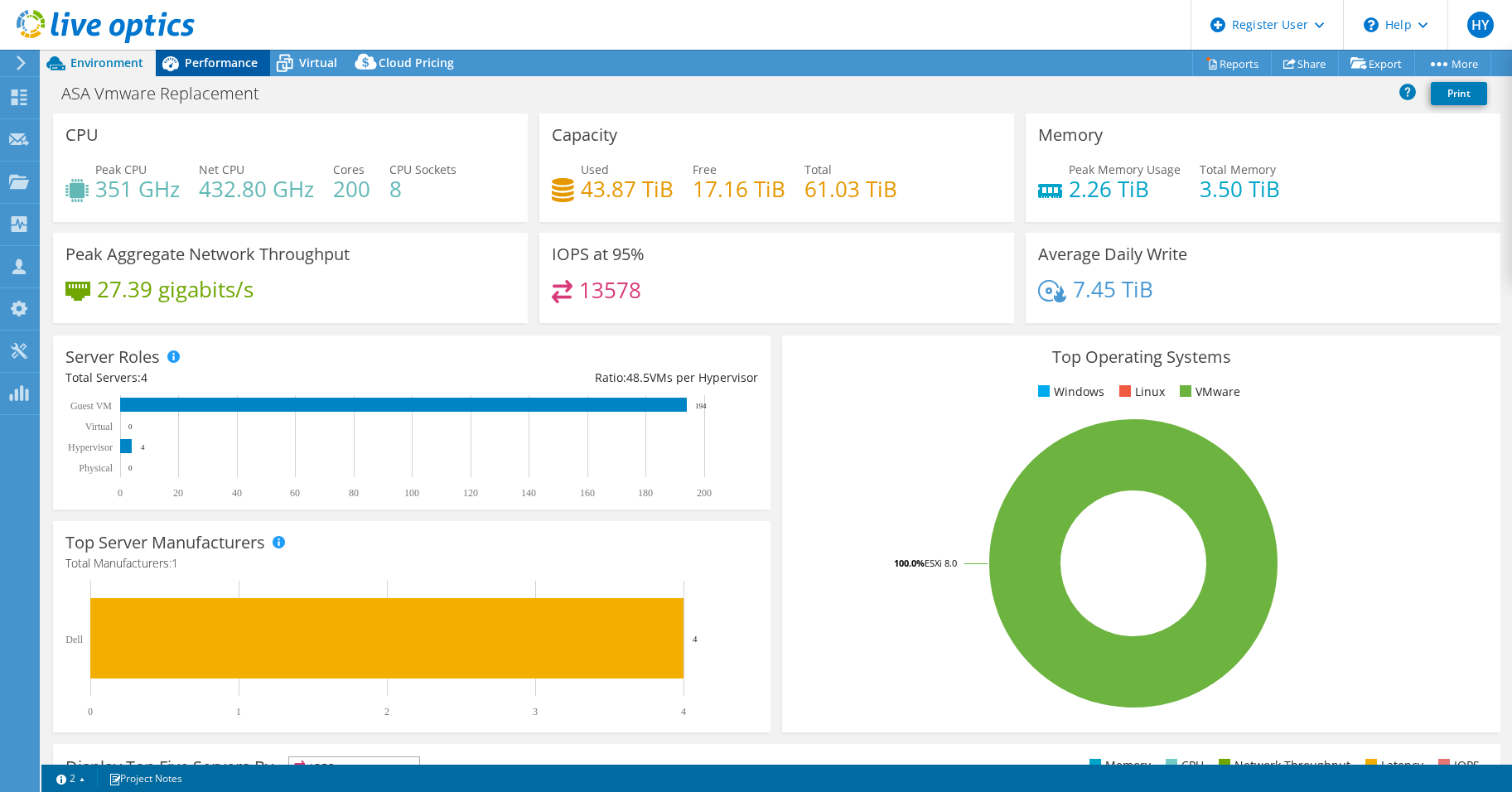 click on "Performance" at bounding box center [221, 62] 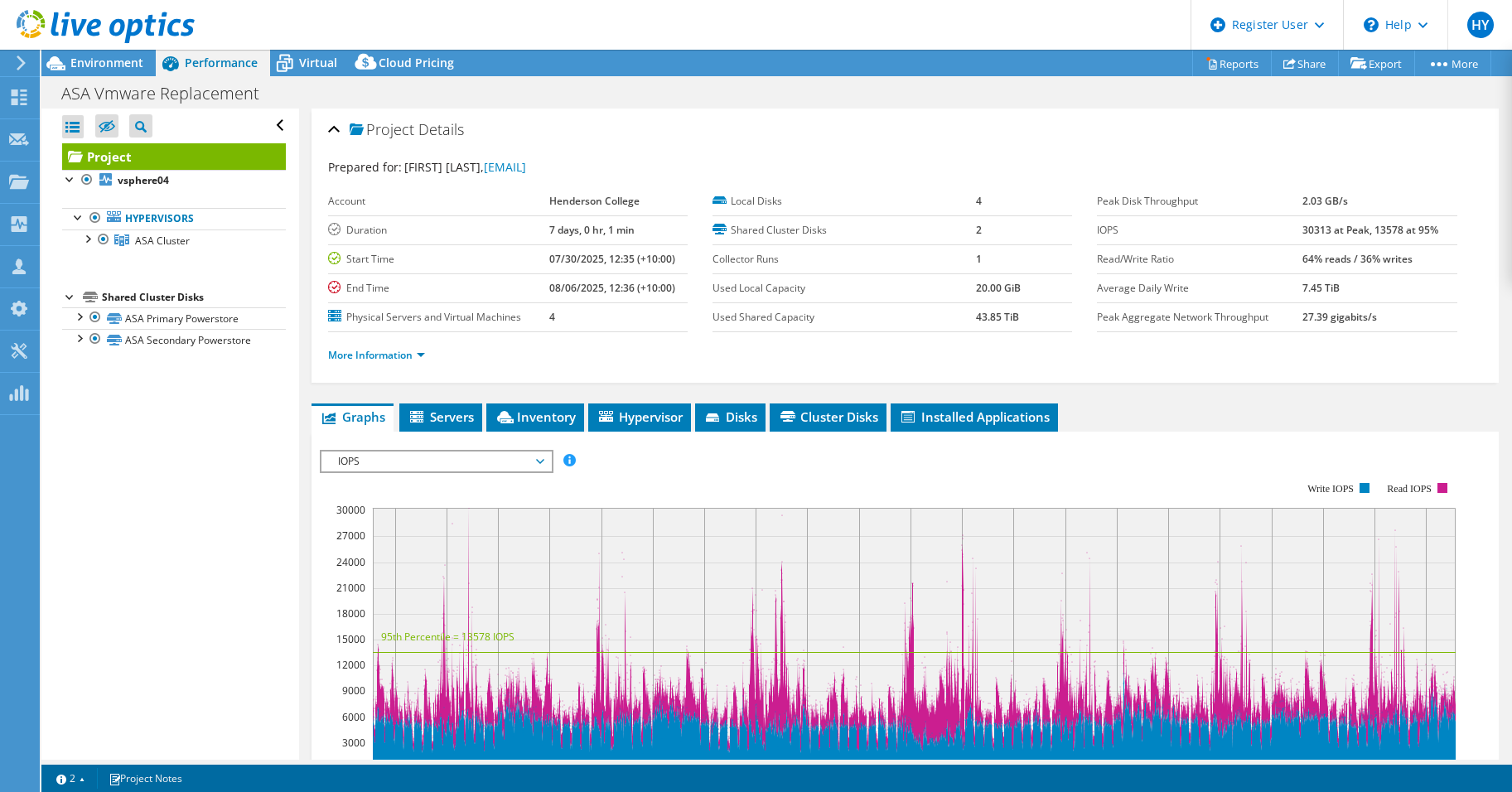 click on "30313 at Peak, 13578 at 95%" at bounding box center [1370, 229] 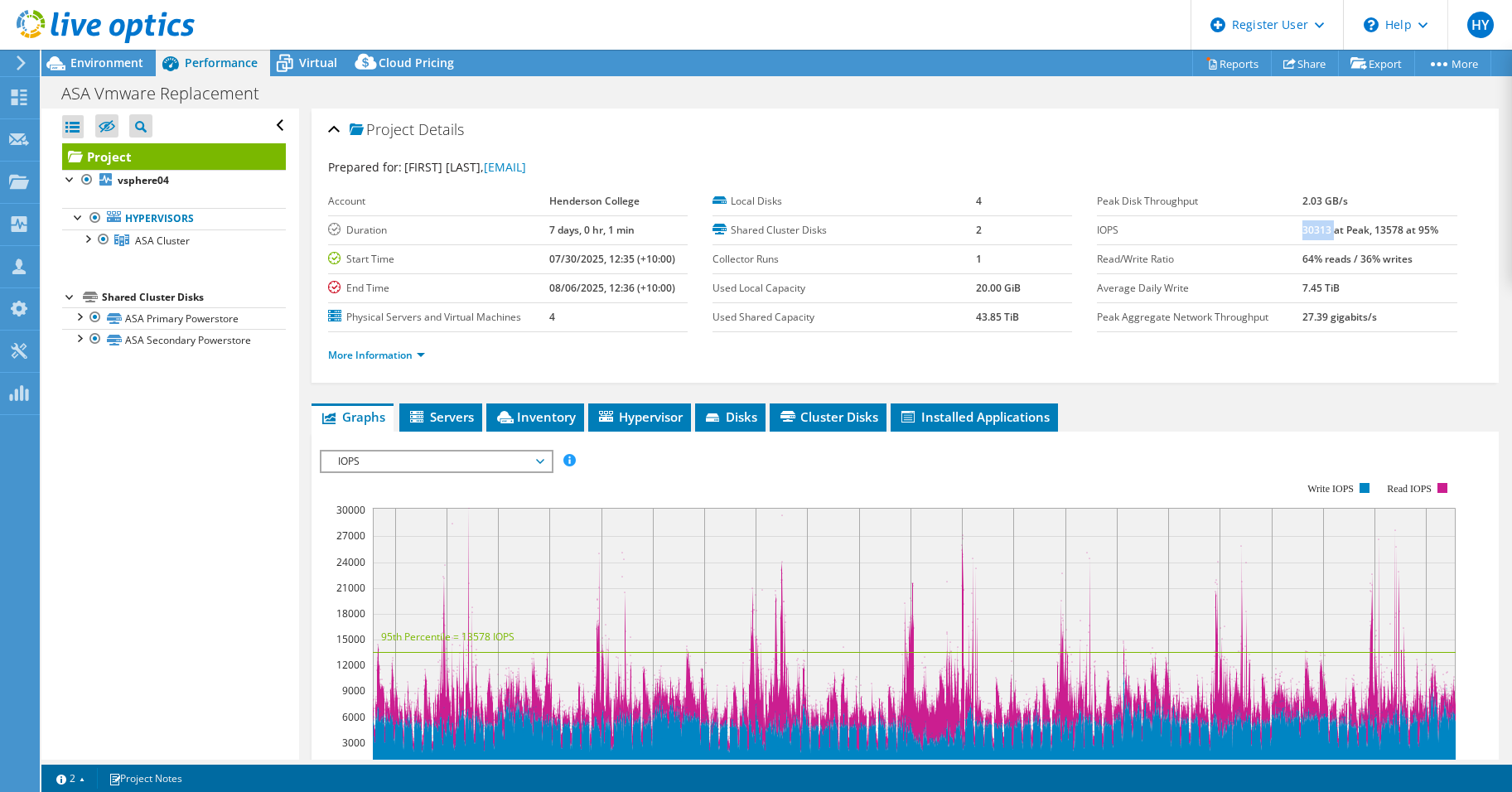 click on "30313 at Peak, 13578 at 95%" at bounding box center [1370, 229] 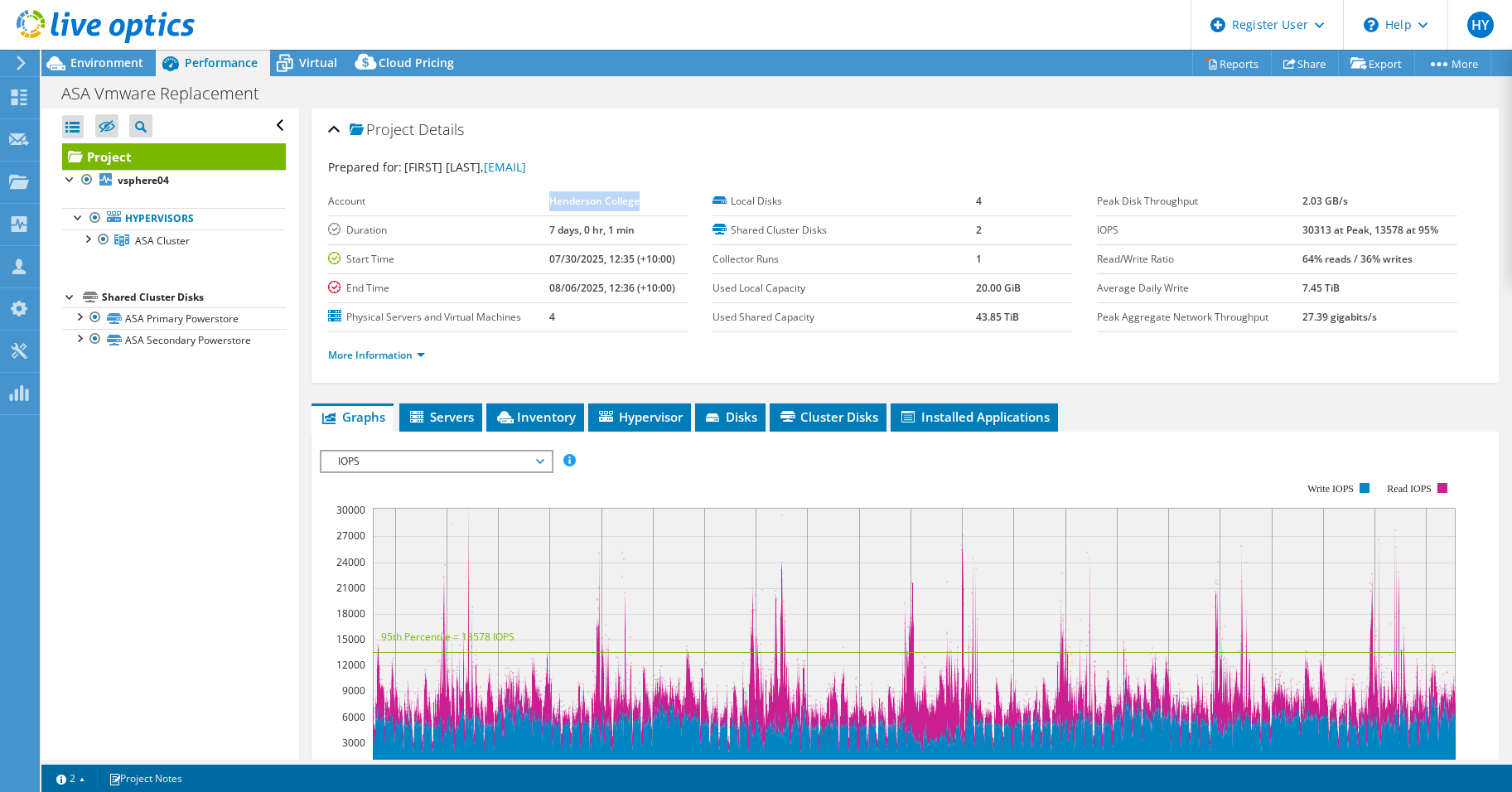 drag, startPoint x: 641, startPoint y: 201, endPoint x: 538, endPoint y: 196, distance: 103.12129 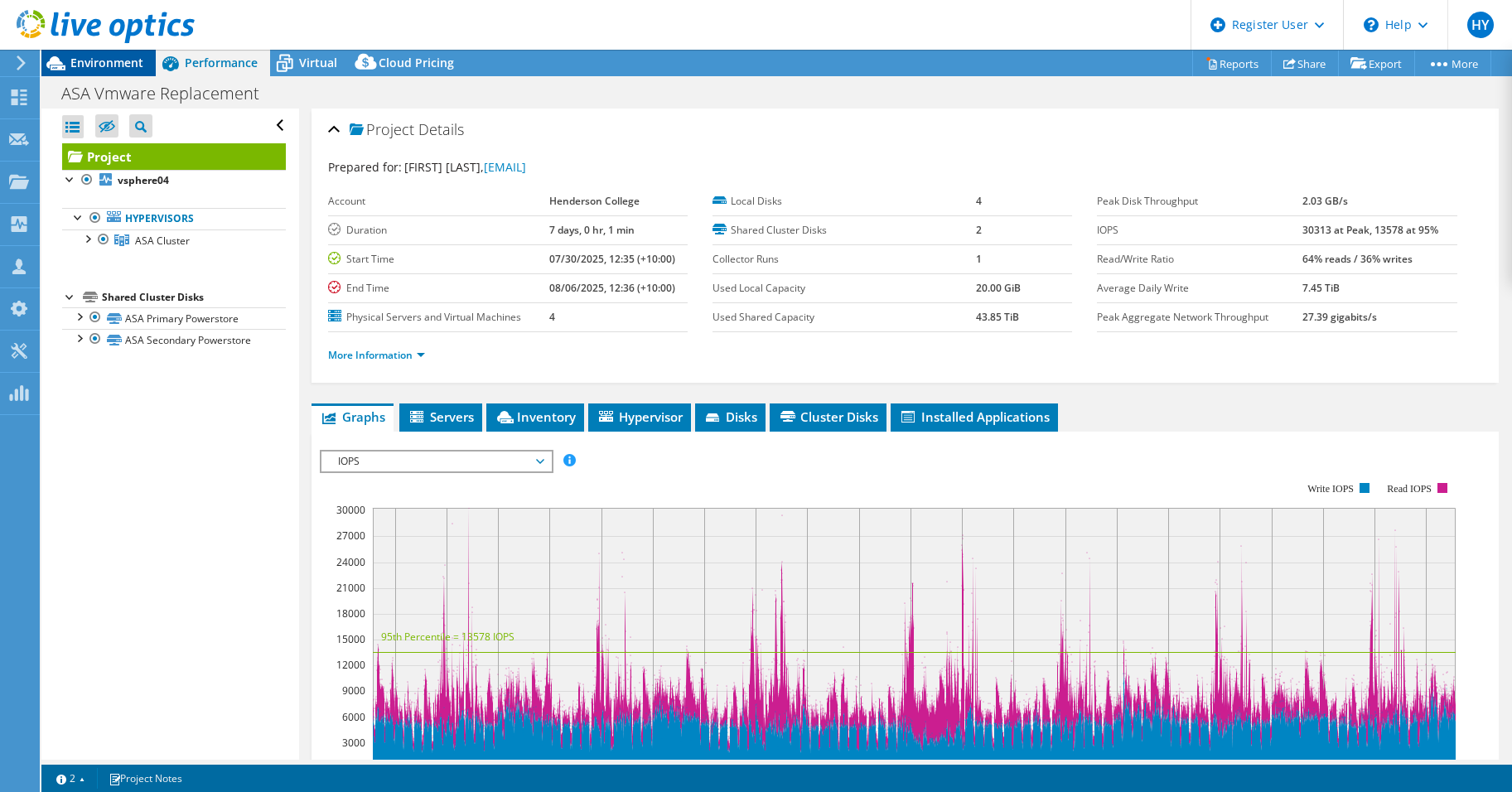 click on "Environment" at bounding box center [99, 63] 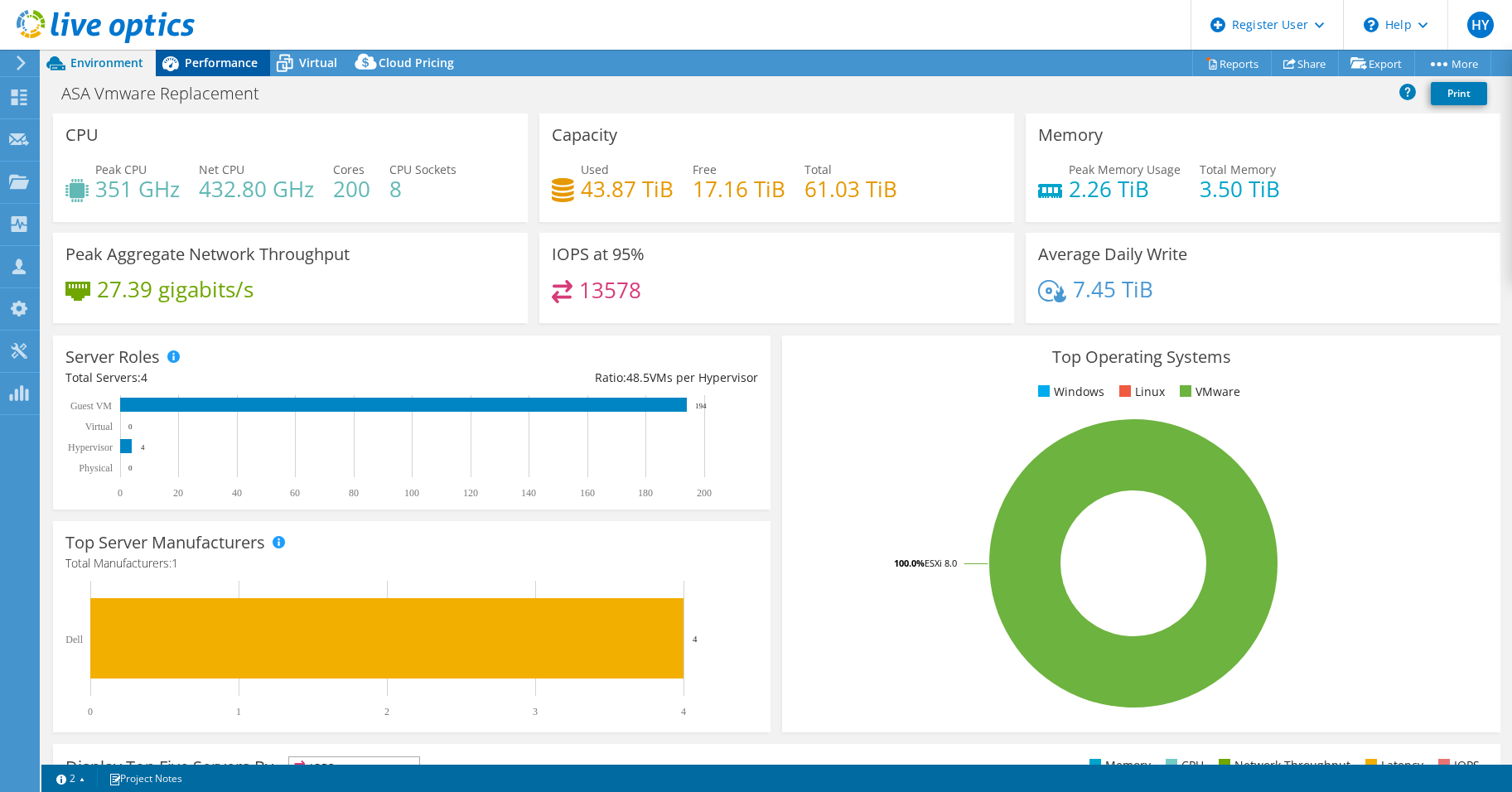 click on "Performance" at bounding box center [221, 62] 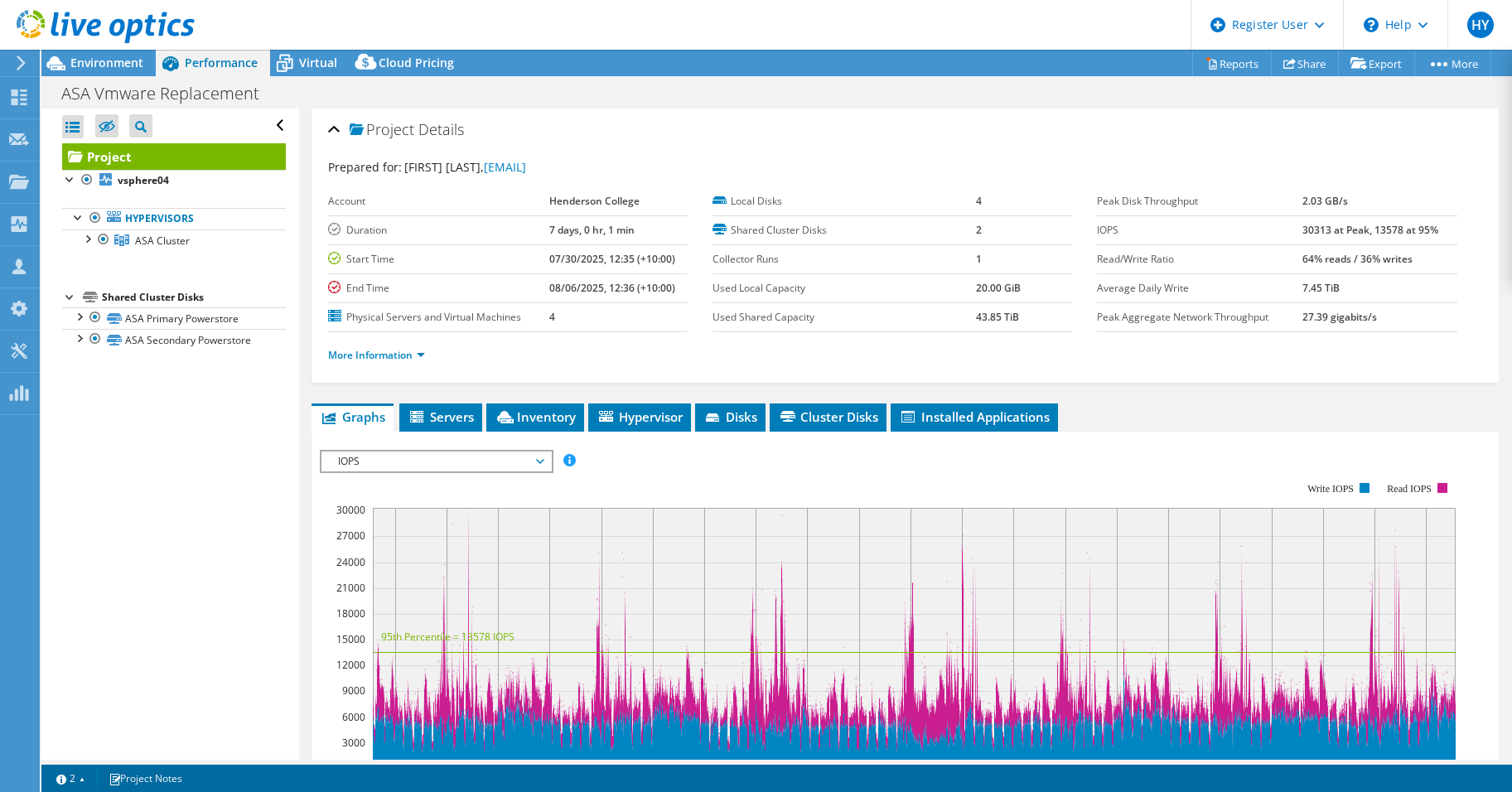 click on "30313 at Peak, 13578 at 95%" at bounding box center (1370, 229) 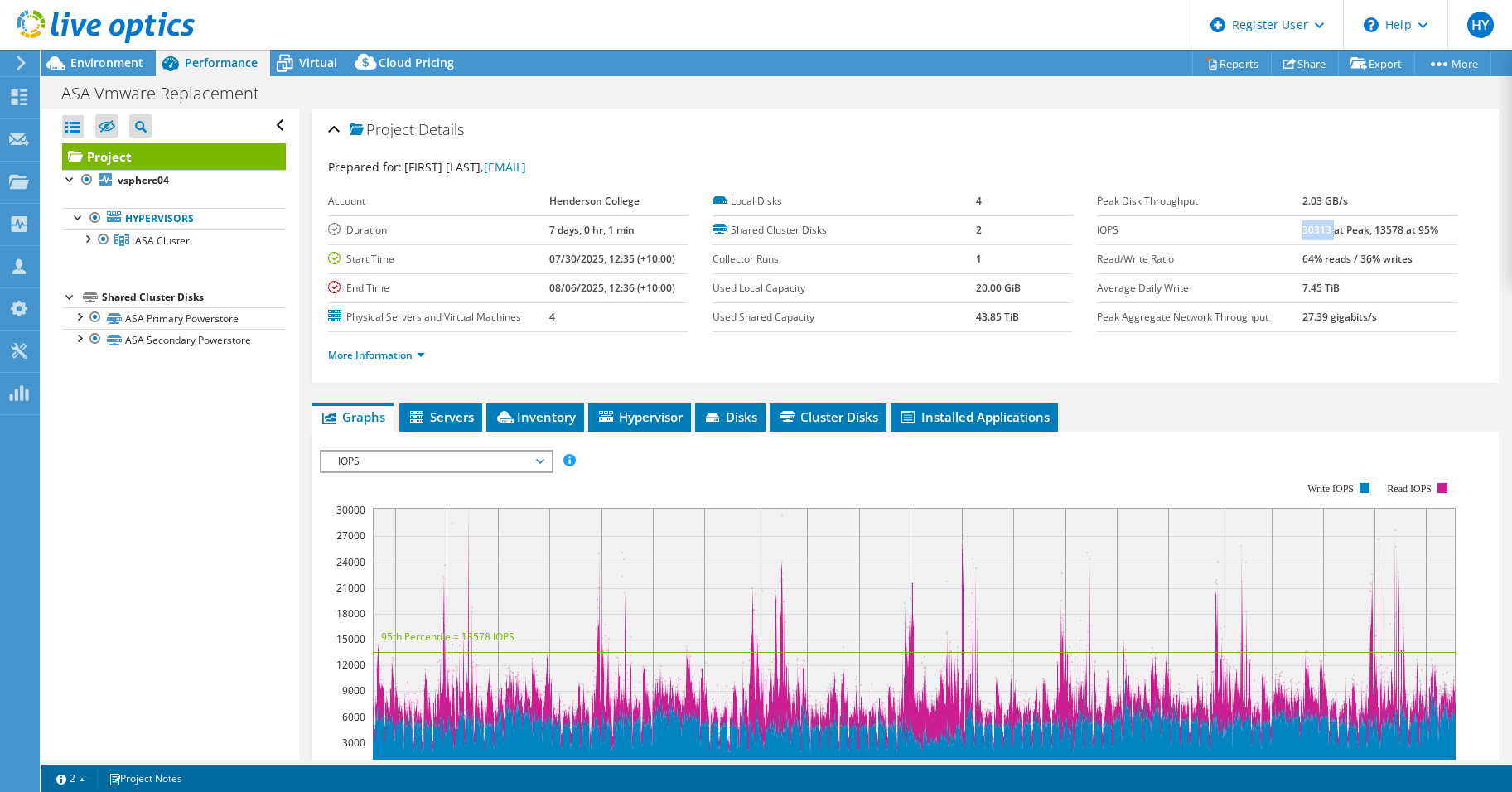 click on "30313 at Peak, 13578 at 95%" at bounding box center [1370, 229] 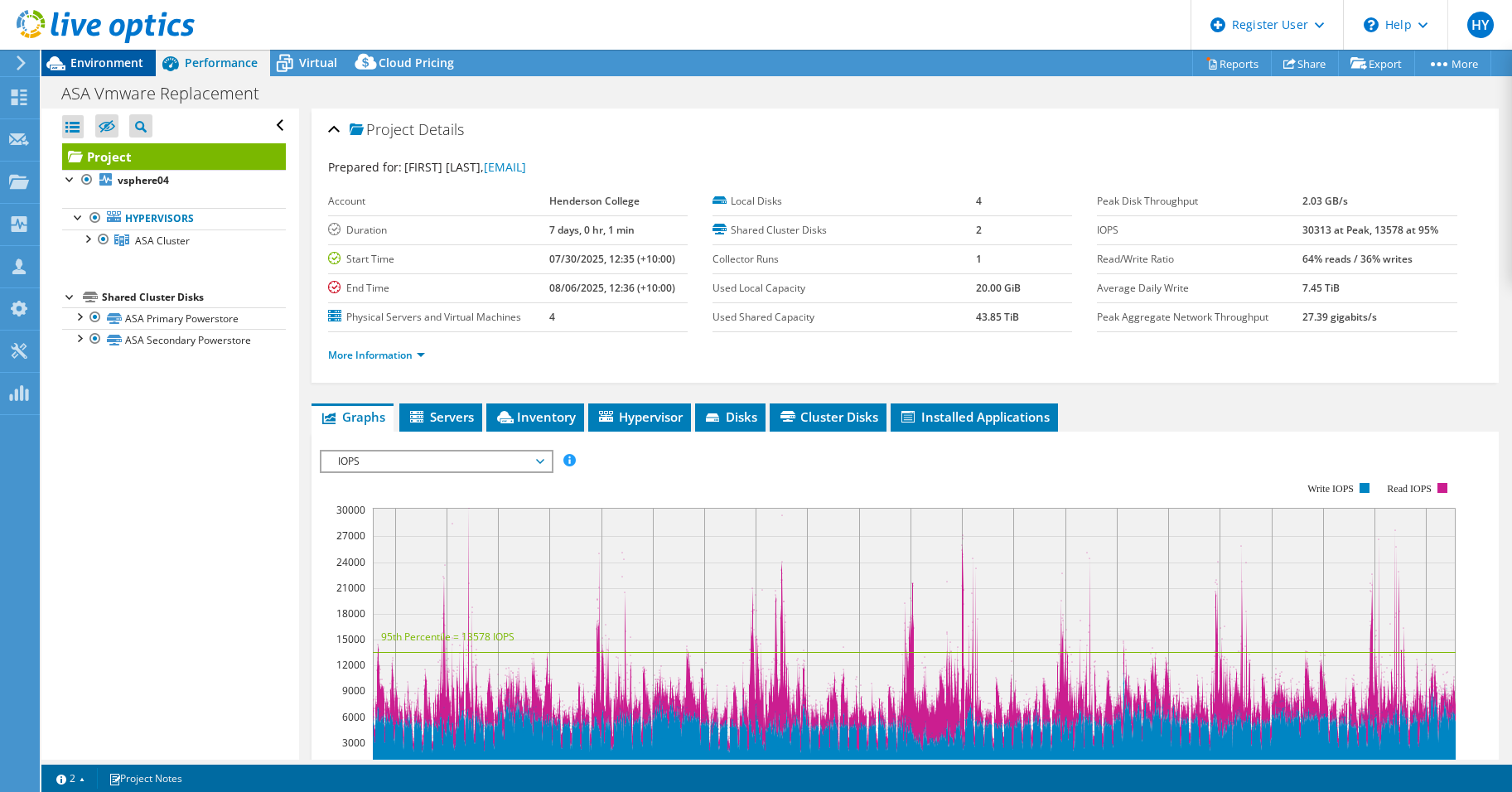 click on "Environment" at bounding box center [99, 63] 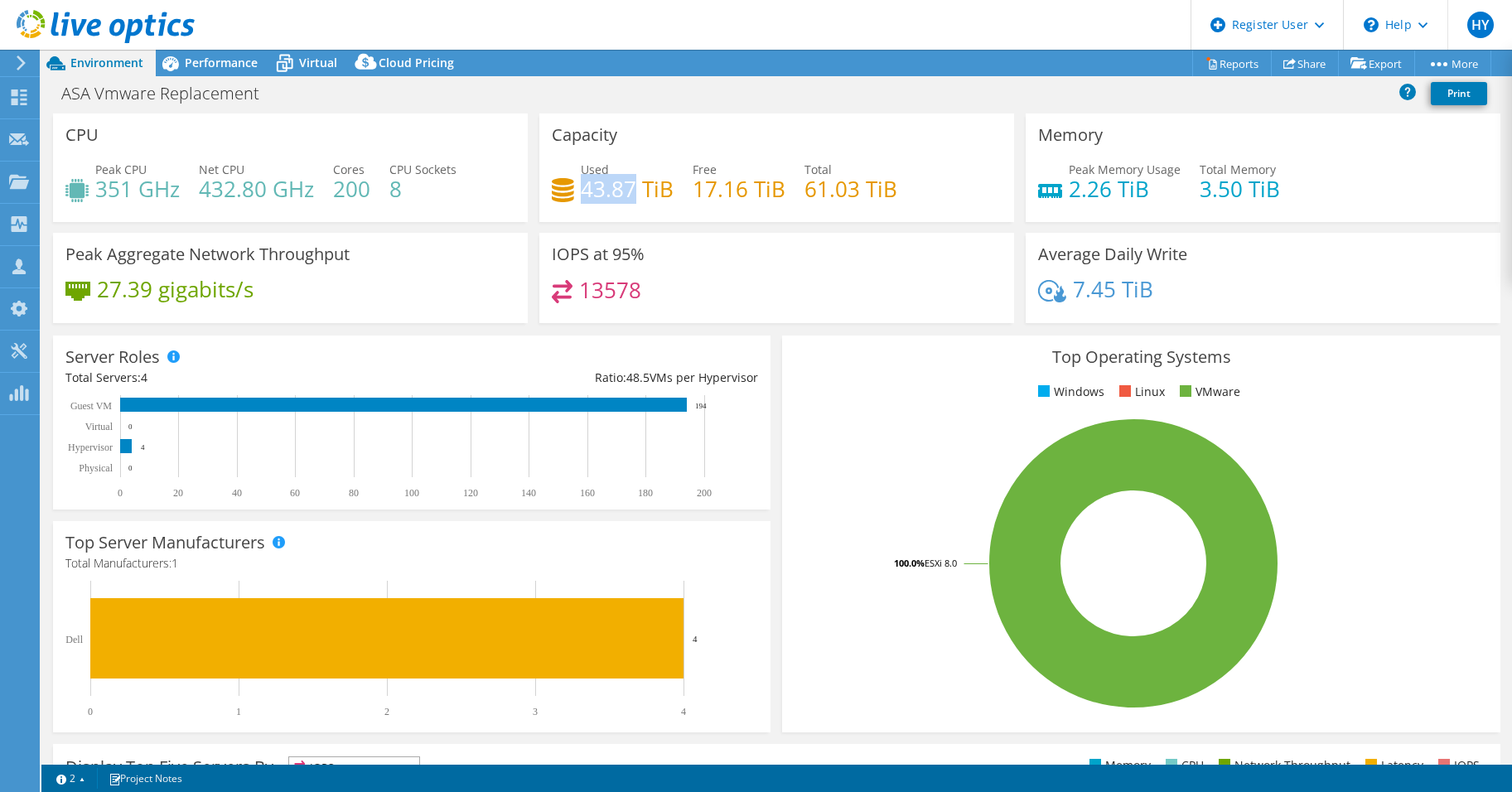 drag, startPoint x: 582, startPoint y: 193, endPoint x: 630, endPoint y: 197, distance: 48.166378 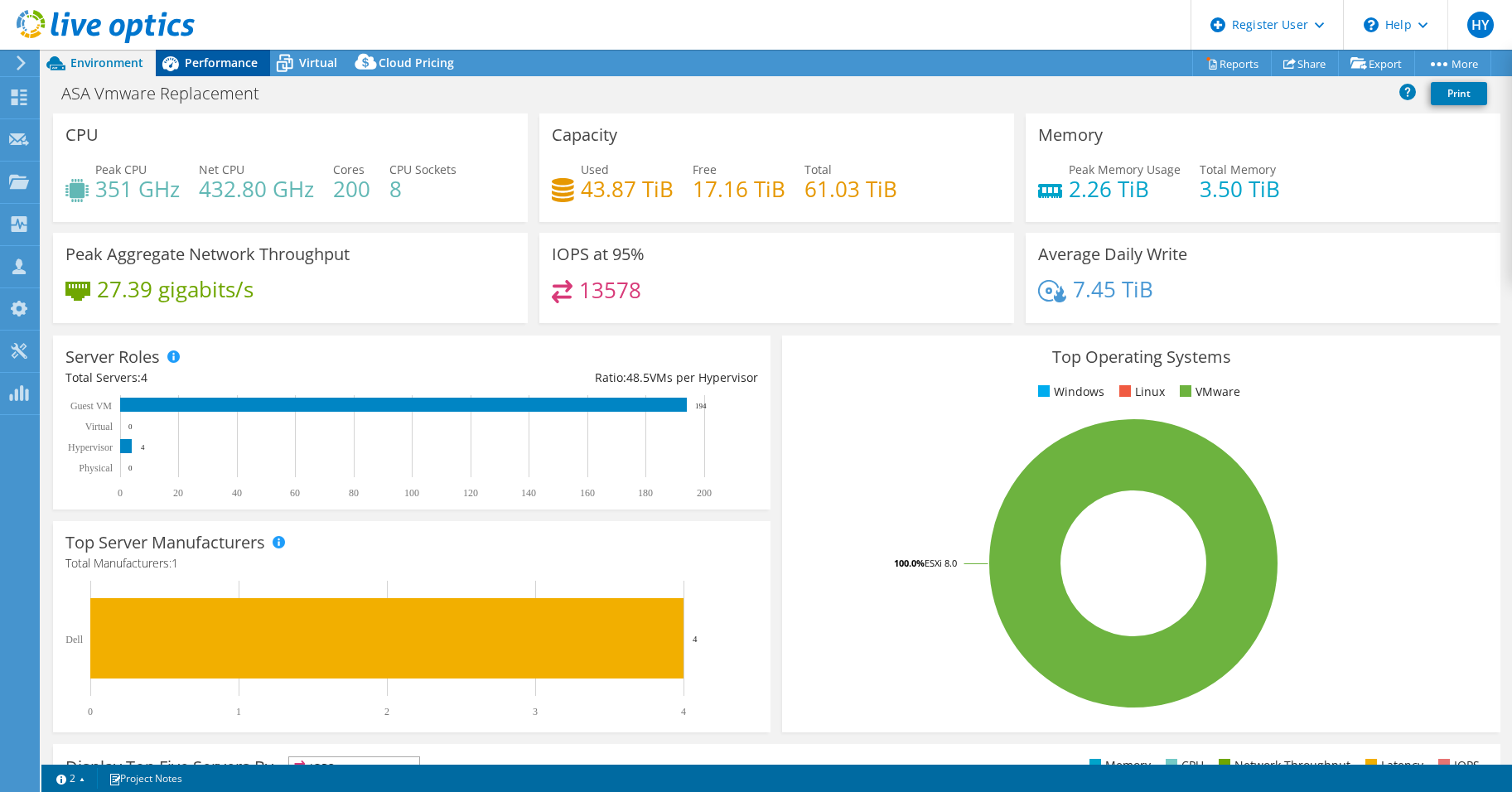 click on "Performance" at bounding box center [221, 62] 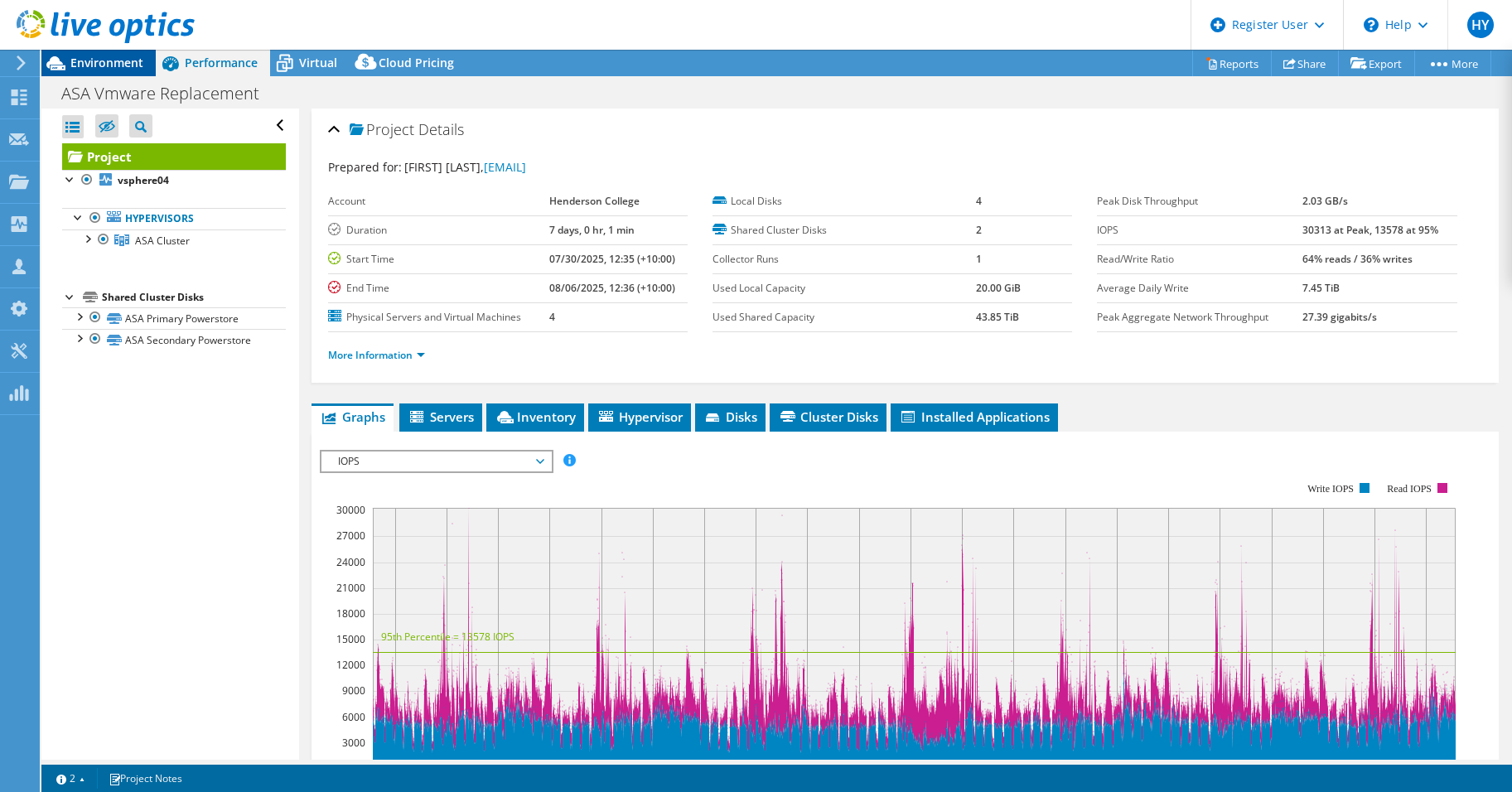 click on "Environment" at bounding box center [107, 62] 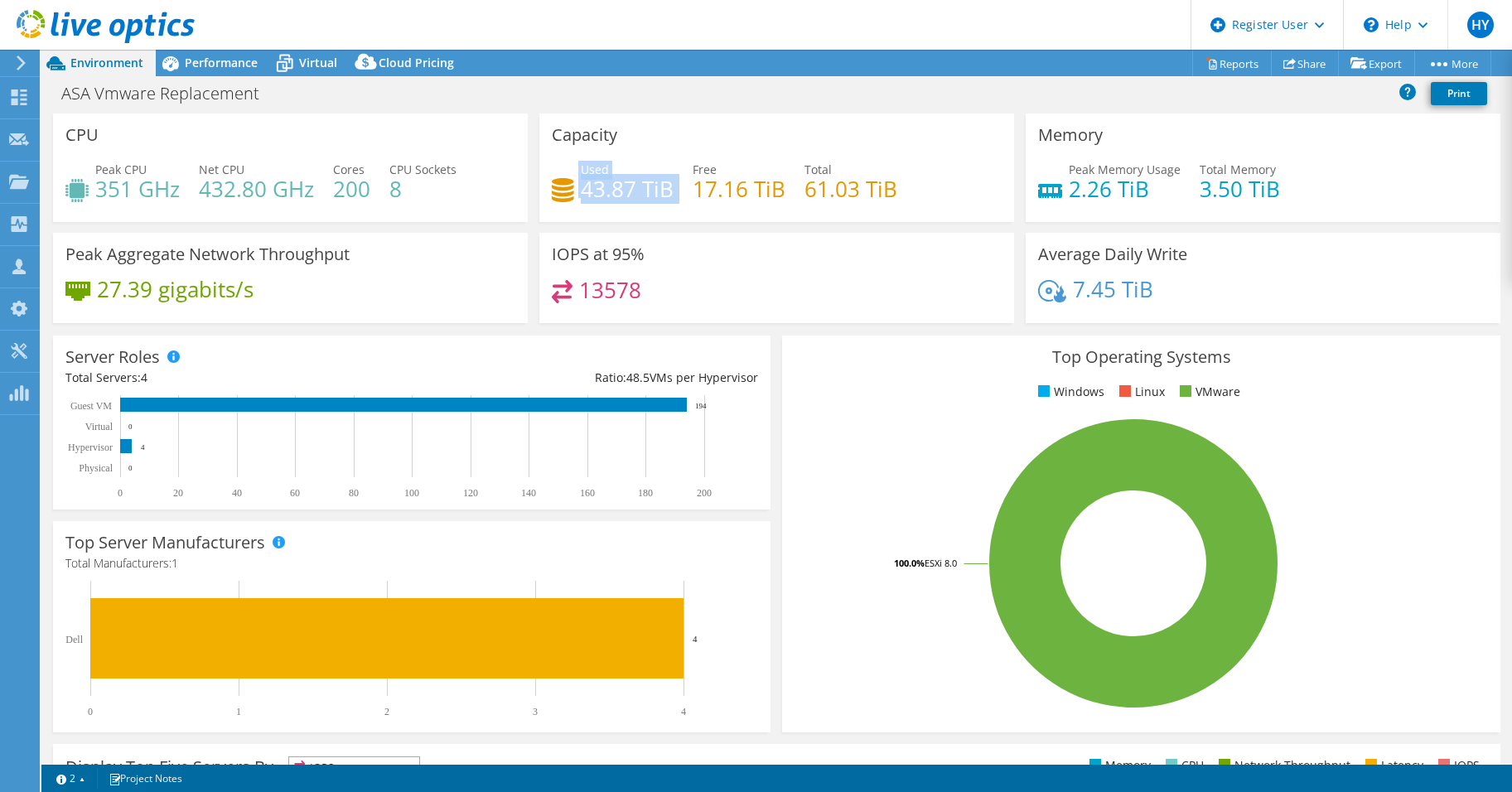 drag, startPoint x: 670, startPoint y: 190, endPoint x: 563, endPoint y: 195, distance: 107.11676 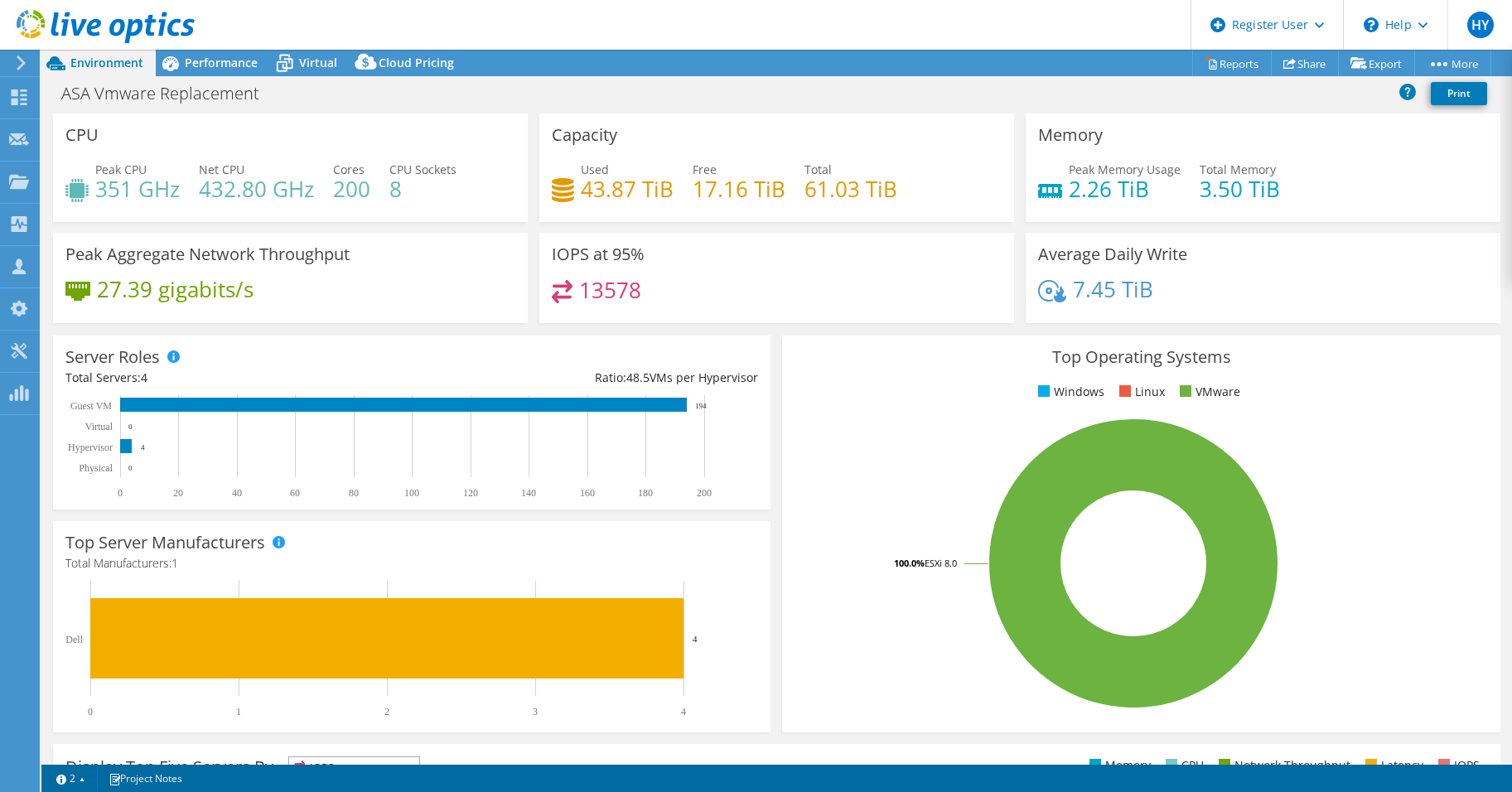 drag, startPoint x: 563, startPoint y: 195, endPoint x: 768, endPoint y: 265, distance: 216.6218 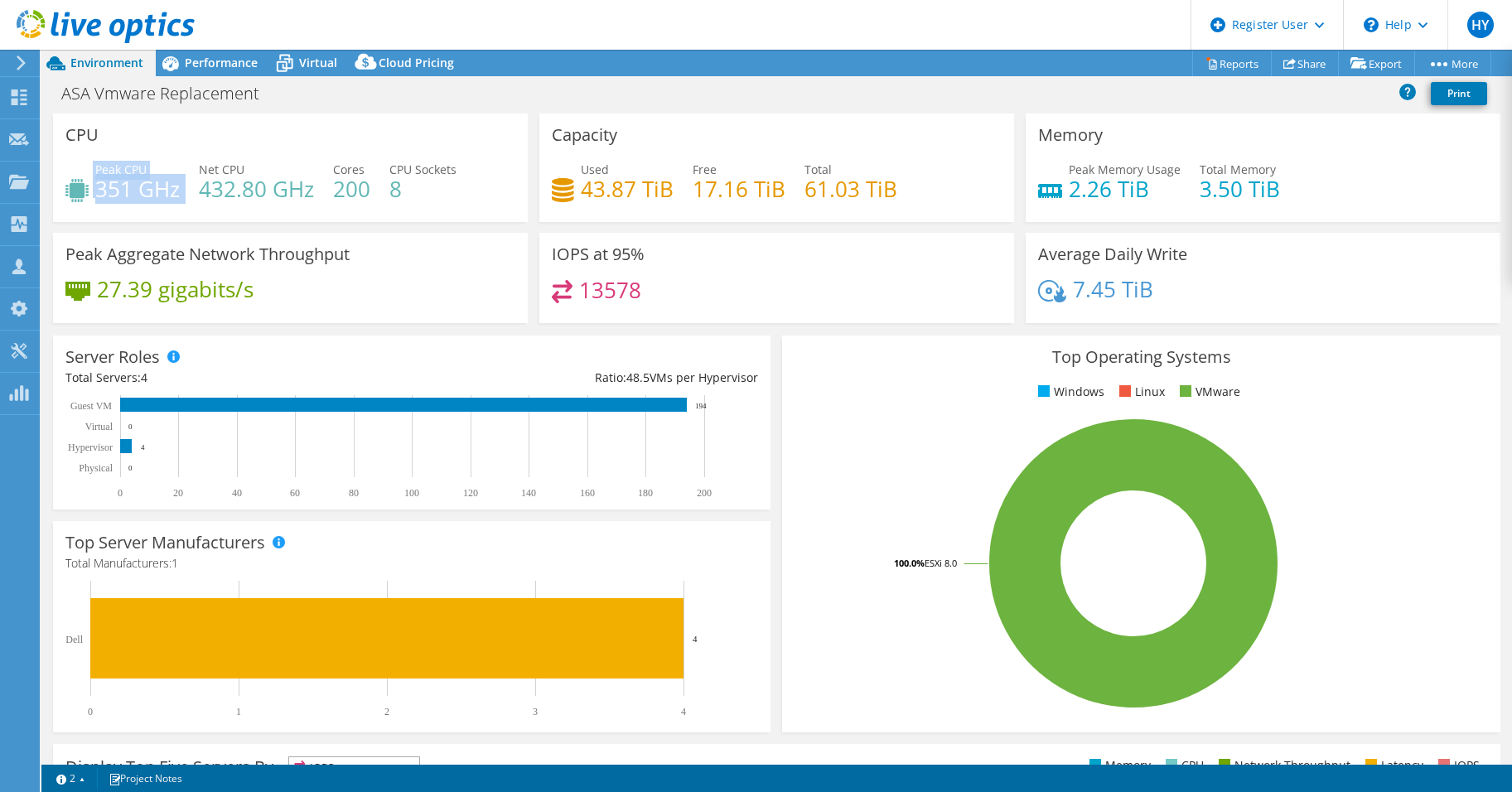 drag, startPoint x: 90, startPoint y: 192, endPoint x: 186, endPoint y: 192, distance: 96 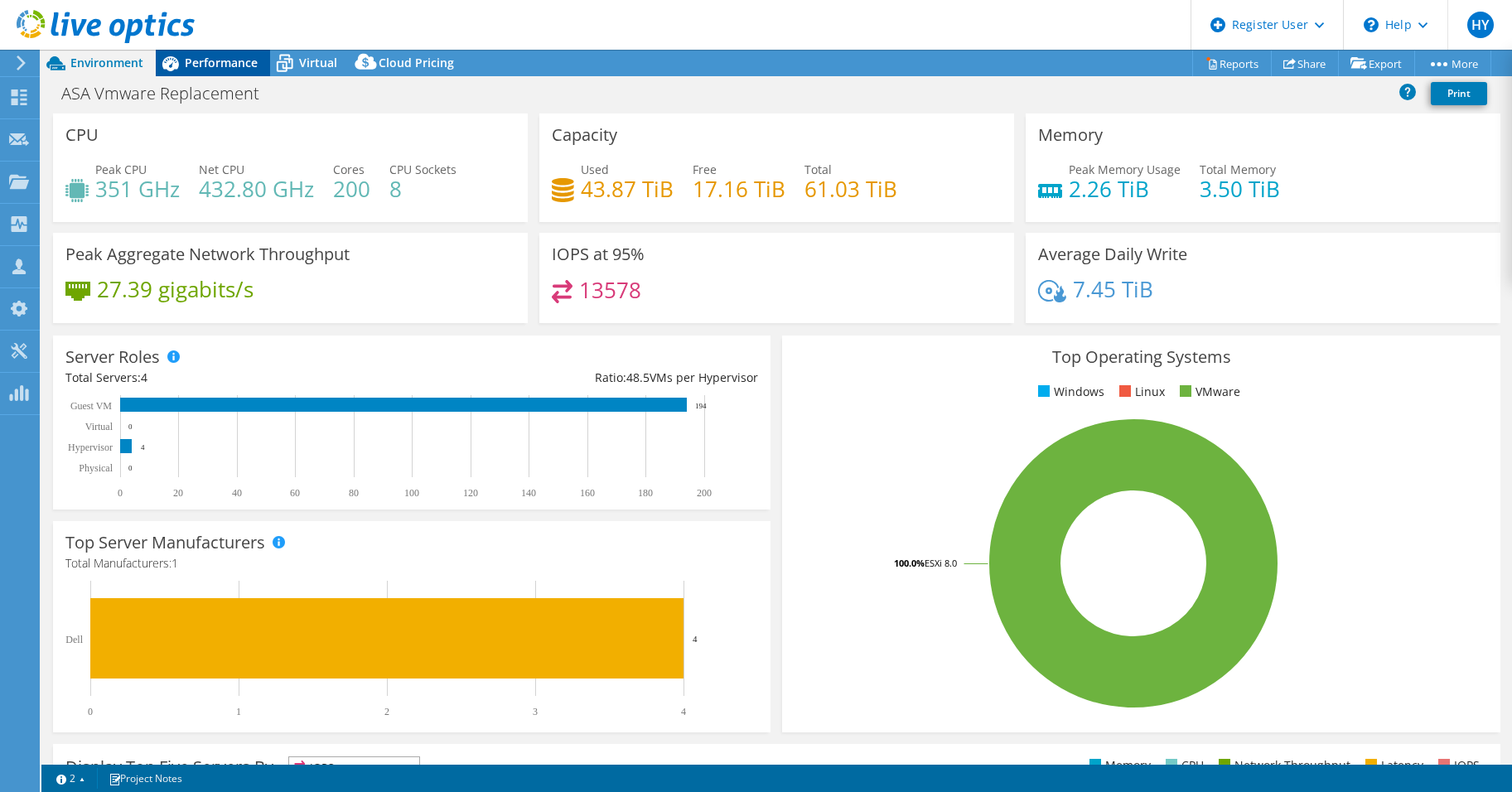 click on "Performance" at bounding box center [221, 62] 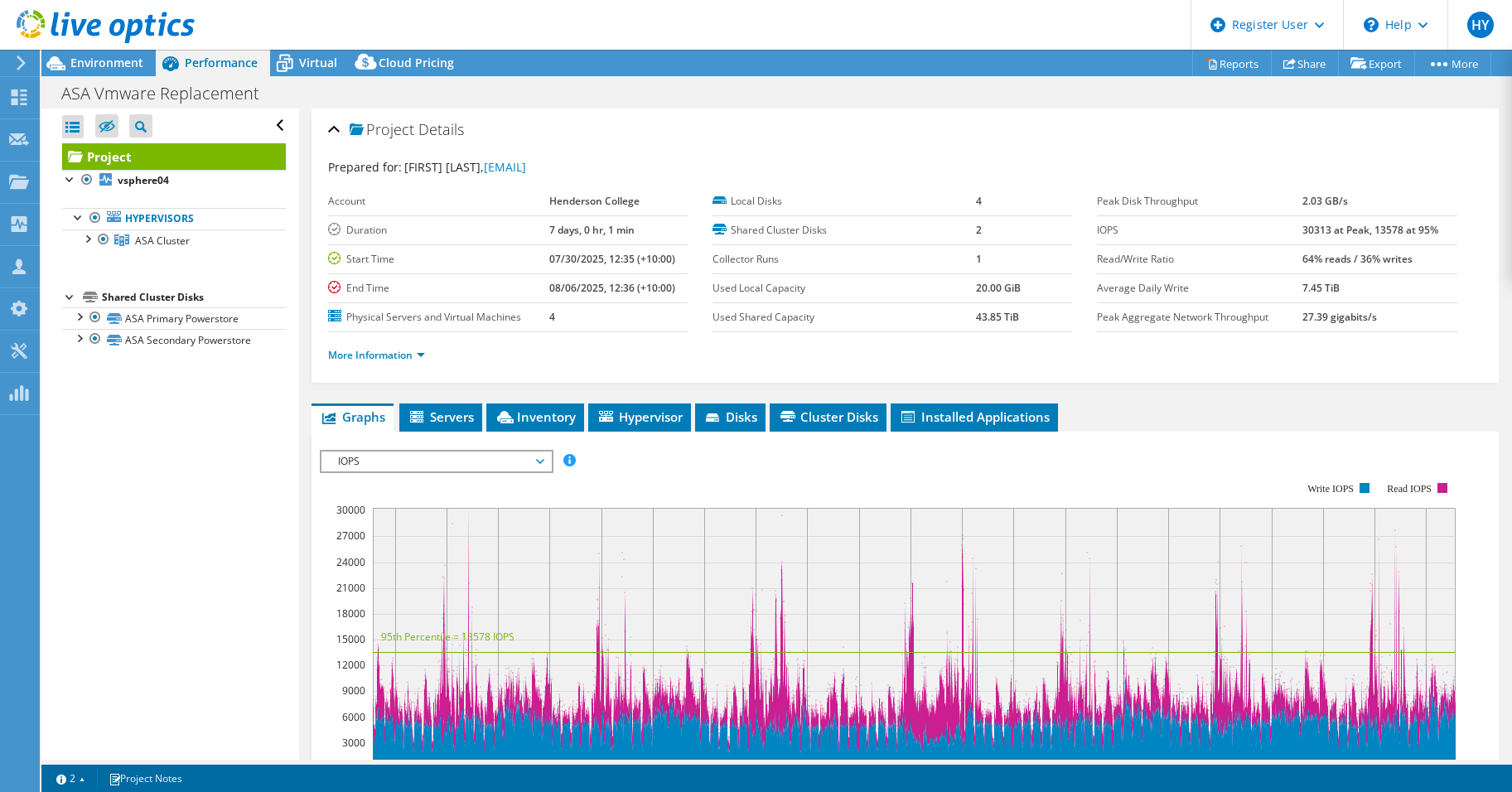 drag, startPoint x: 1279, startPoint y: 233, endPoint x: 1340, endPoint y: 230, distance: 61.073726 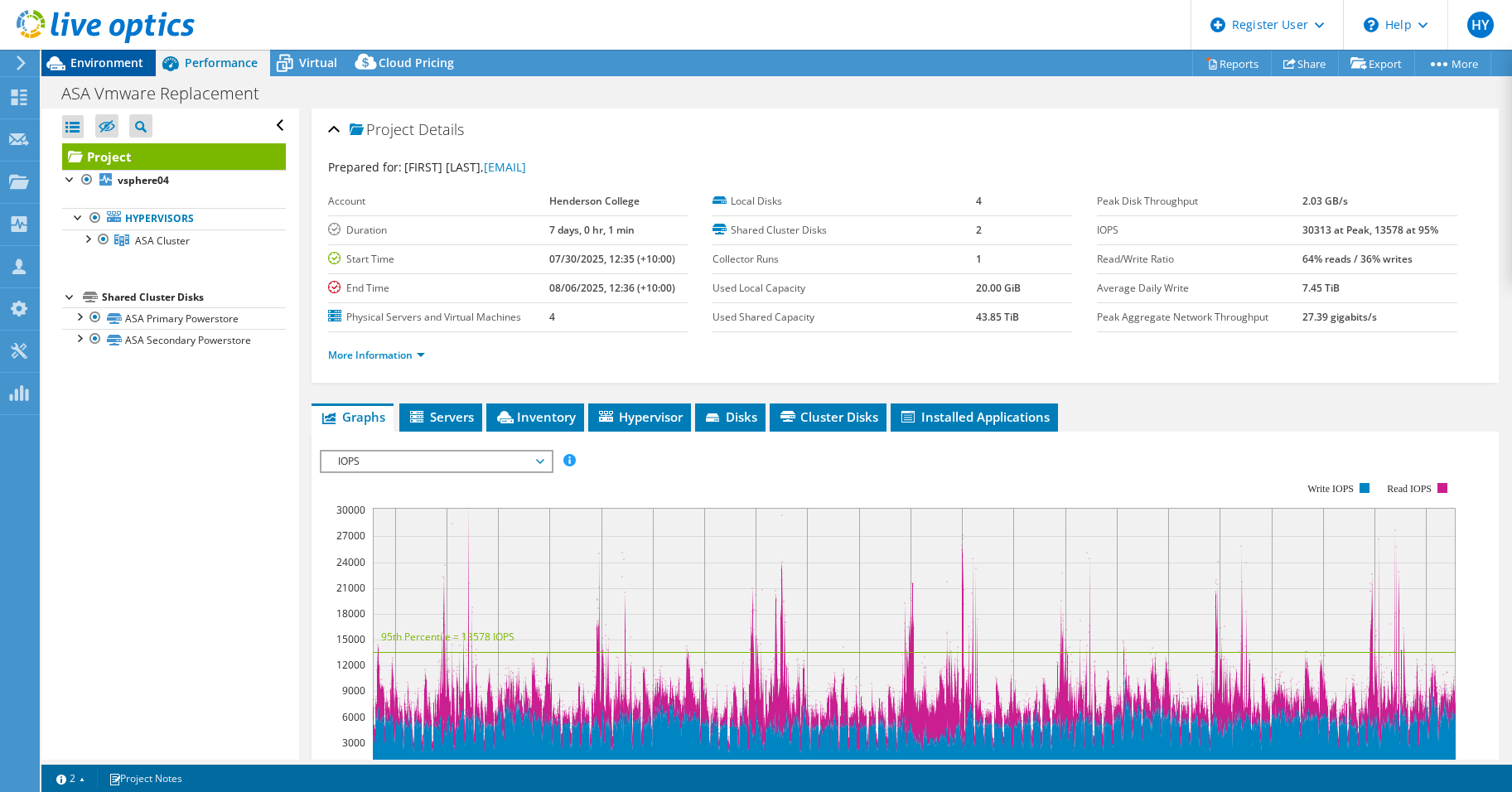 click on "Environment" at bounding box center [107, 62] 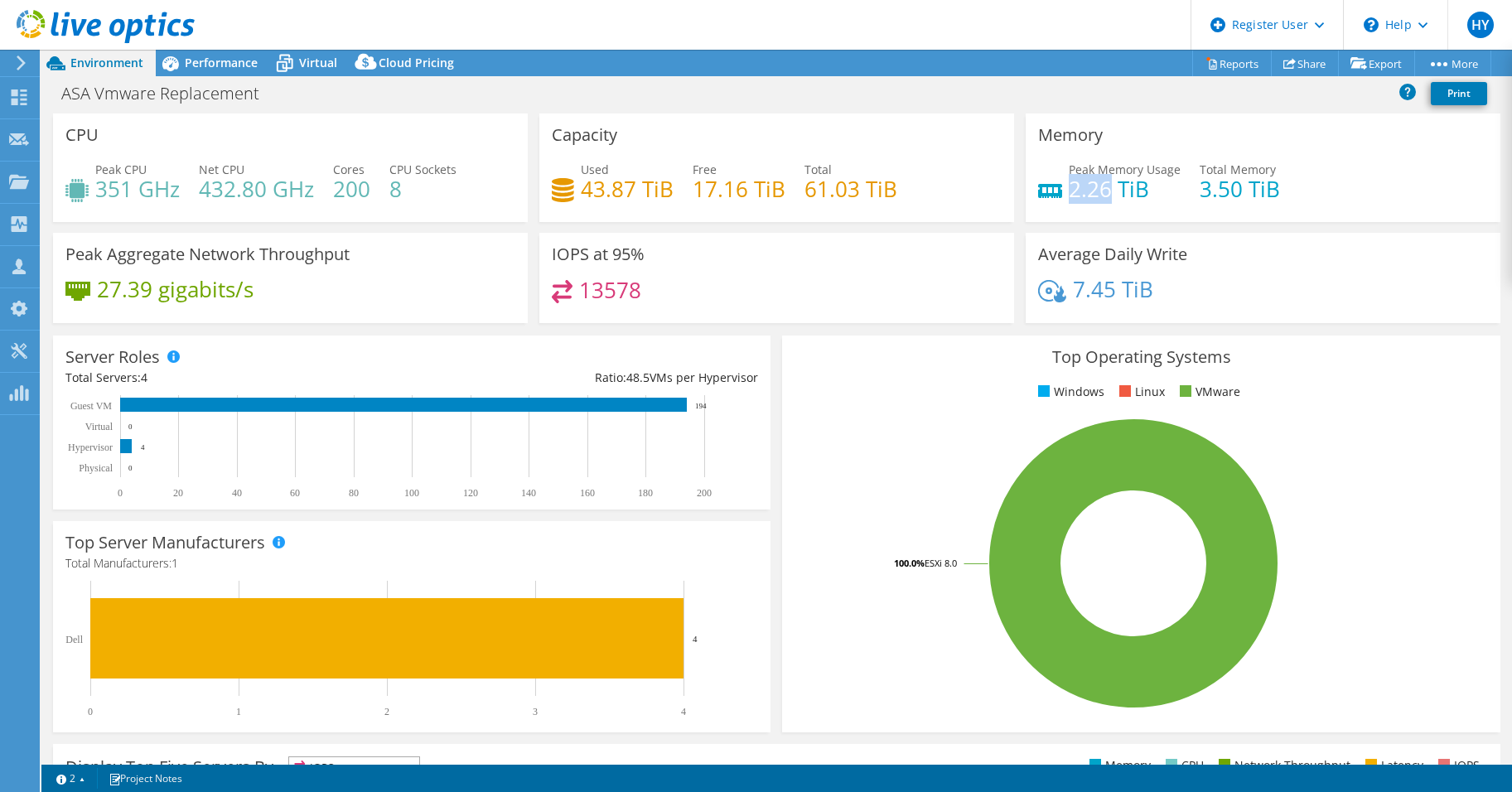 drag, startPoint x: 1098, startPoint y: 191, endPoint x: 1060, endPoint y: 178, distance: 40.162171 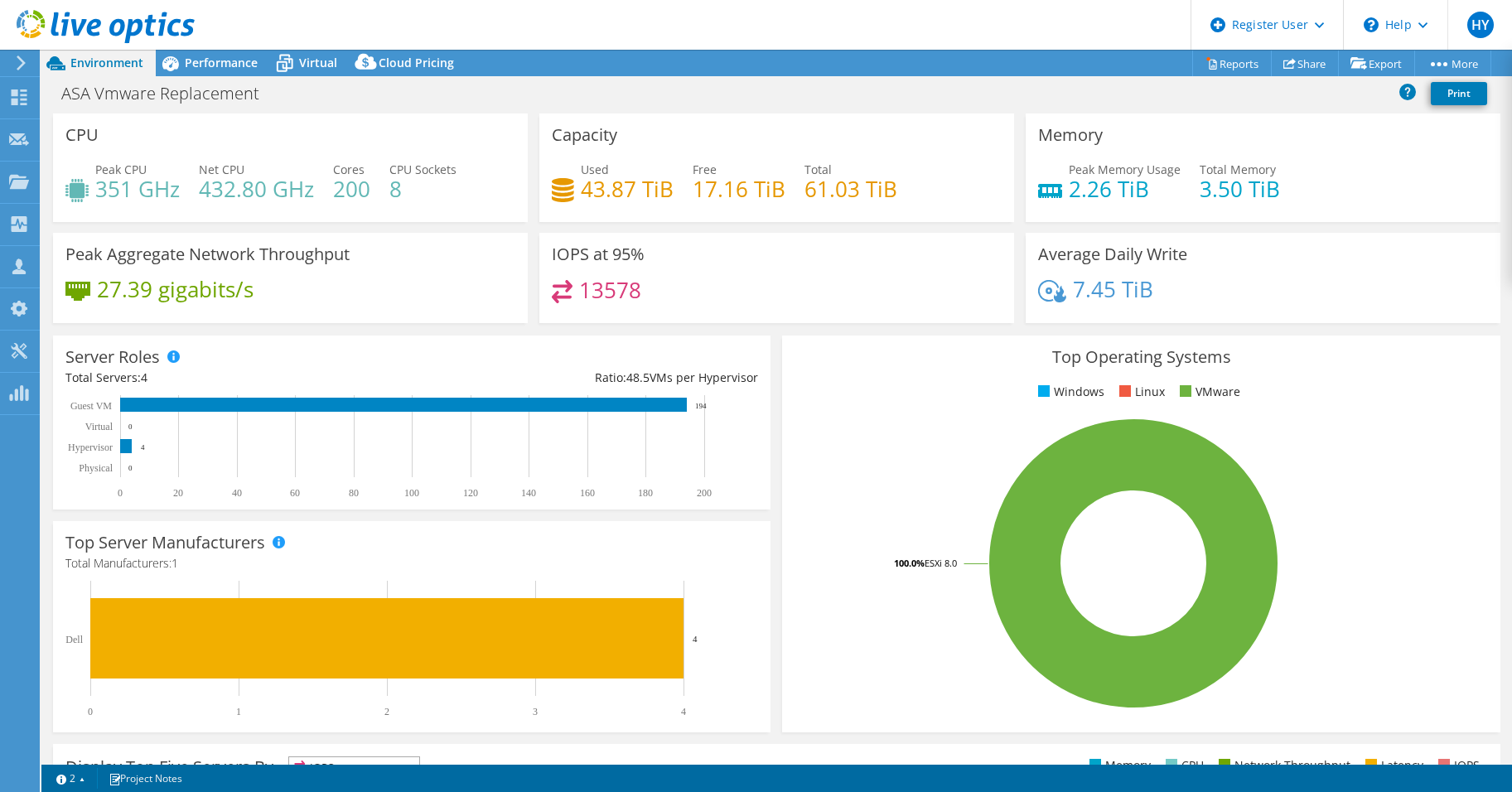 drag, startPoint x: 1060, startPoint y: 178, endPoint x: 1242, endPoint y: 259, distance: 199.21094 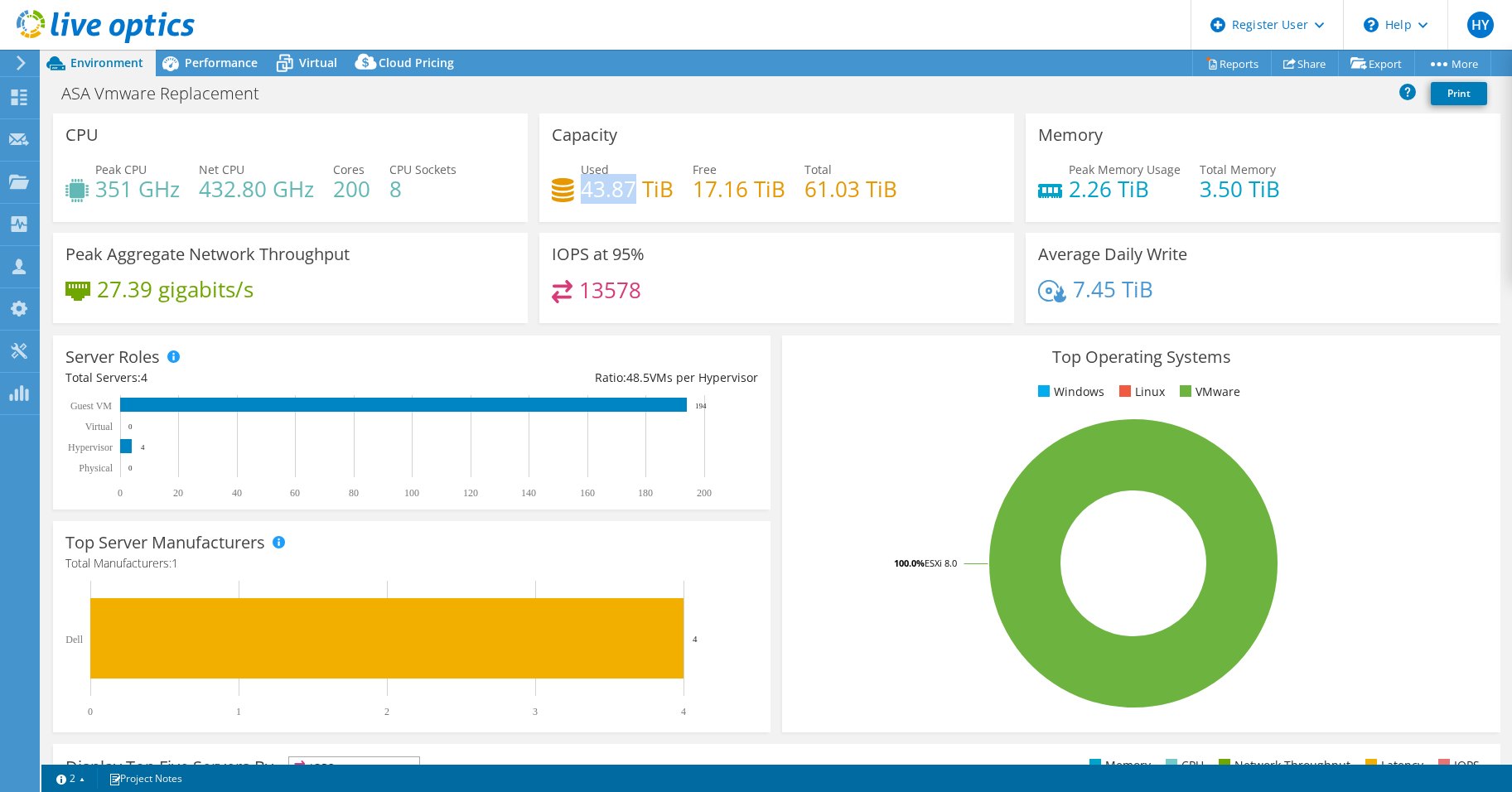drag, startPoint x: 630, startPoint y: 191, endPoint x: 578, endPoint y: 192, distance: 52.009614 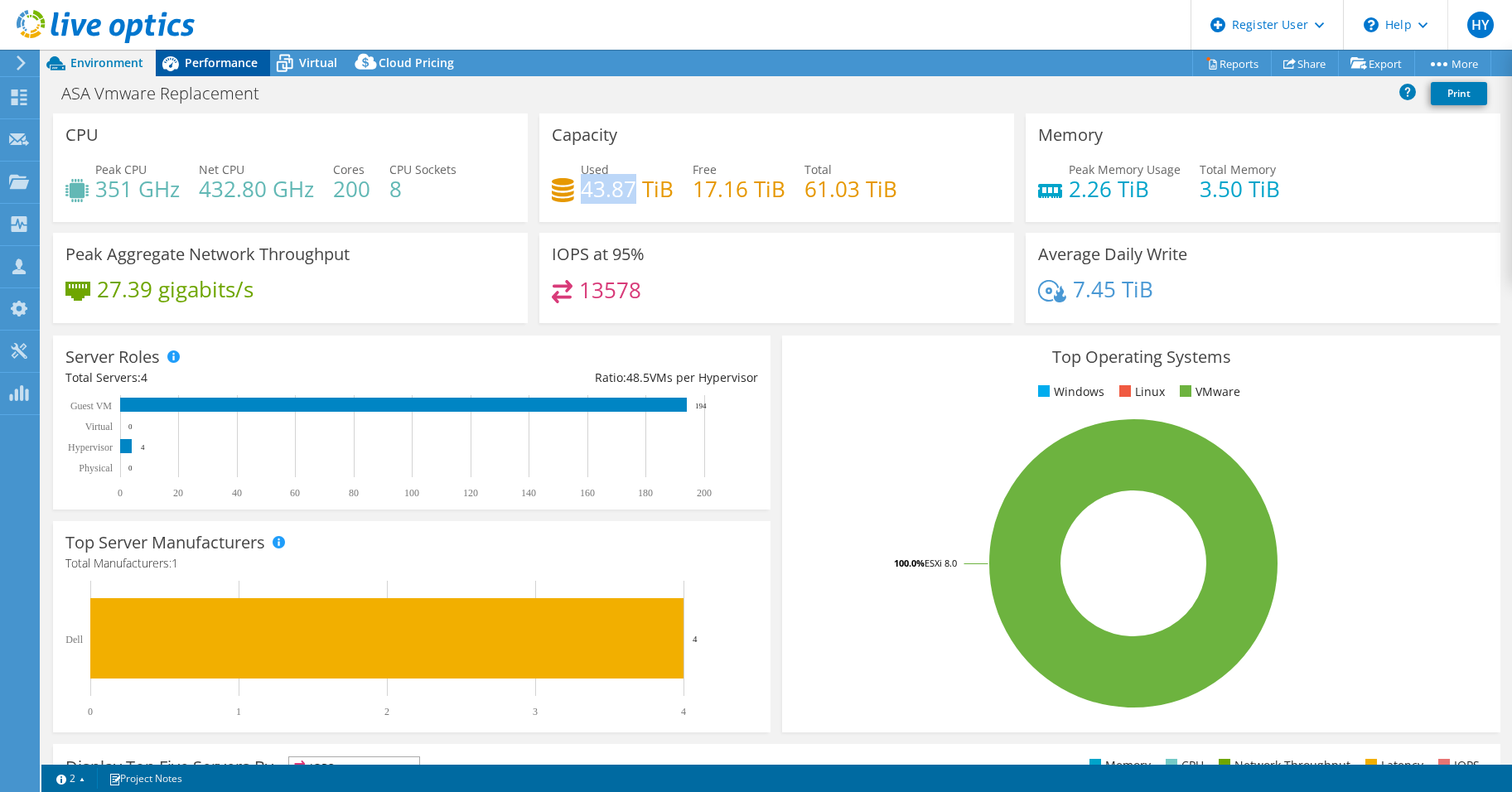 click on "Performance" at bounding box center (221, 62) 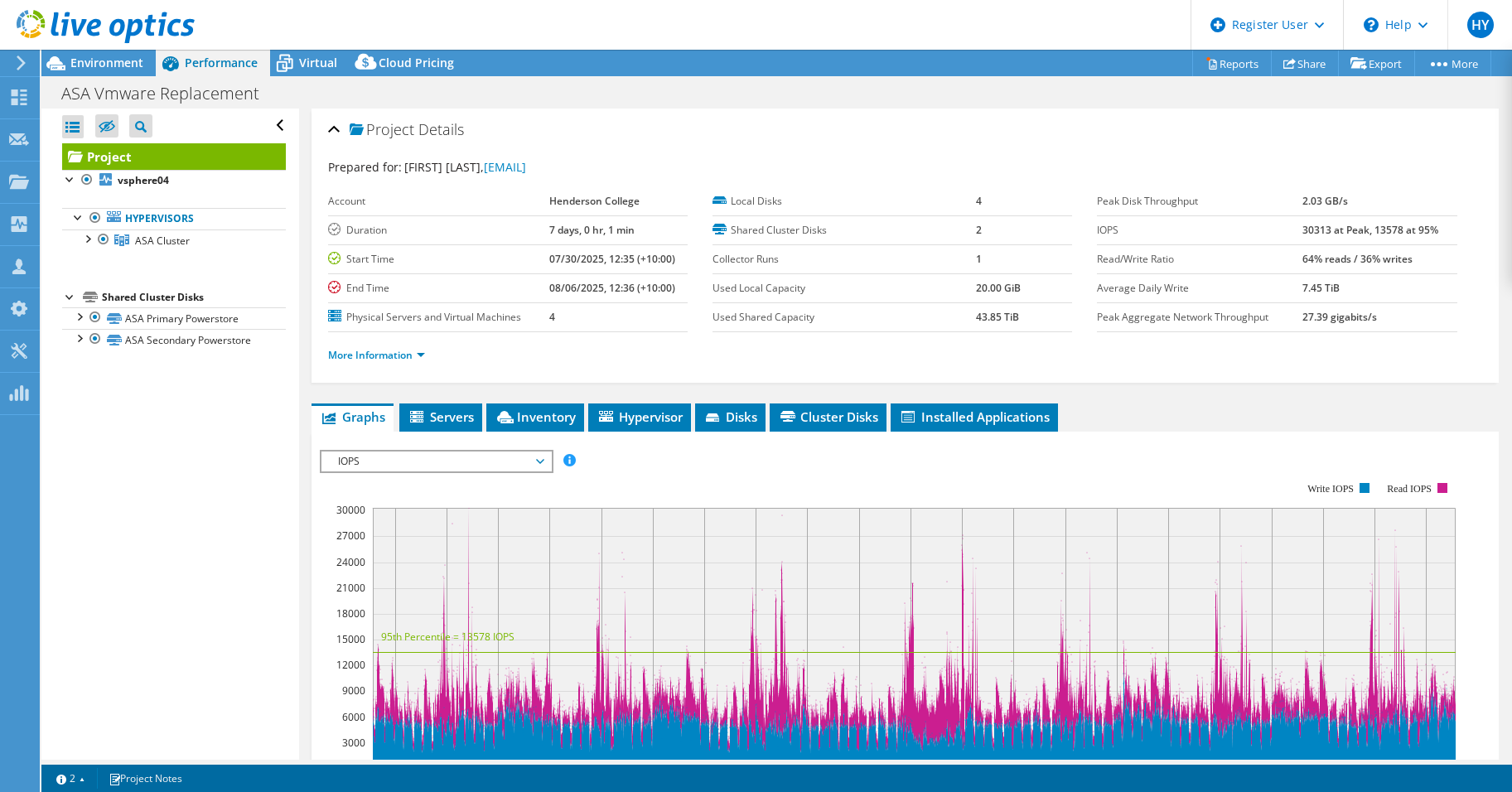 click on "30313 at Peak, 13578 at 95%" at bounding box center (1370, 229) 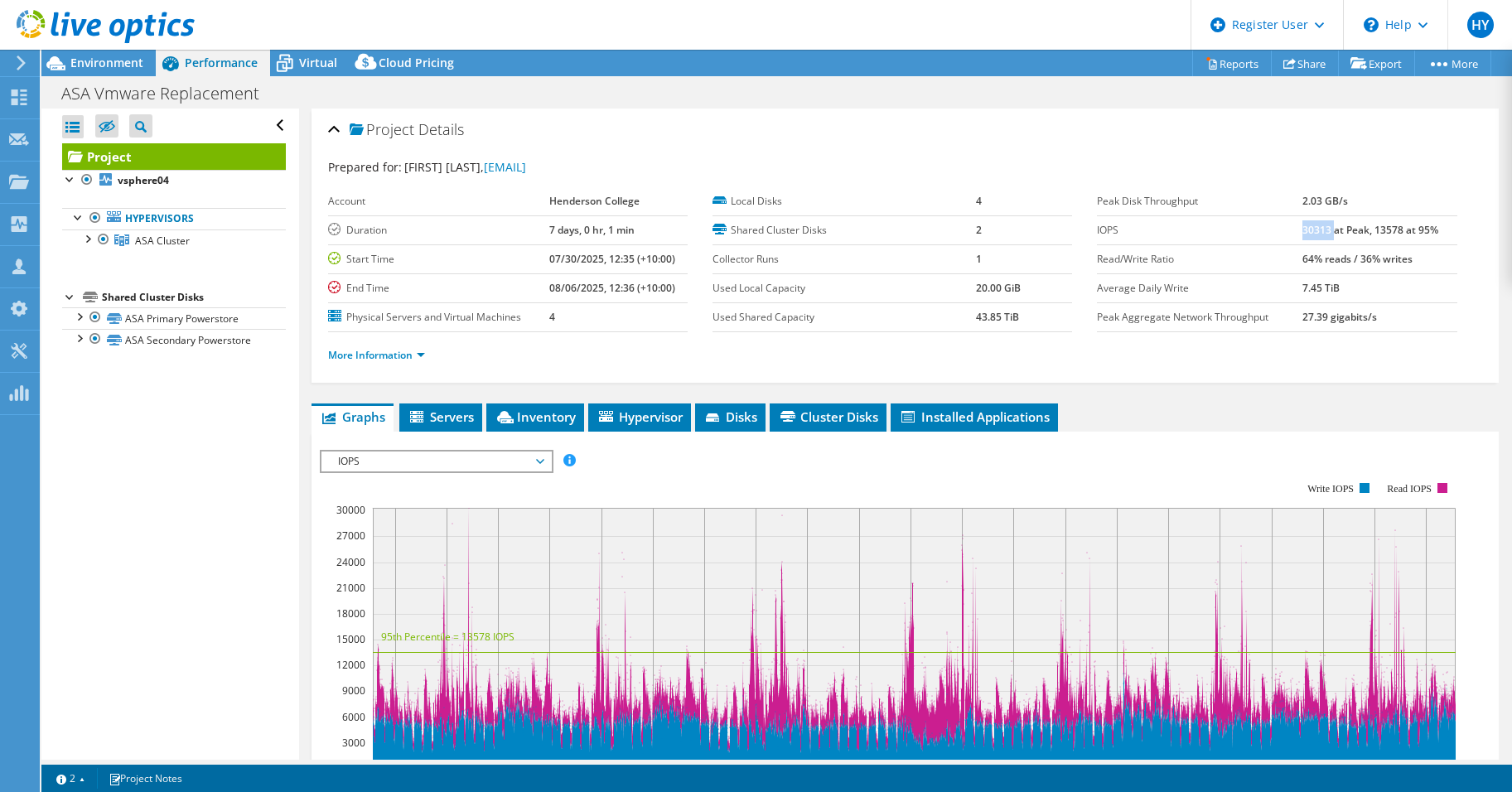 click on "30313 at Peak, 13578 at 95%" at bounding box center (1370, 229) 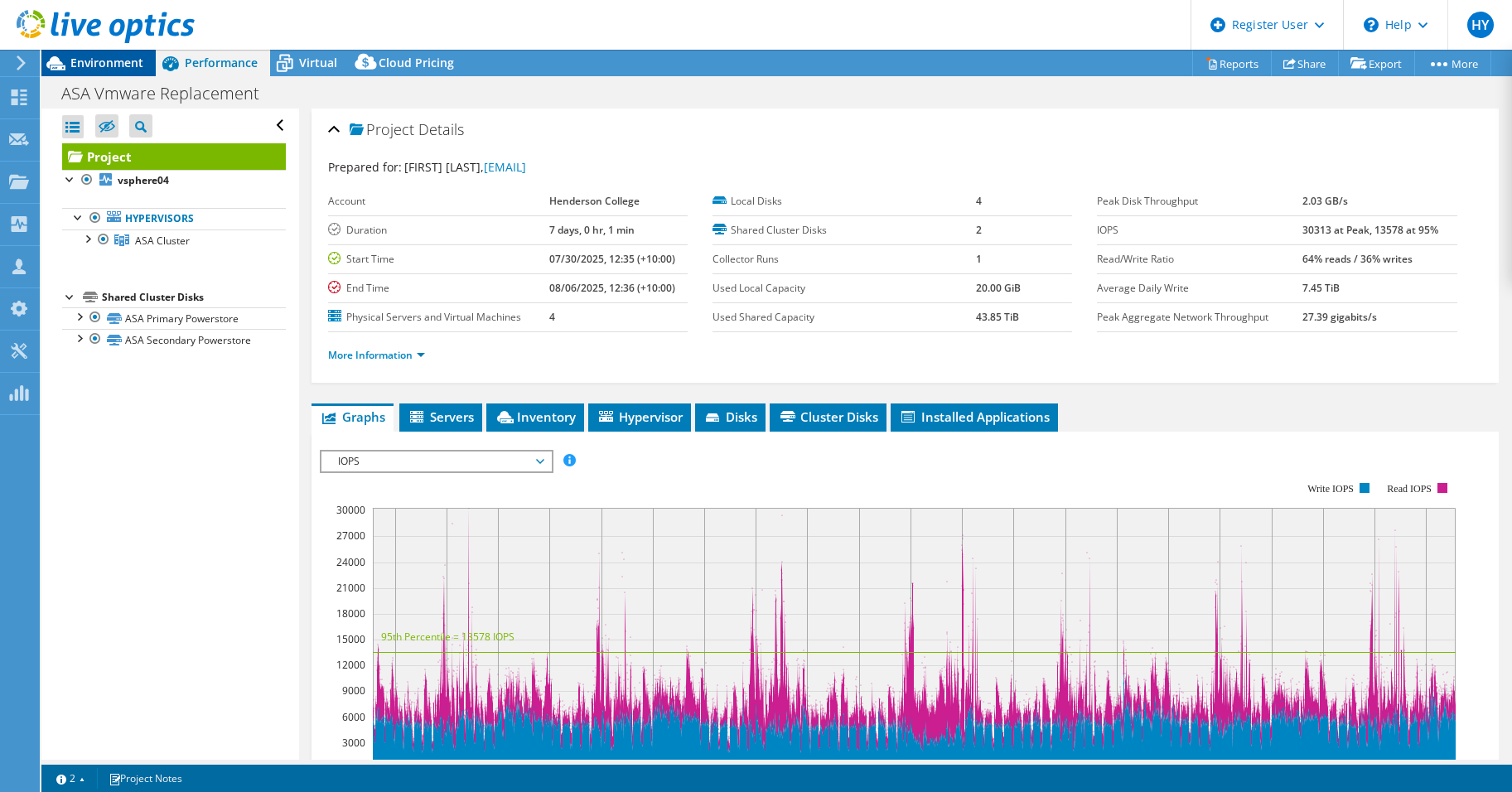 click on "Environment" at bounding box center (107, 62) 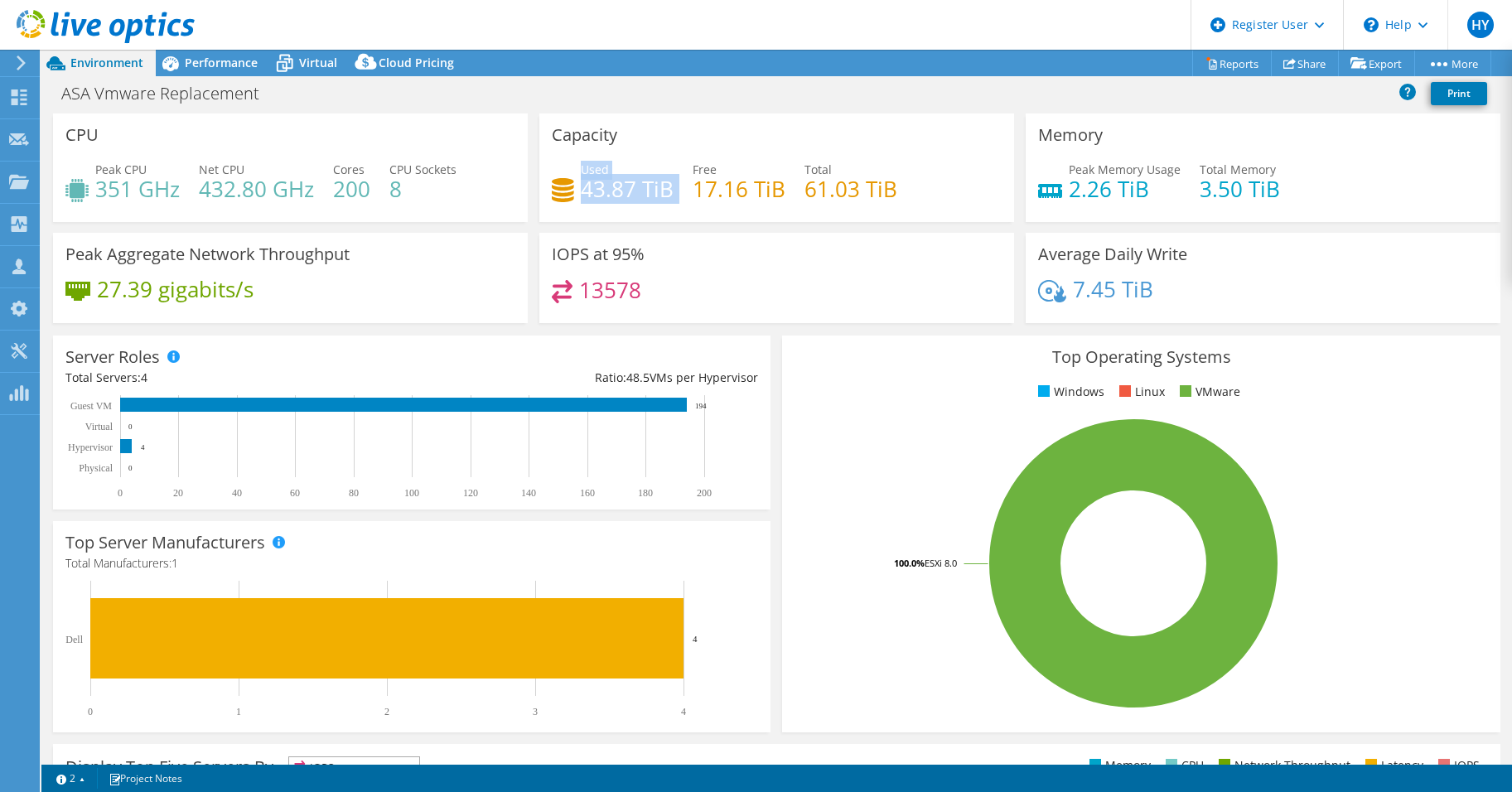 drag, startPoint x: 576, startPoint y: 188, endPoint x: 674, endPoint y: 196, distance: 98.32599 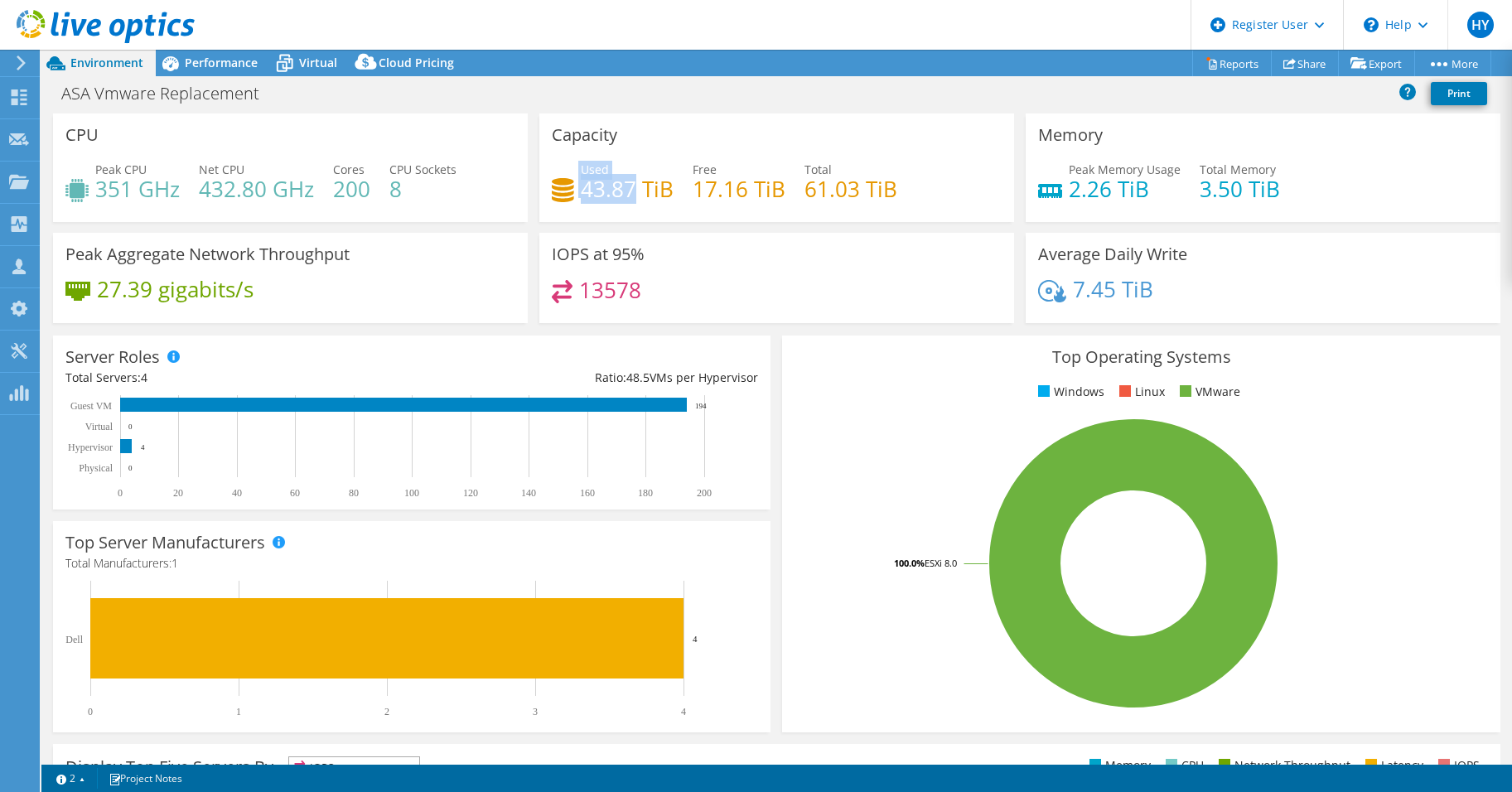 drag, startPoint x: 628, startPoint y: 194, endPoint x: 570, endPoint y: 194, distance: 58 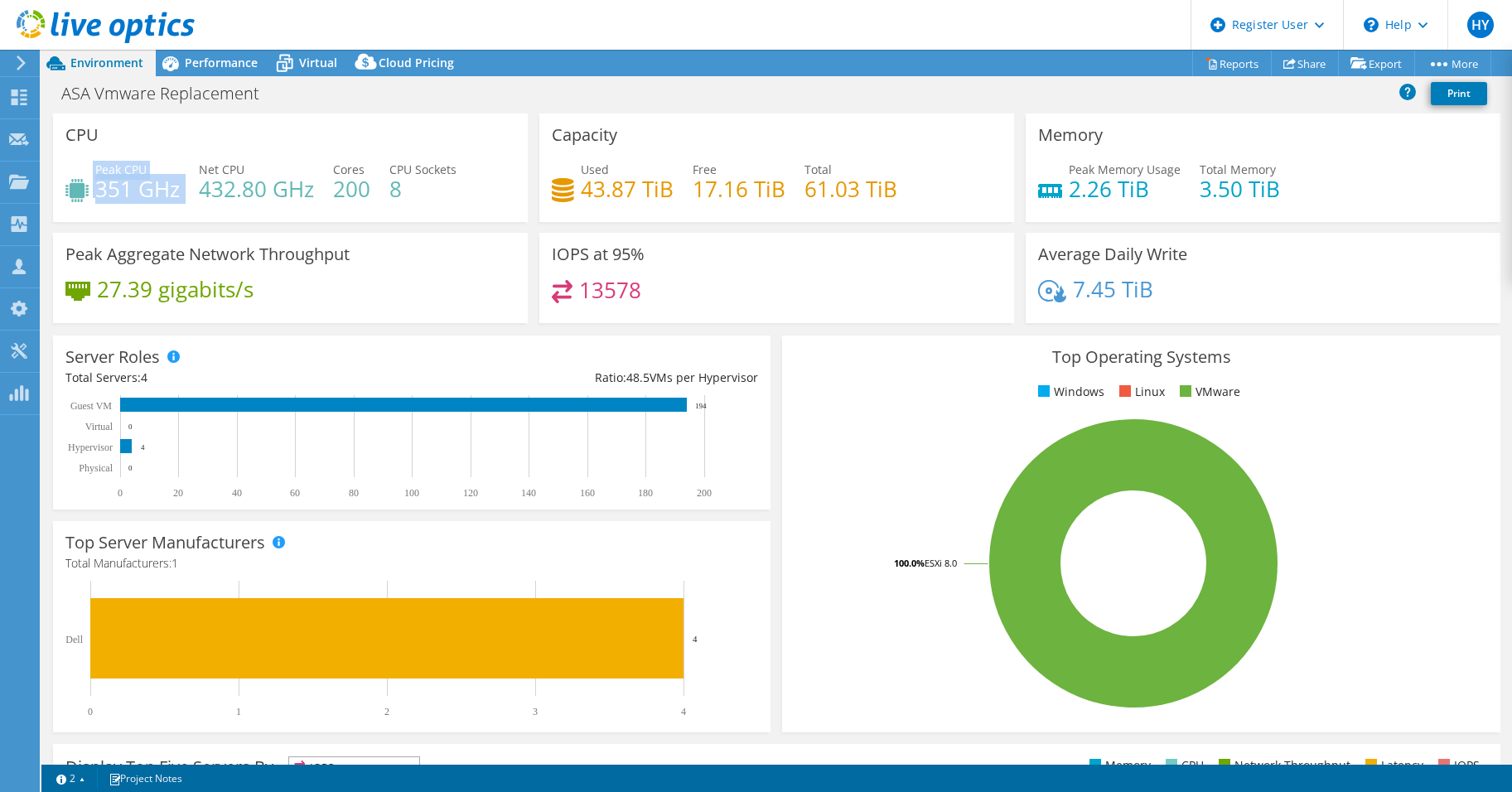 drag, startPoint x: 90, startPoint y: 196, endPoint x: 181, endPoint y: 191, distance: 91.13726 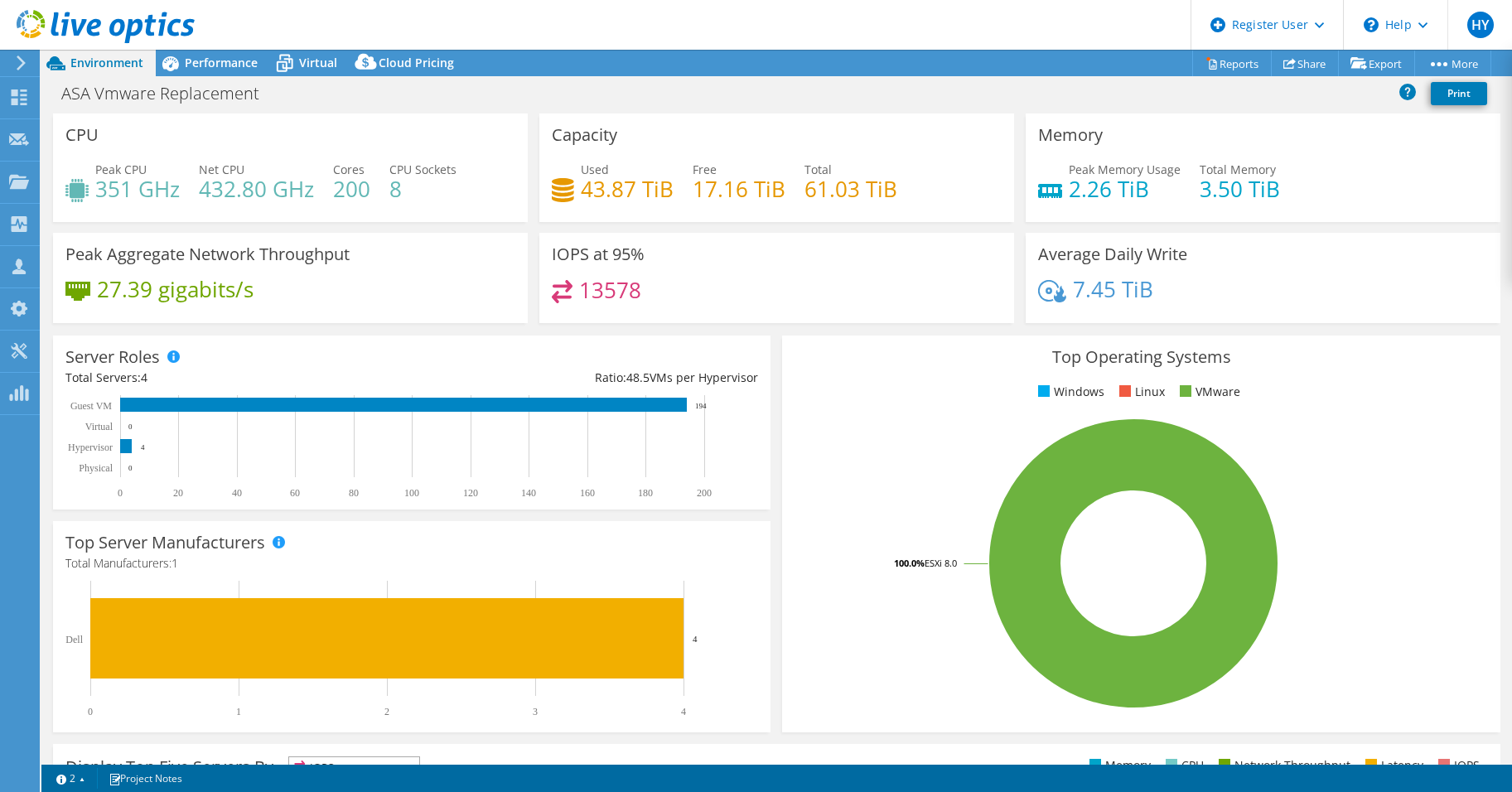 click on "Top Operating Systems" at bounding box center (1141, 357) 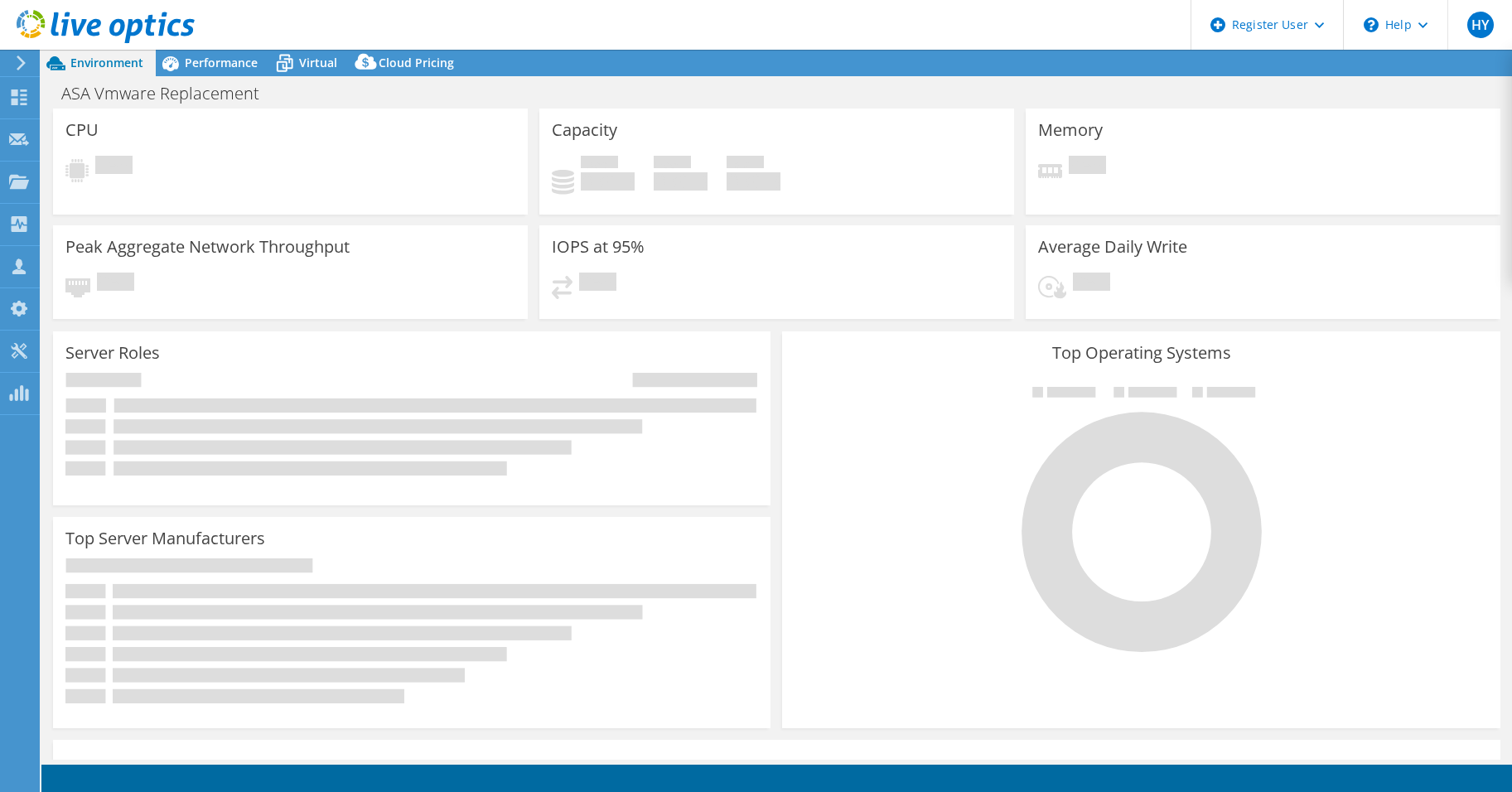 scroll, scrollTop: 0, scrollLeft: 0, axis: both 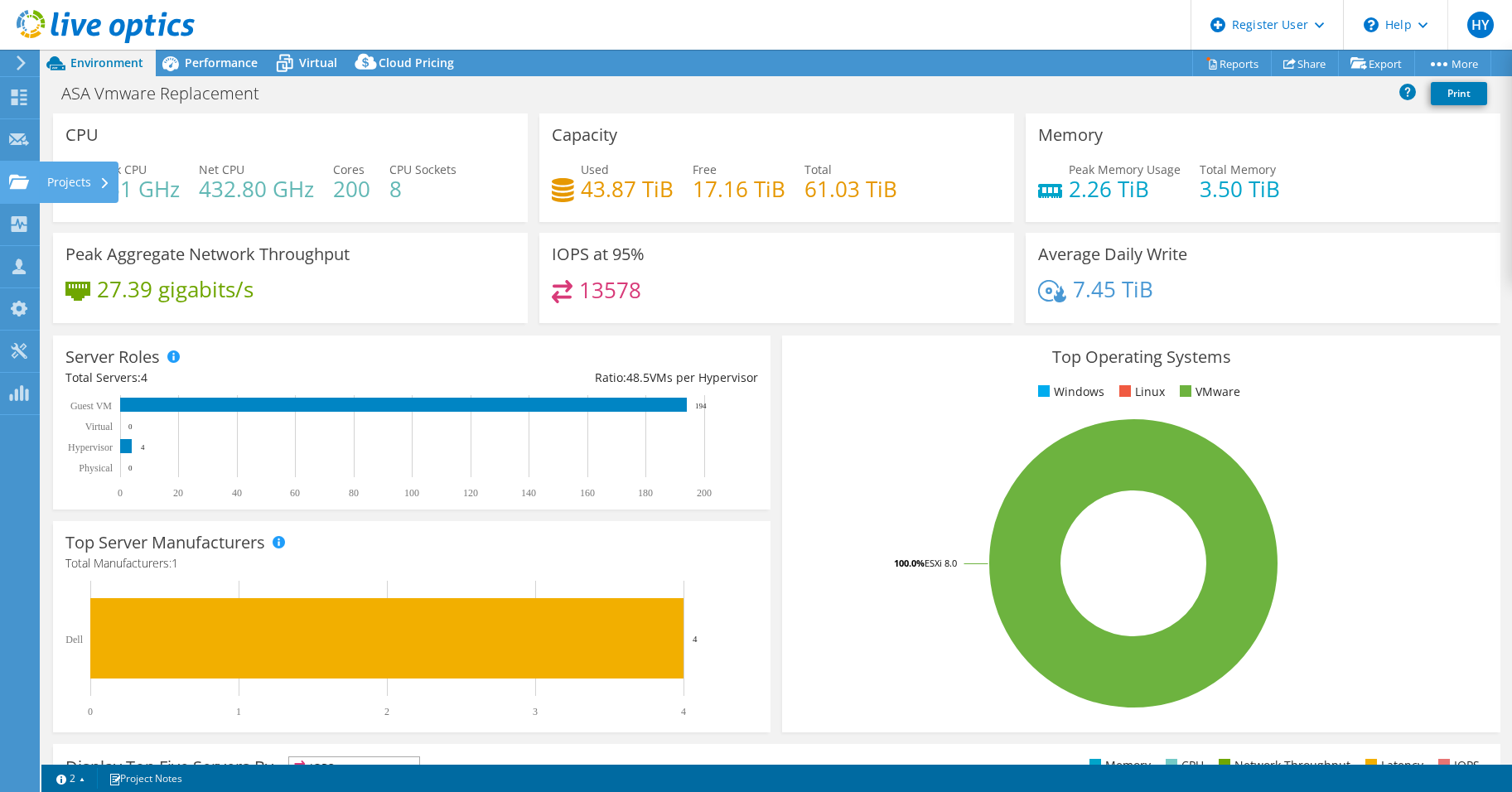 click on "Projects" at bounding box center (-55, 182) 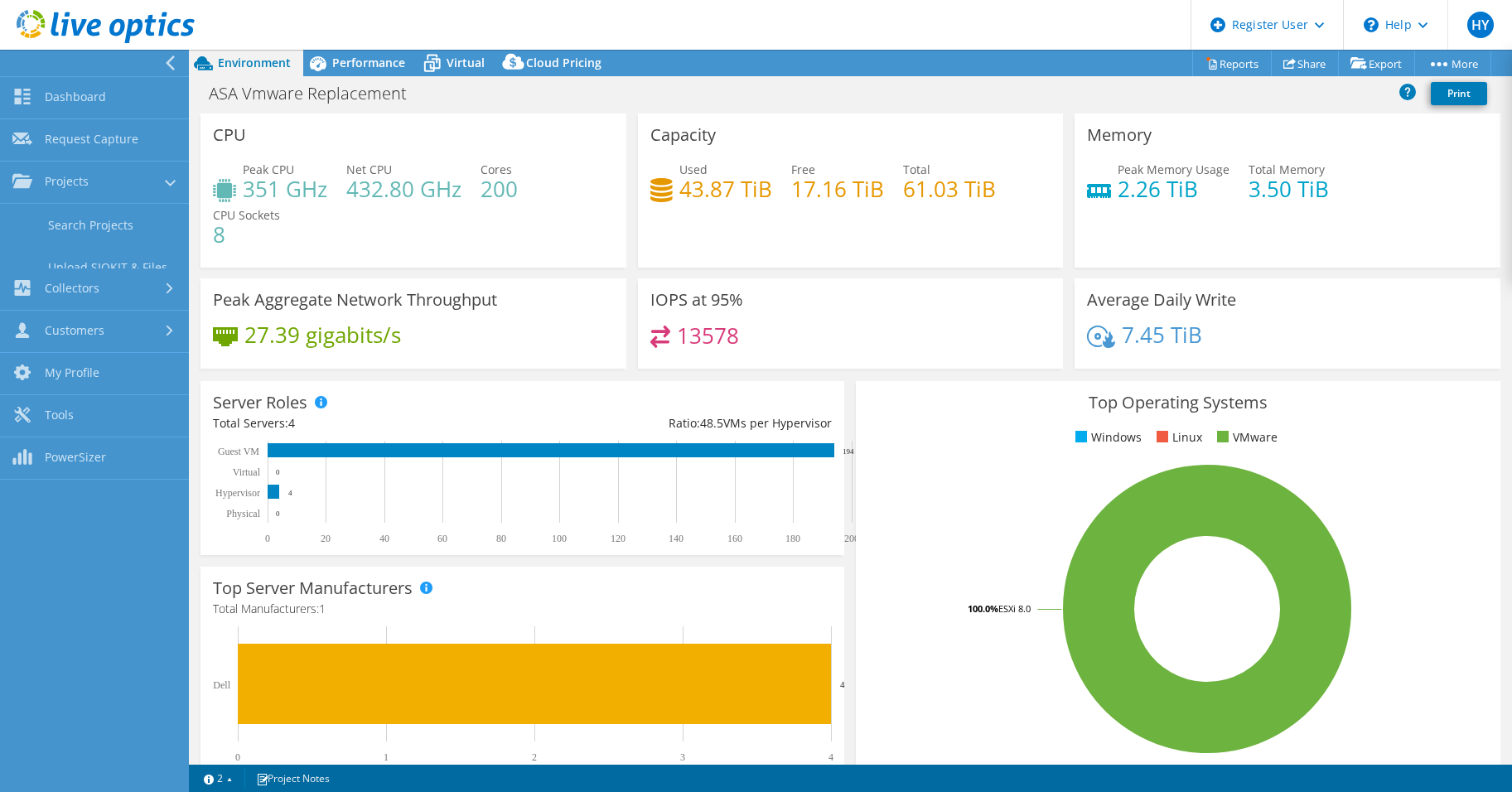 click on "Search Projects" at bounding box center [94, 225] 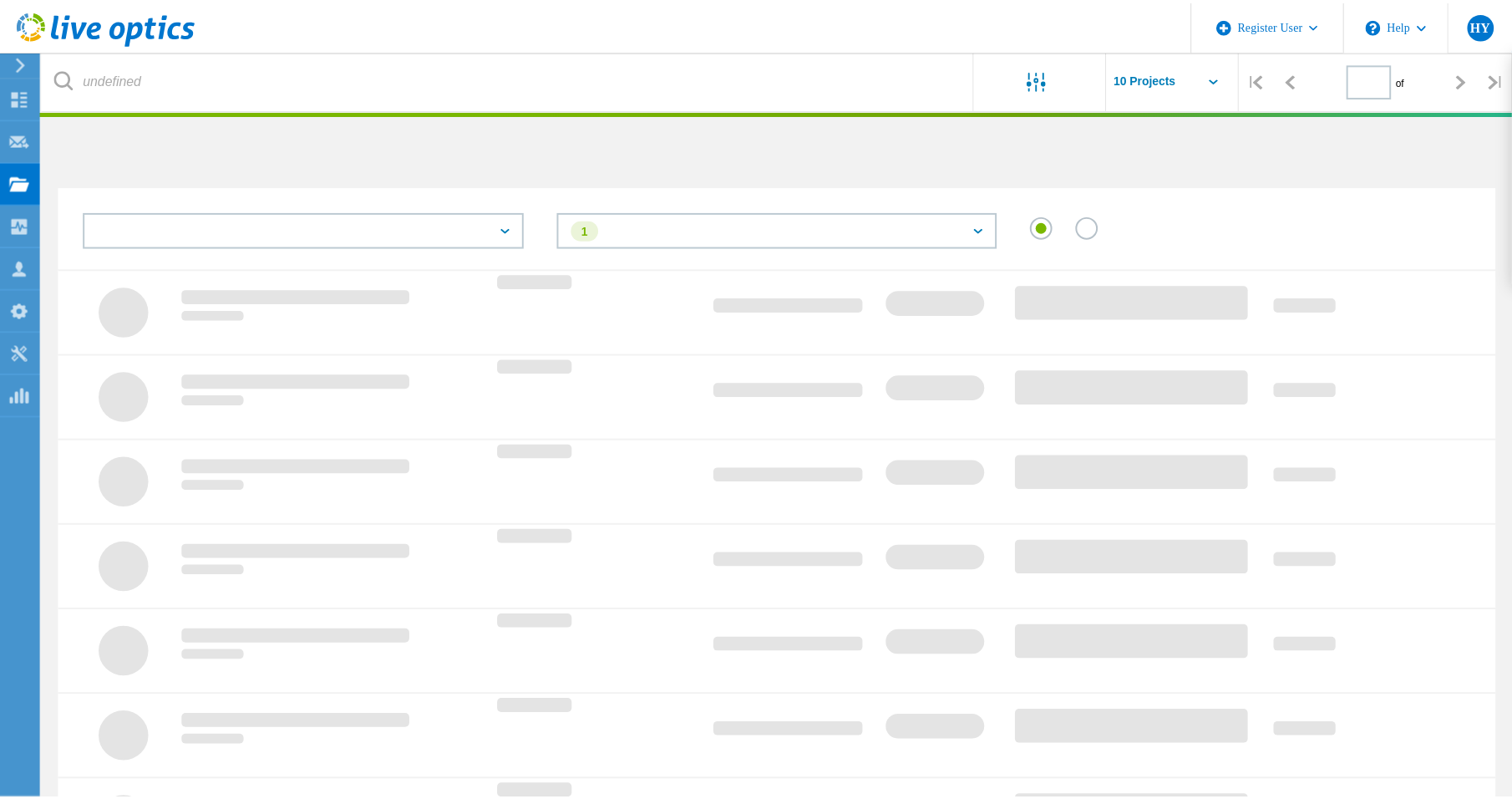 scroll, scrollTop: 0, scrollLeft: 0, axis: both 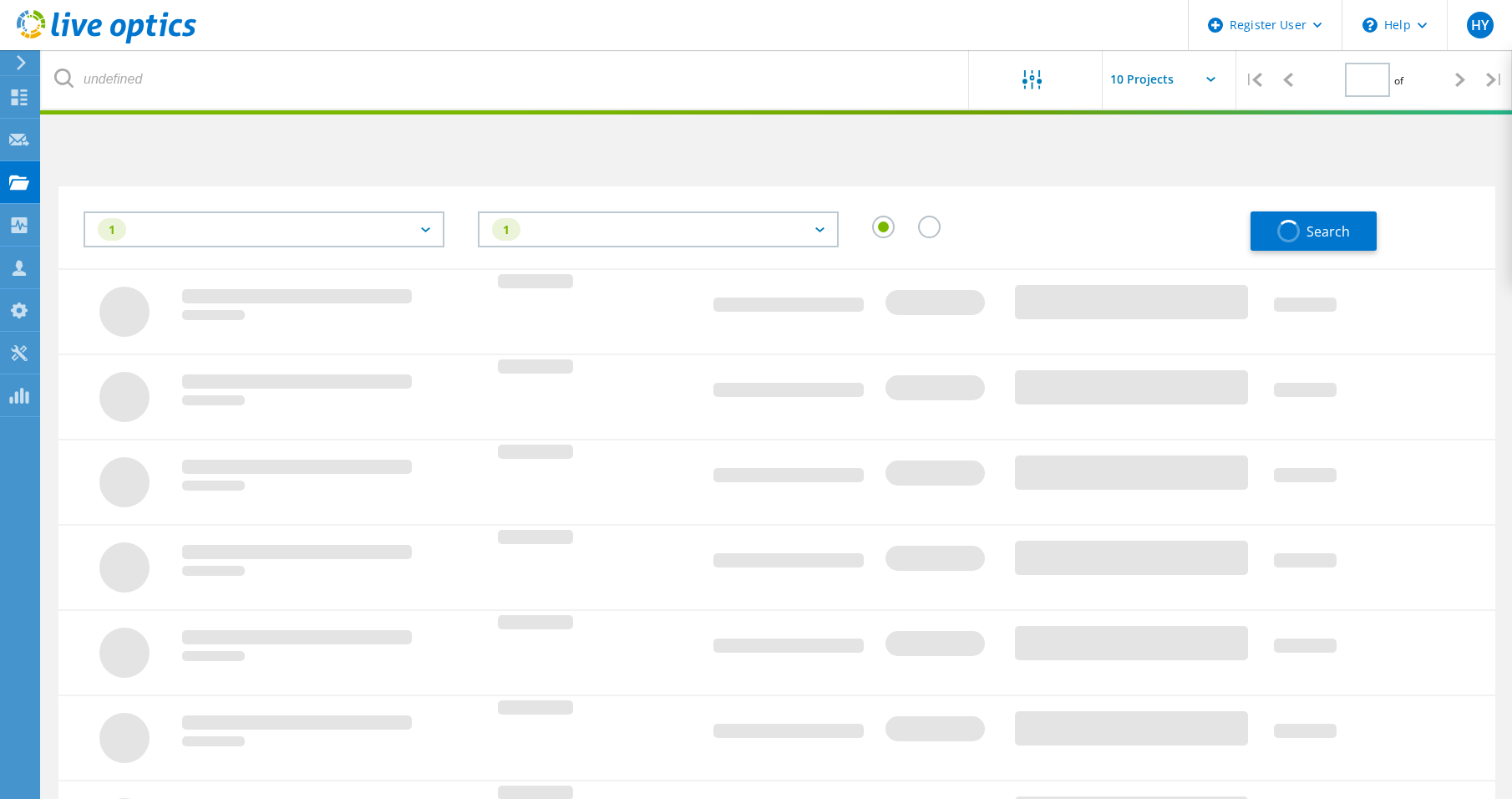 type on "1" 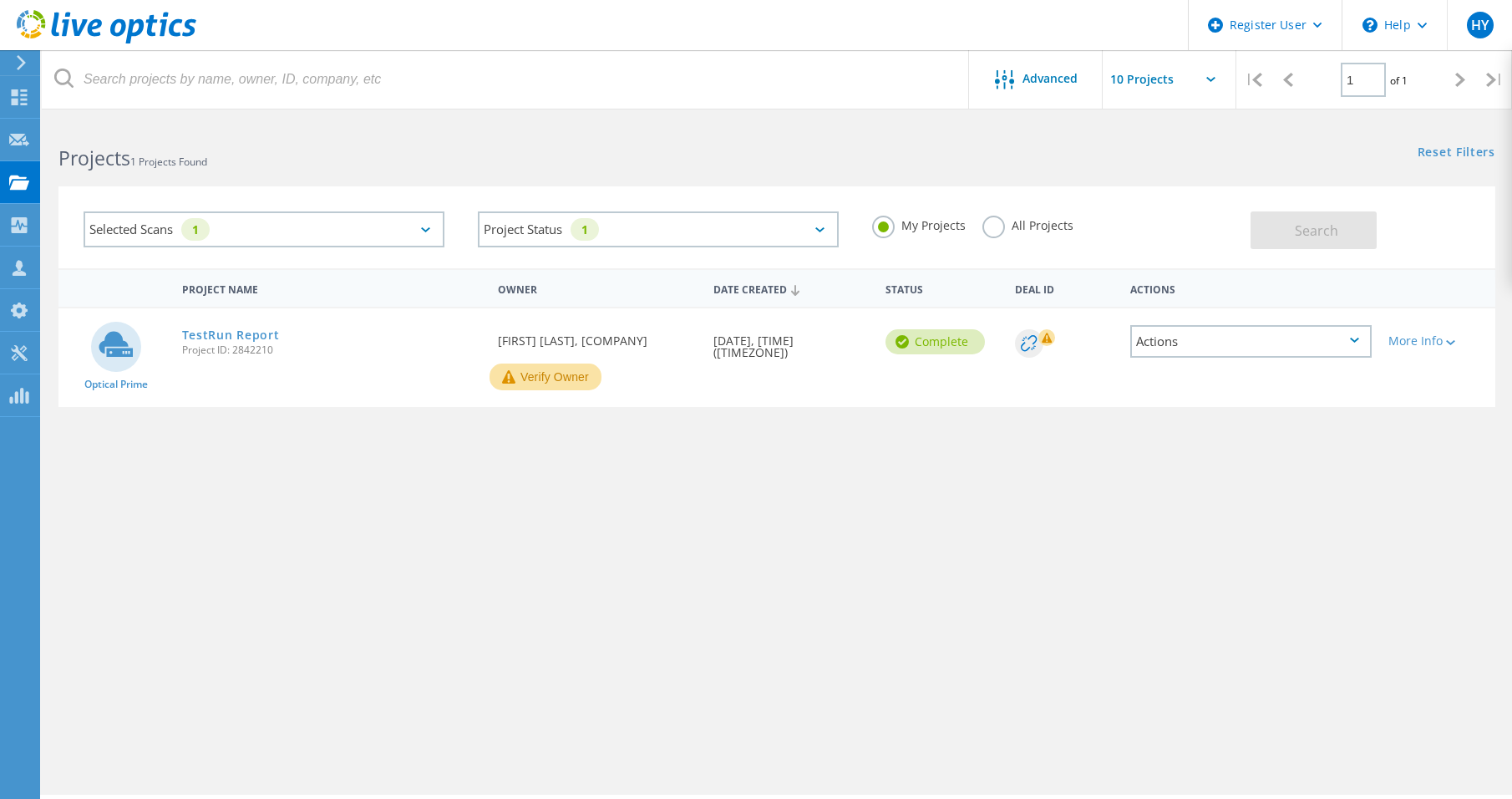 click on "All Projects" 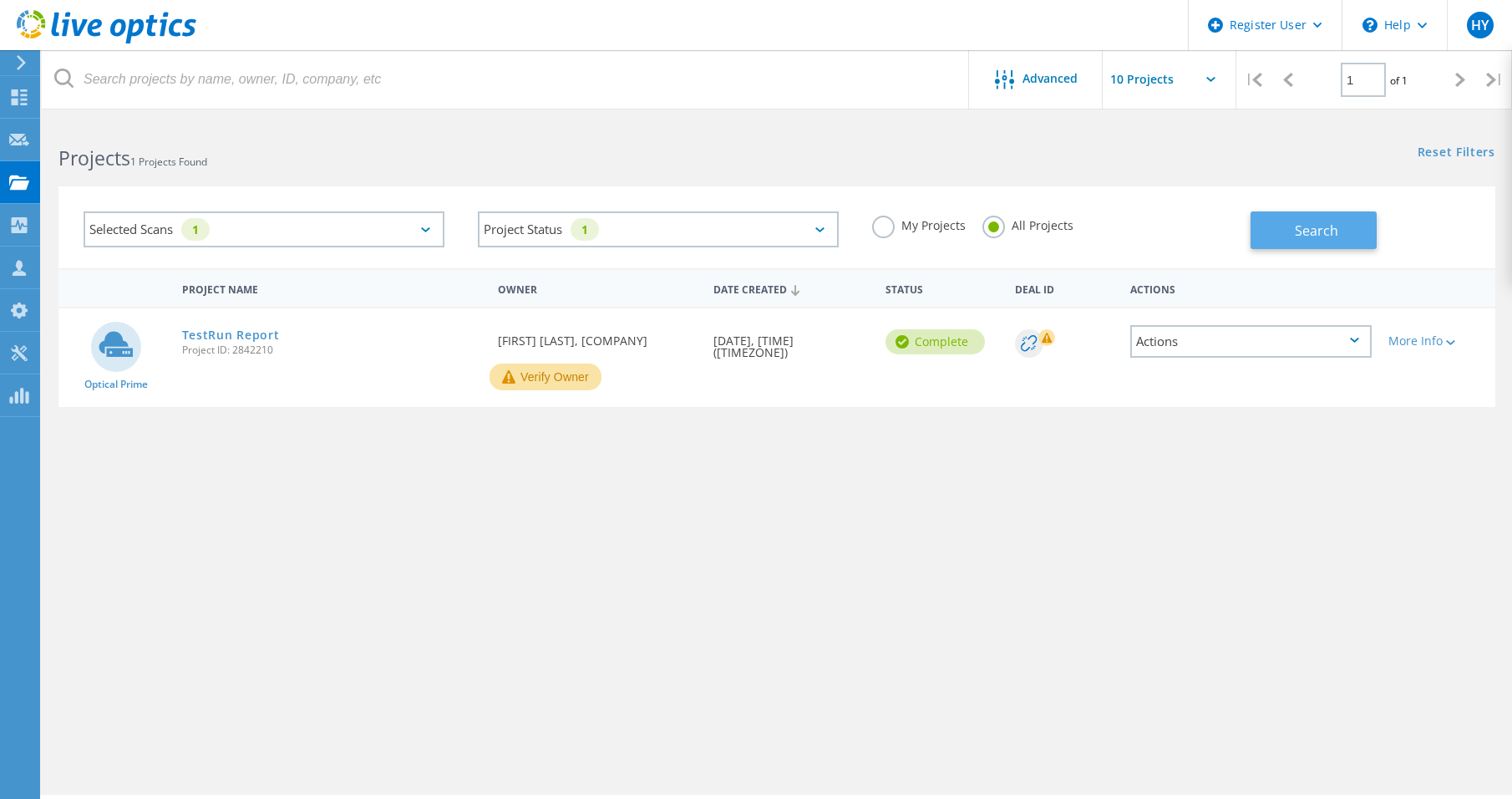 click on "Search" 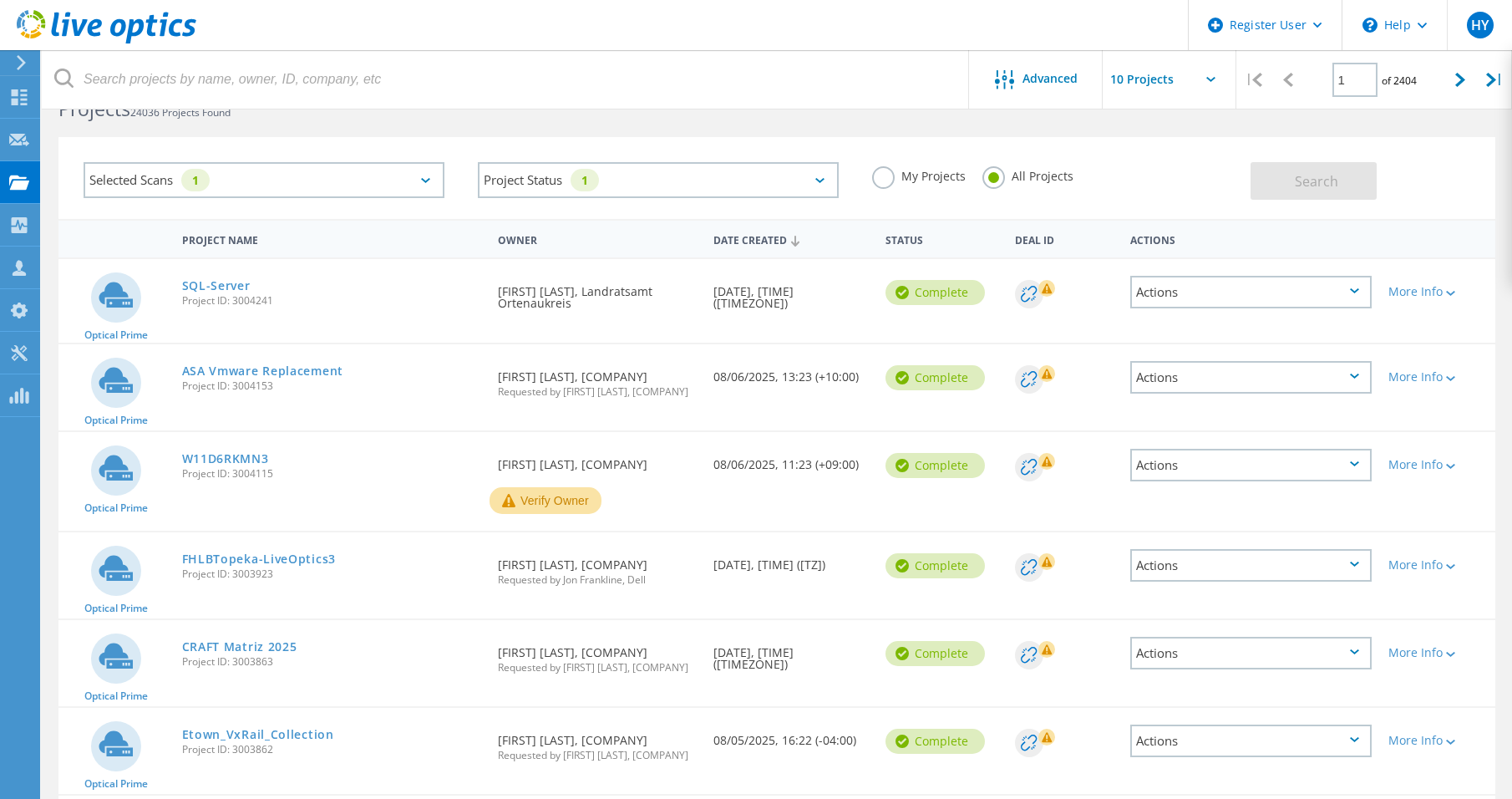 scroll, scrollTop: 0, scrollLeft: 0, axis: both 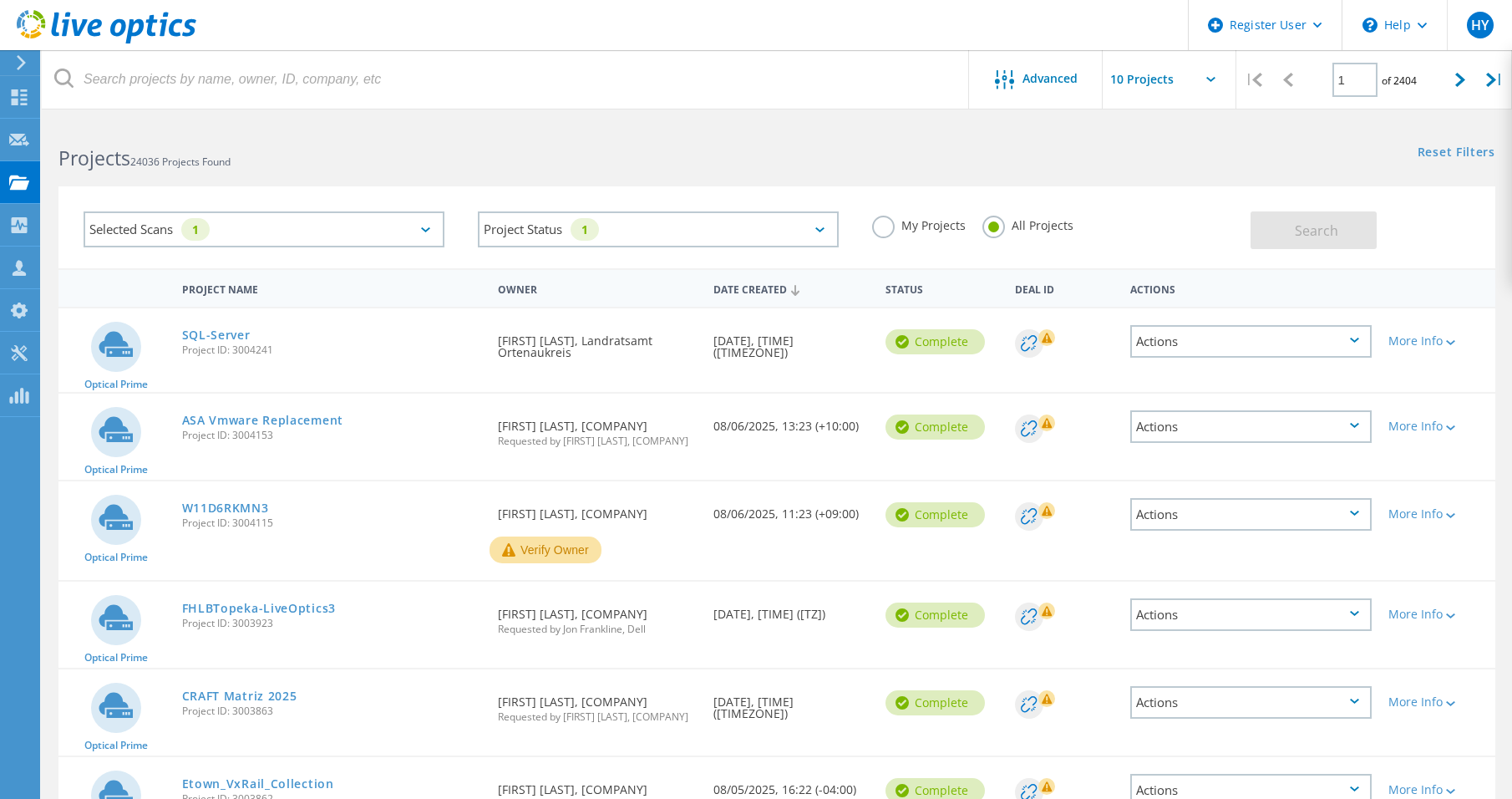 click on "Selected Scans   1" 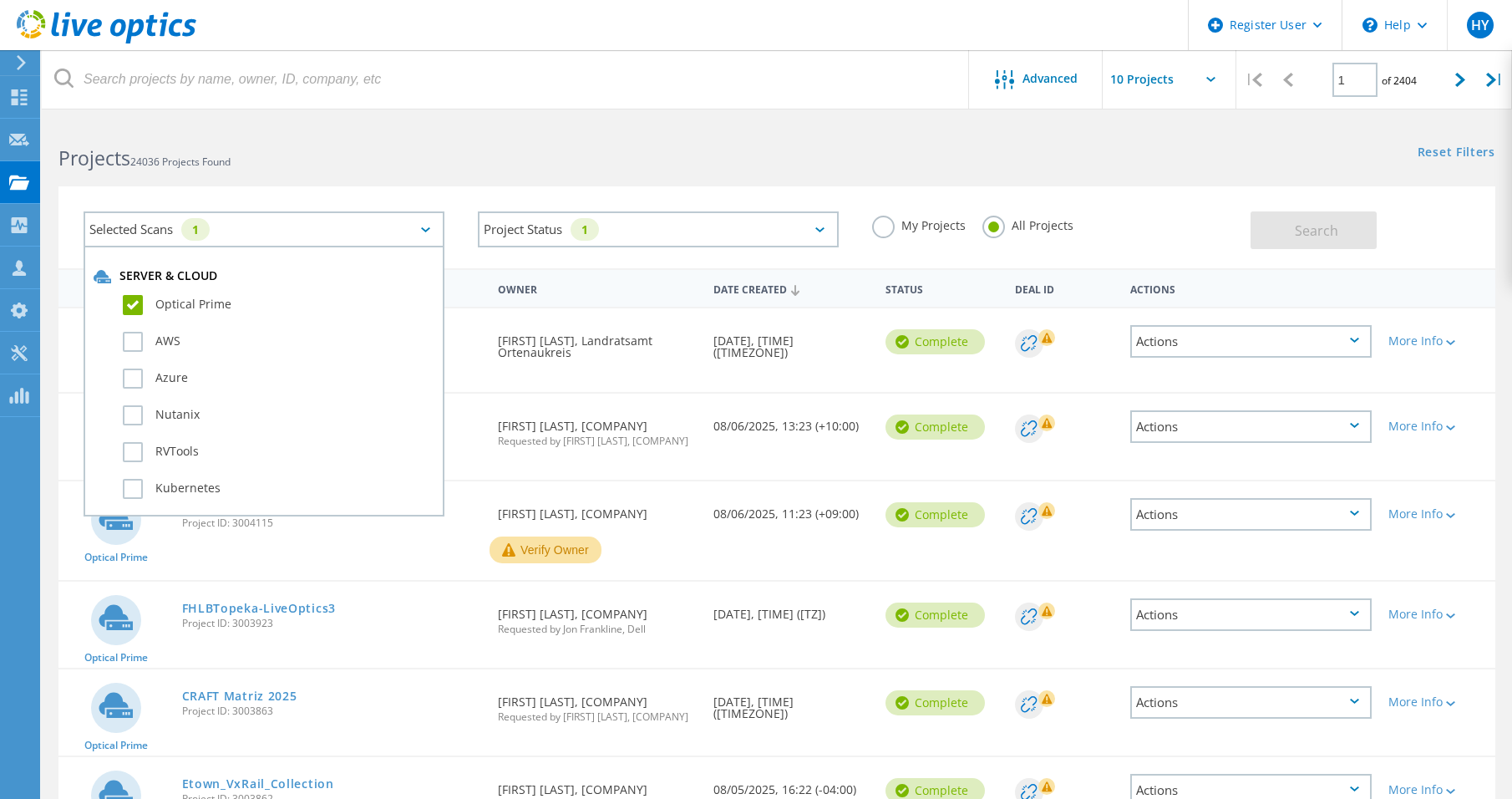 click on "Selected Scans   1" 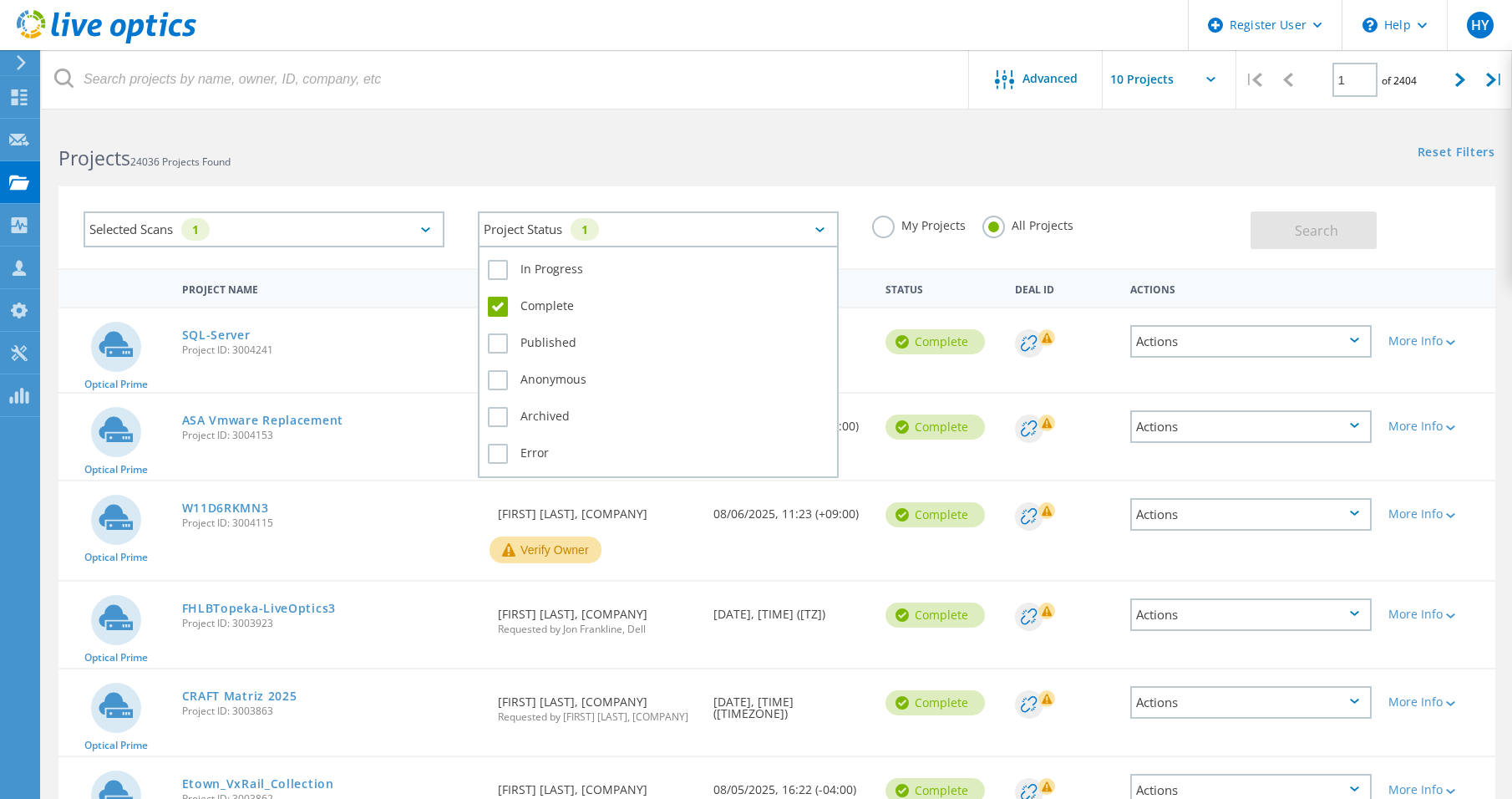 click on "Project Status   1" 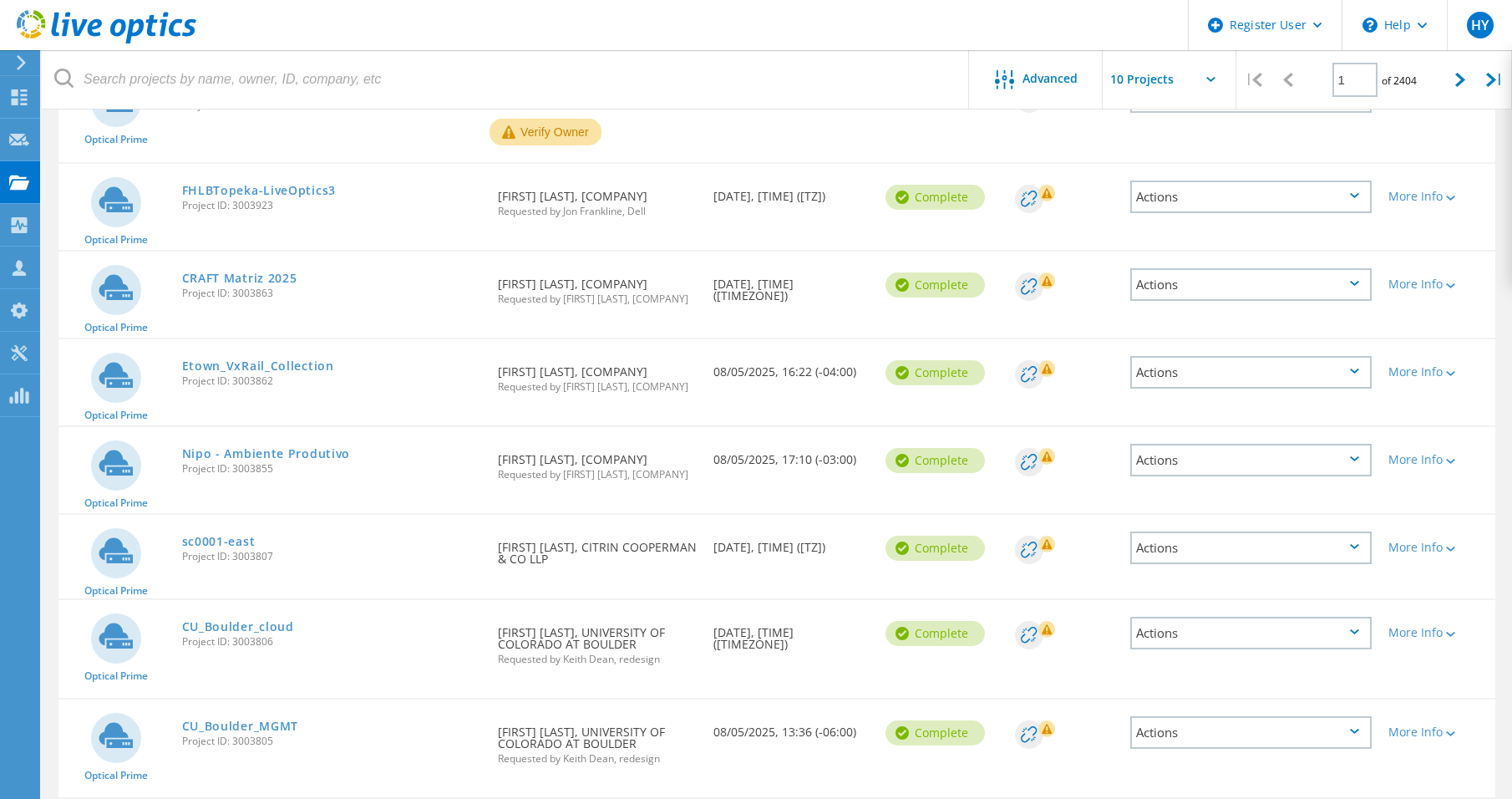 scroll, scrollTop: 518, scrollLeft: 0, axis: vertical 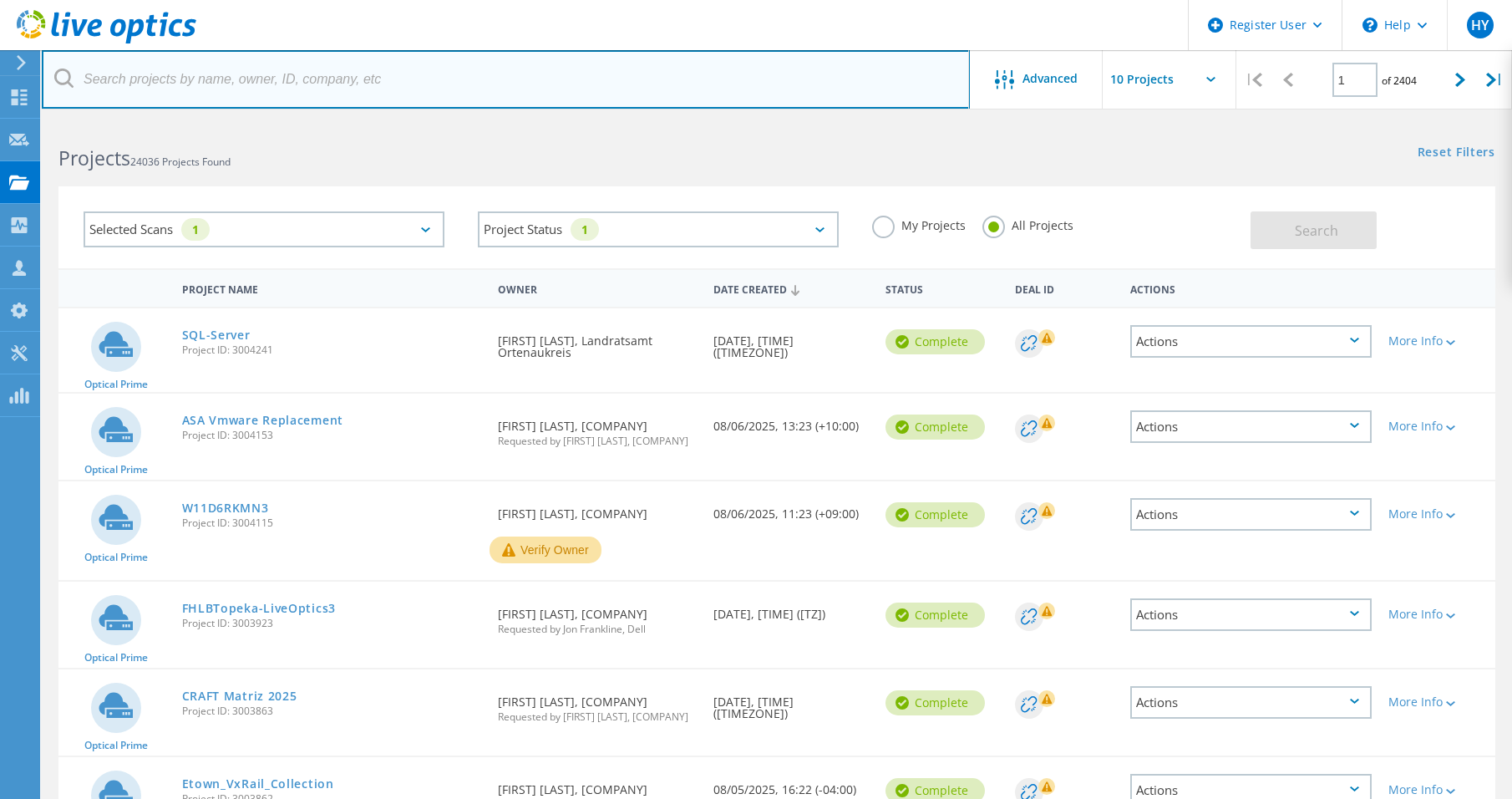click at bounding box center [505, 79] 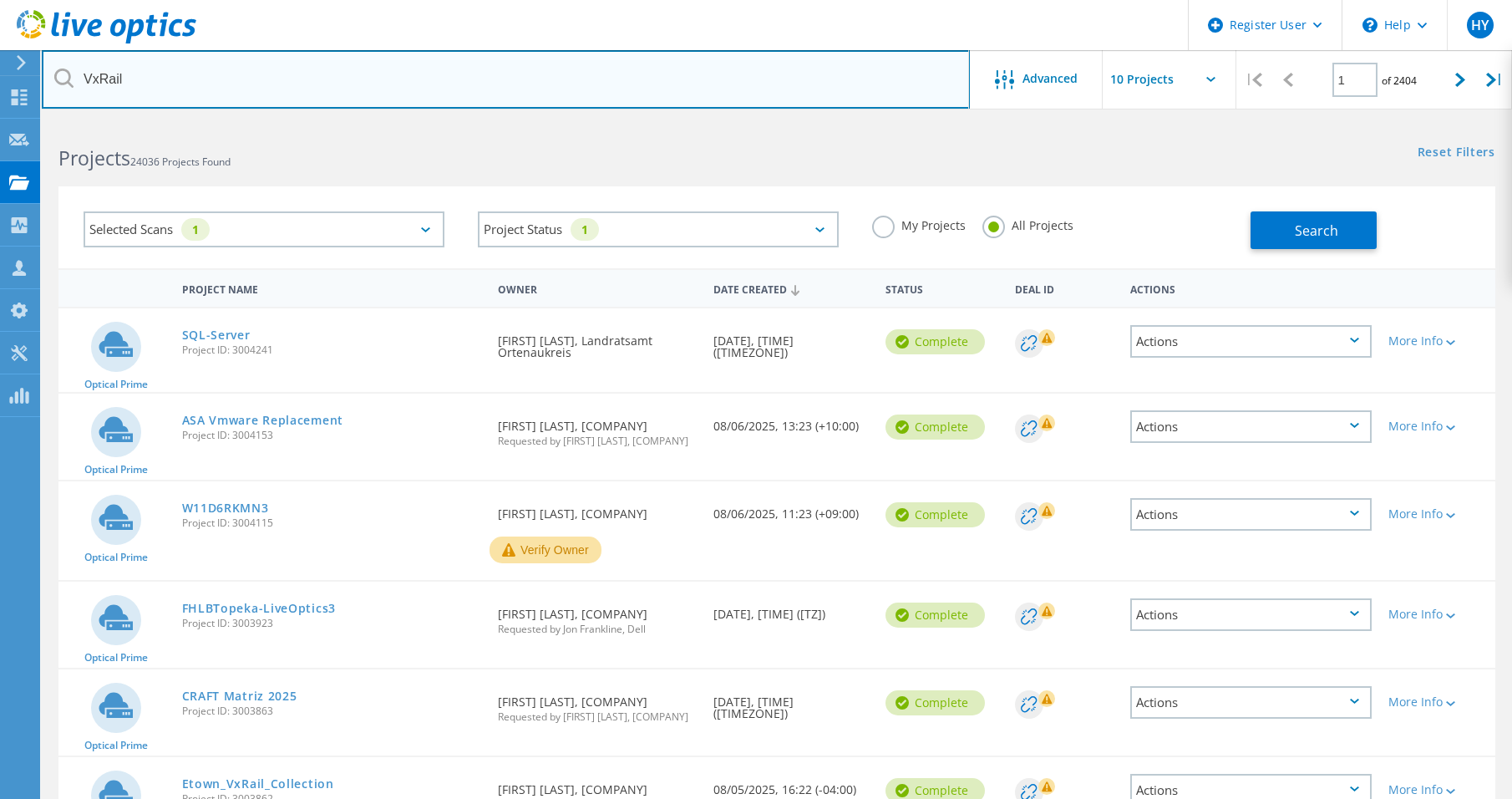 type on "VxRail" 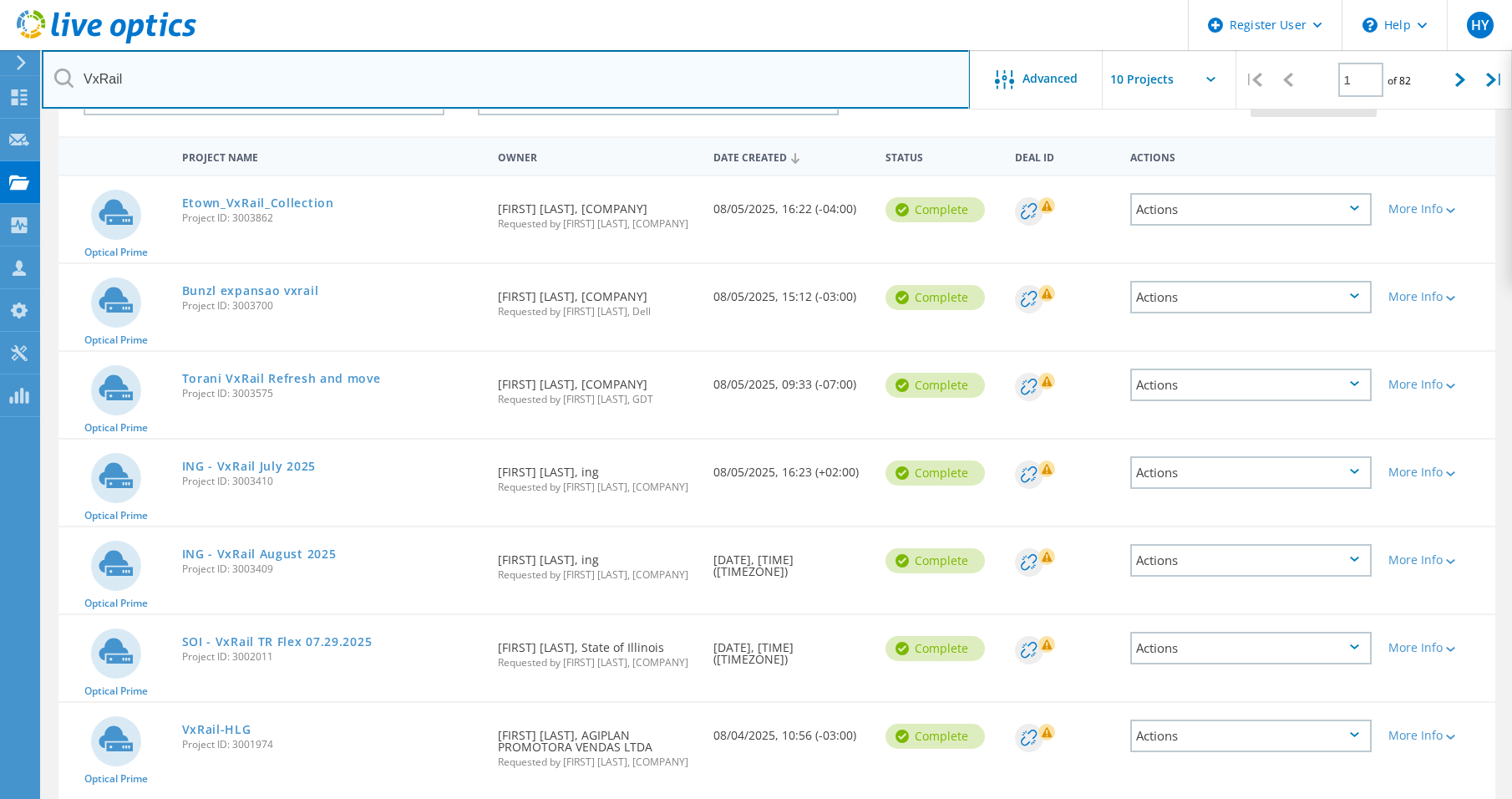 scroll, scrollTop: 0, scrollLeft: 0, axis: both 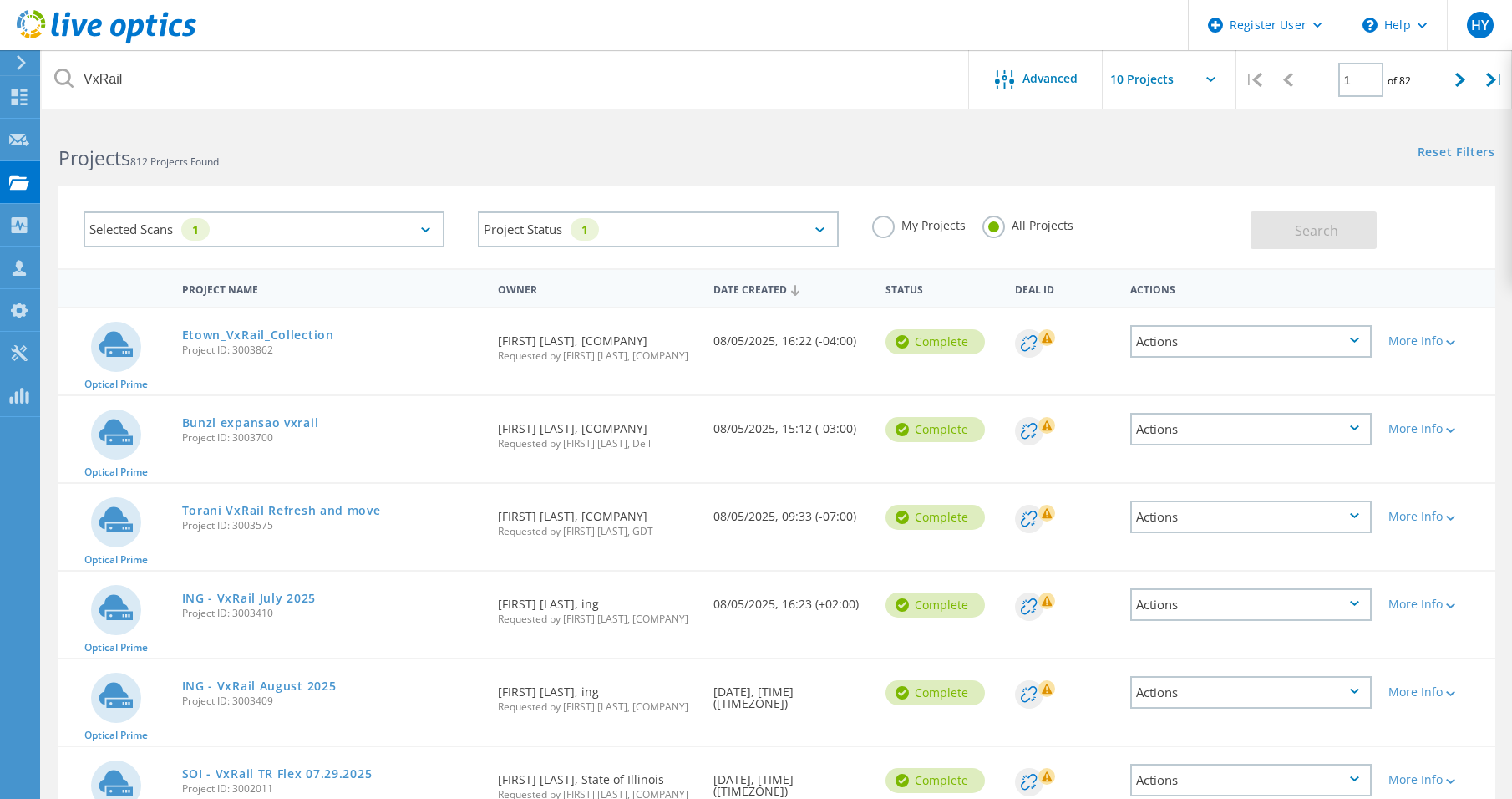 click 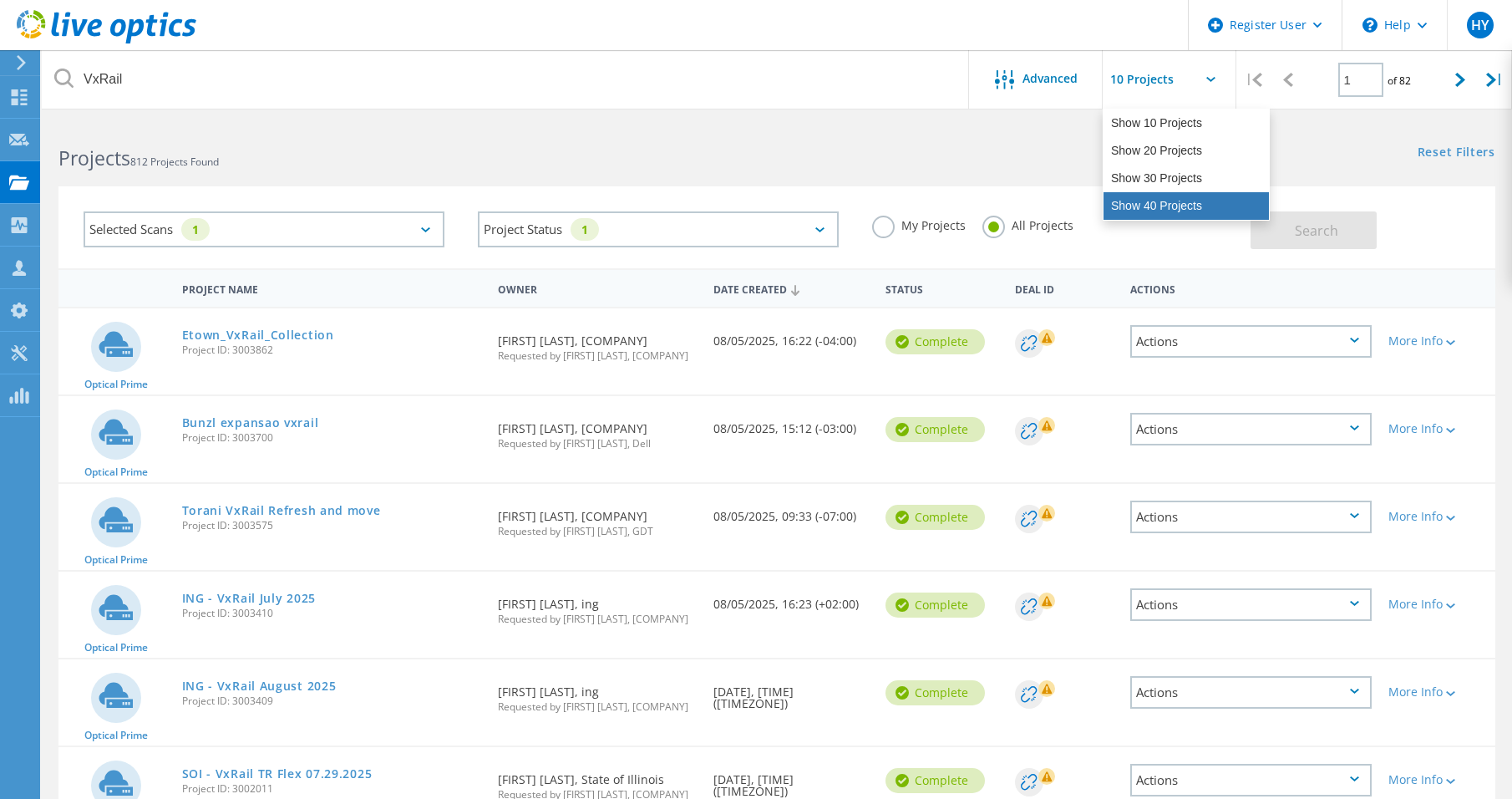 click on "Show 40 Projects" at bounding box center [1186, 206] 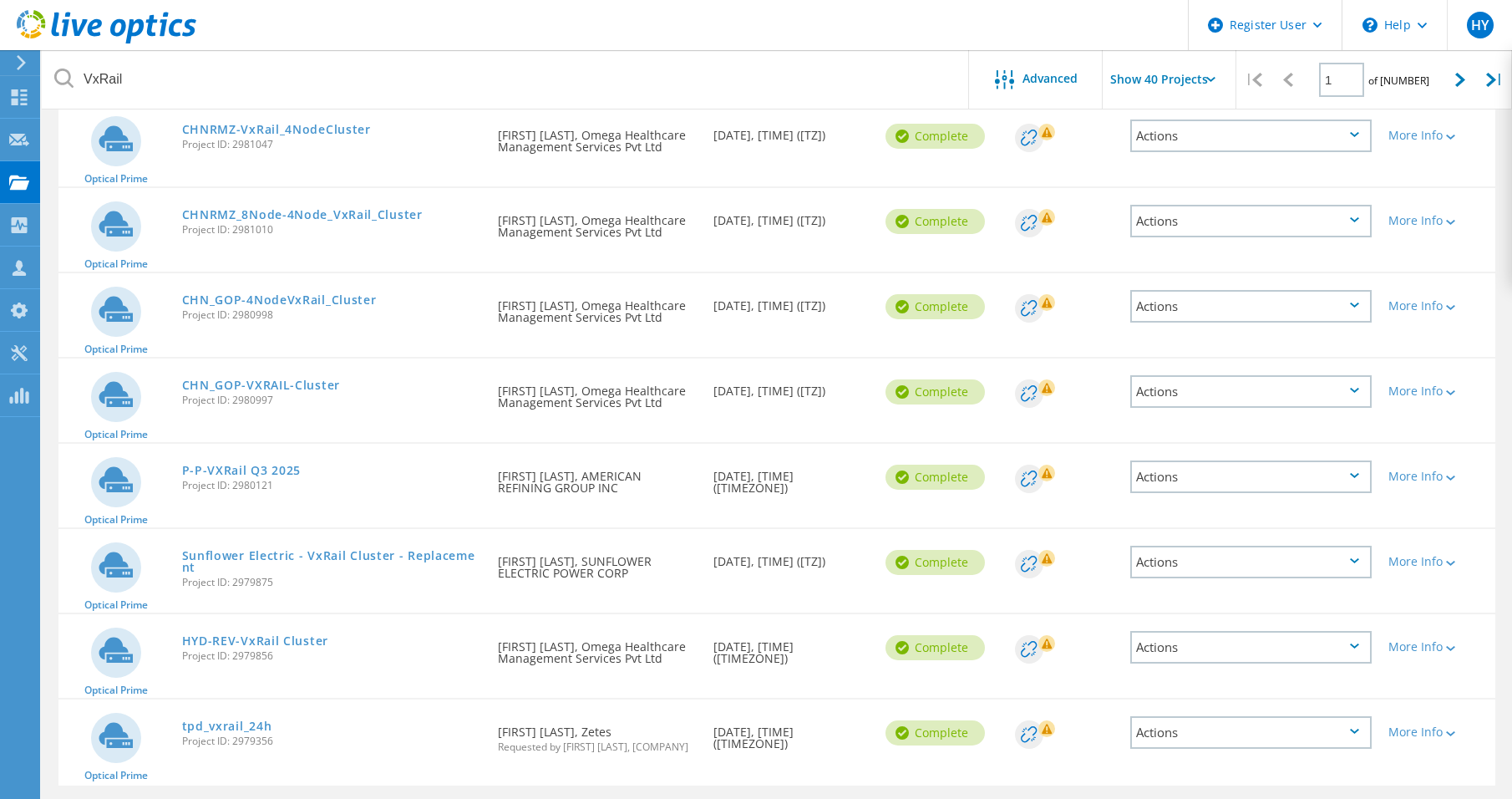 scroll, scrollTop: 3217, scrollLeft: 0, axis: vertical 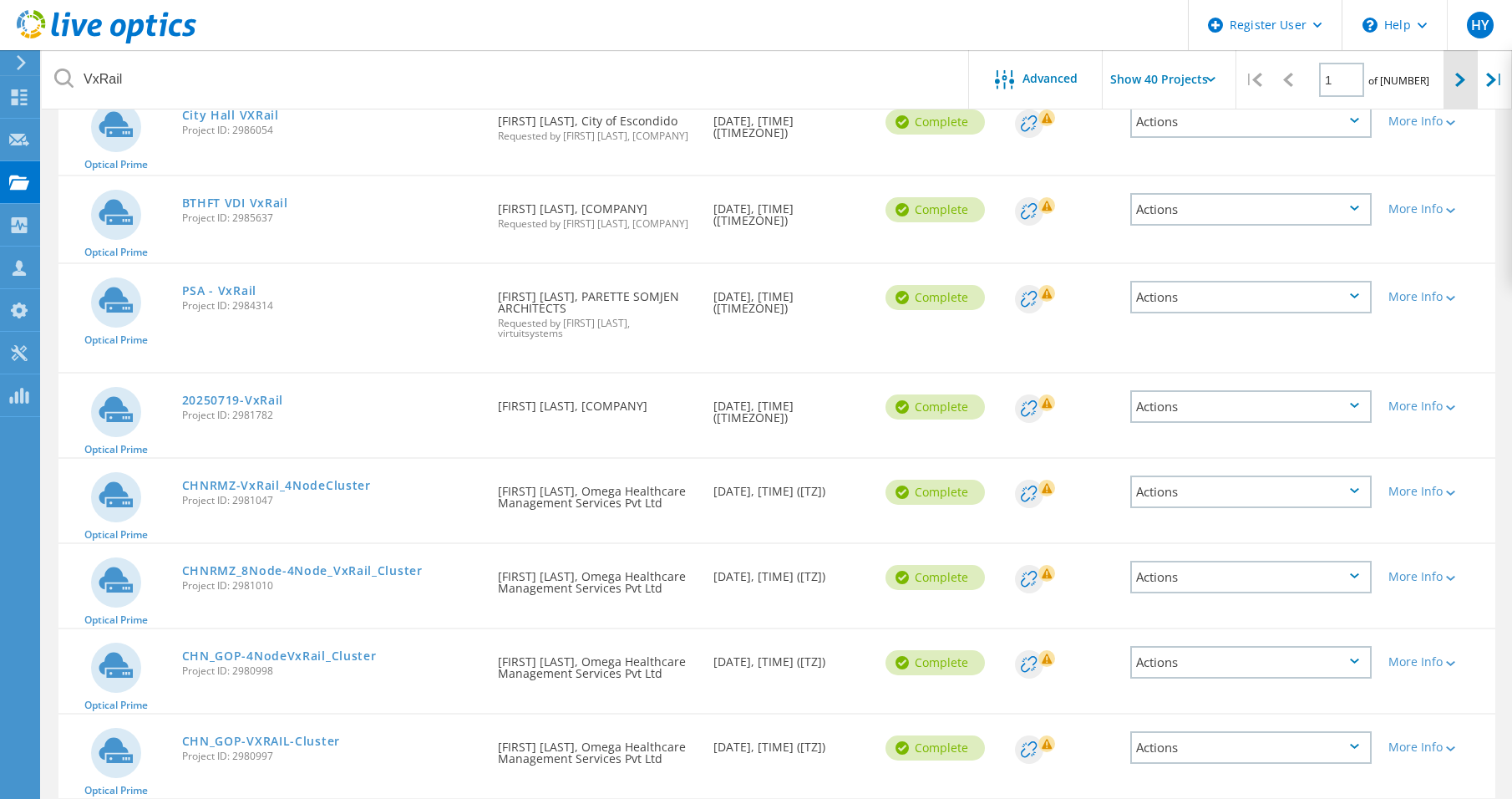 click 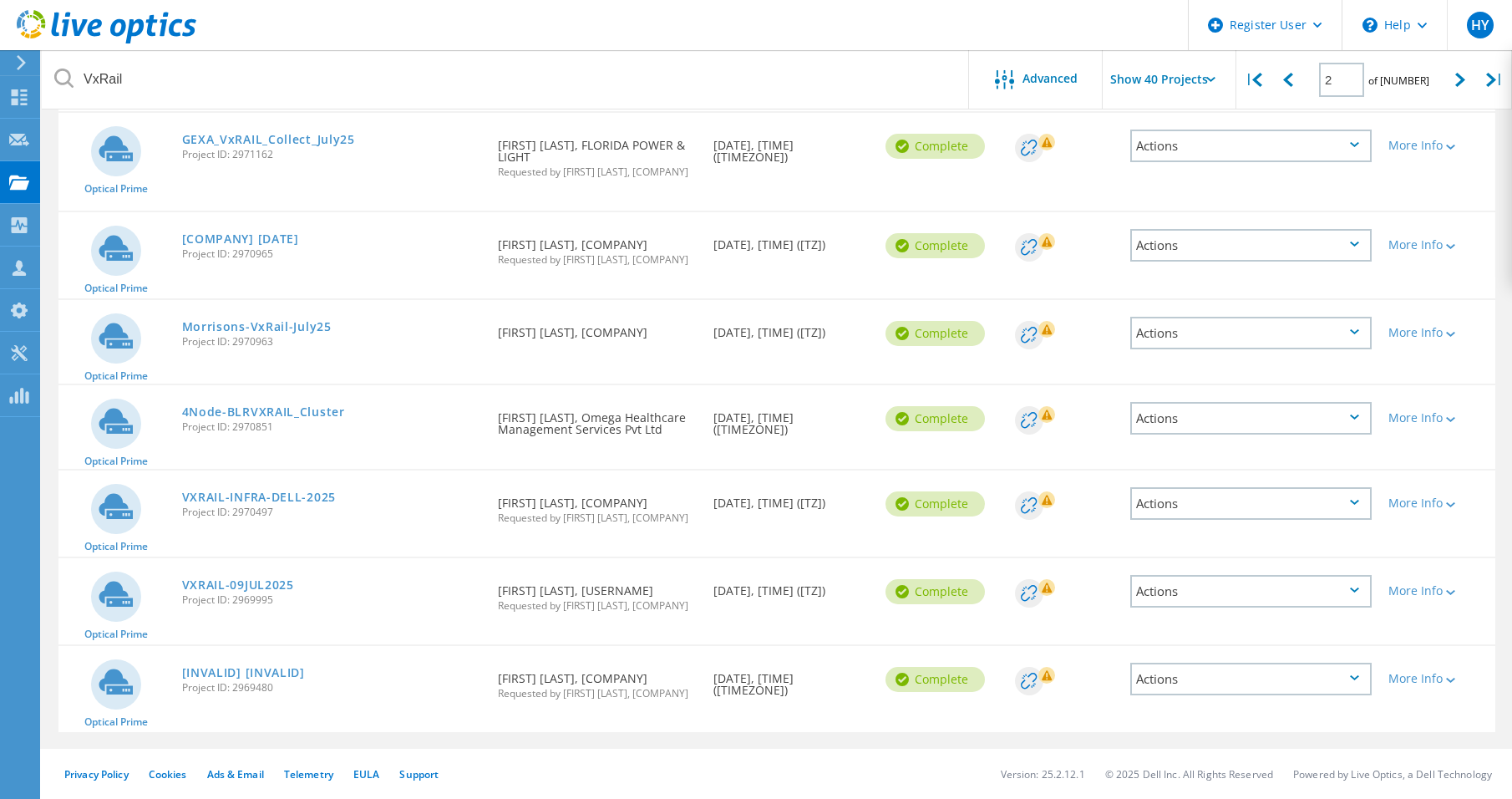 scroll, scrollTop: 3236, scrollLeft: 0, axis: vertical 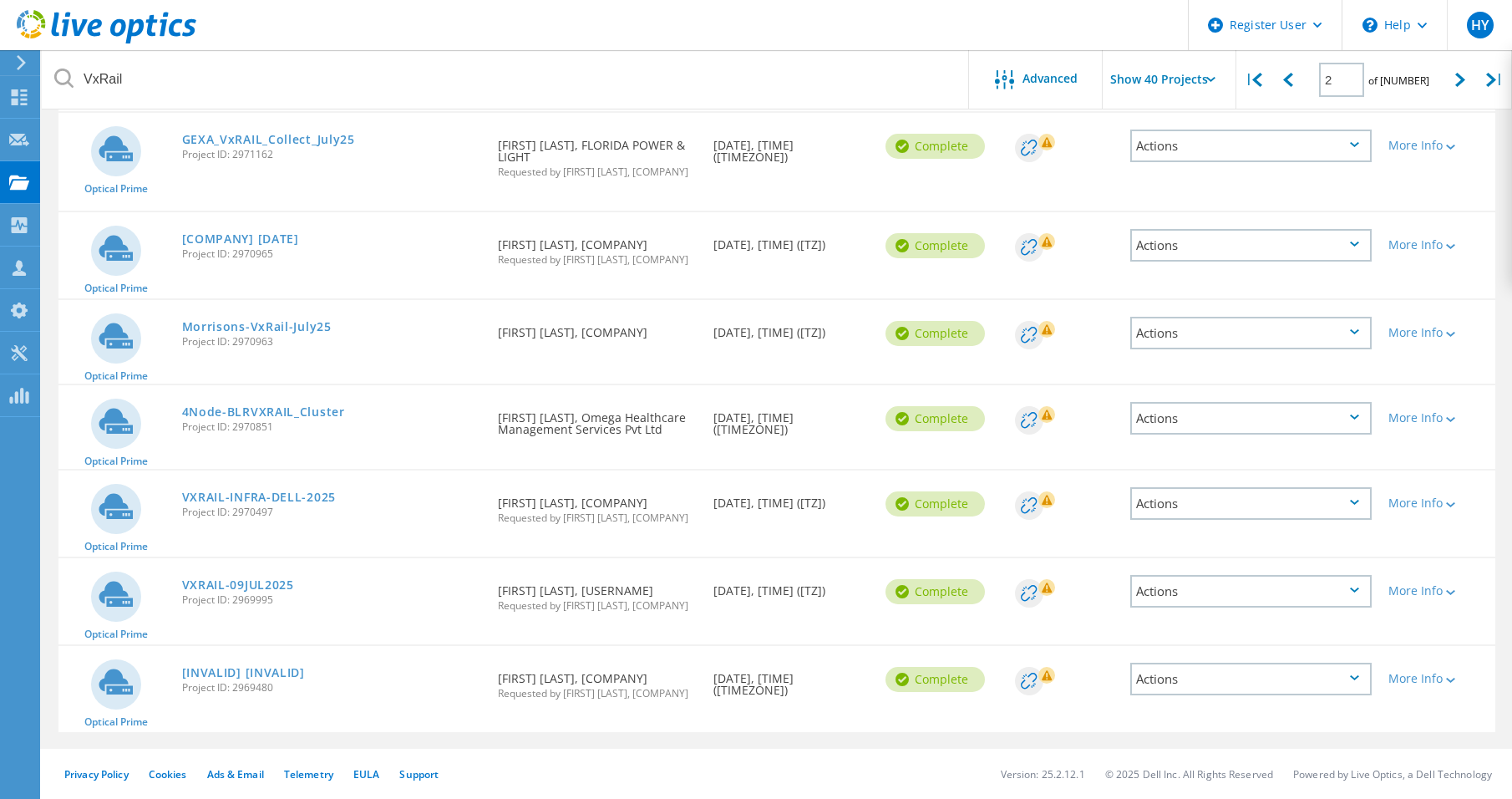drag, startPoint x: 251, startPoint y: 646, endPoint x: 216, endPoint y: 447, distance: 202.05445 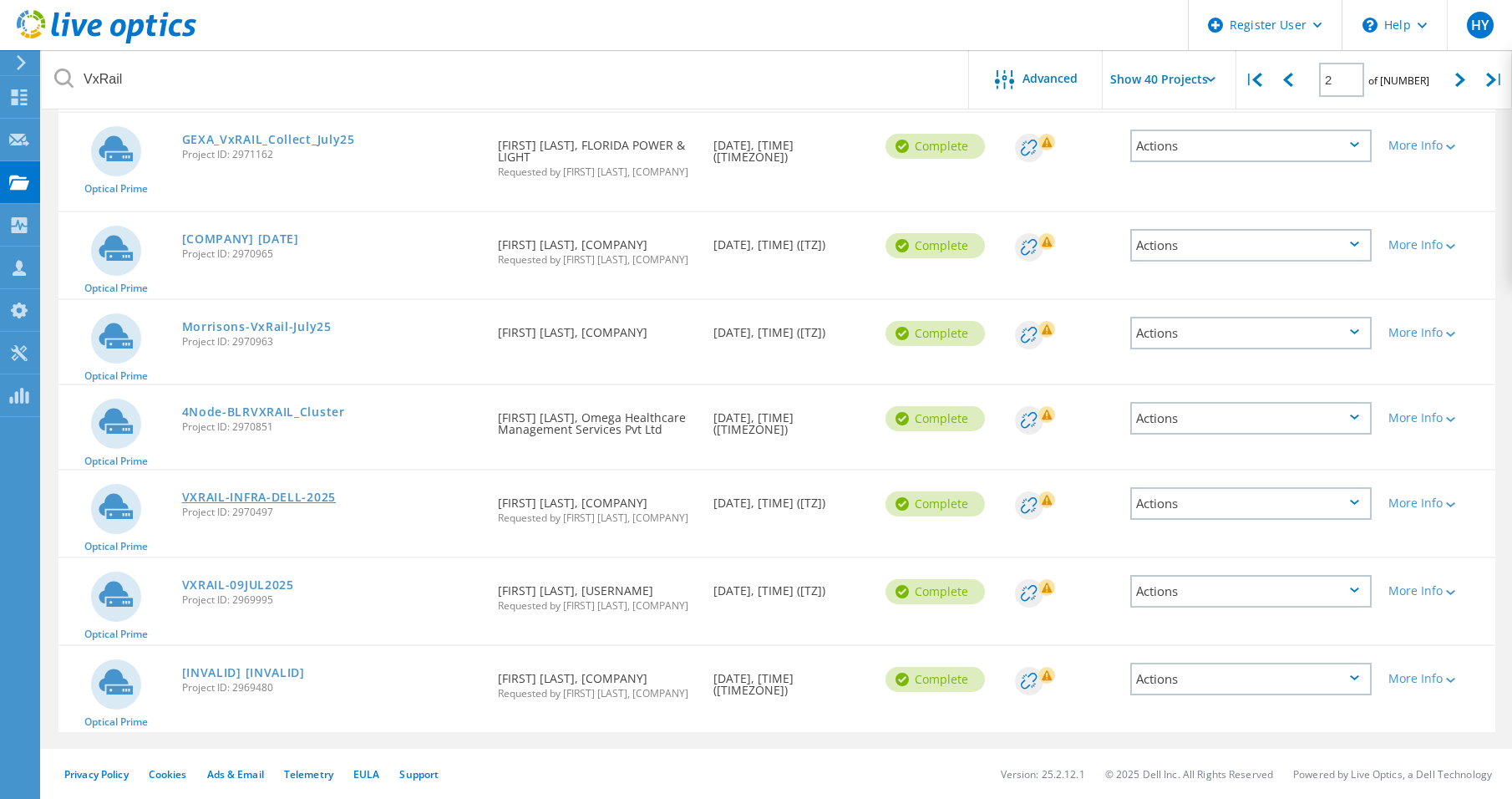 drag, startPoint x: 216, startPoint y: 447, endPoint x: 204, endPoint y: 470, distance: 25.94224 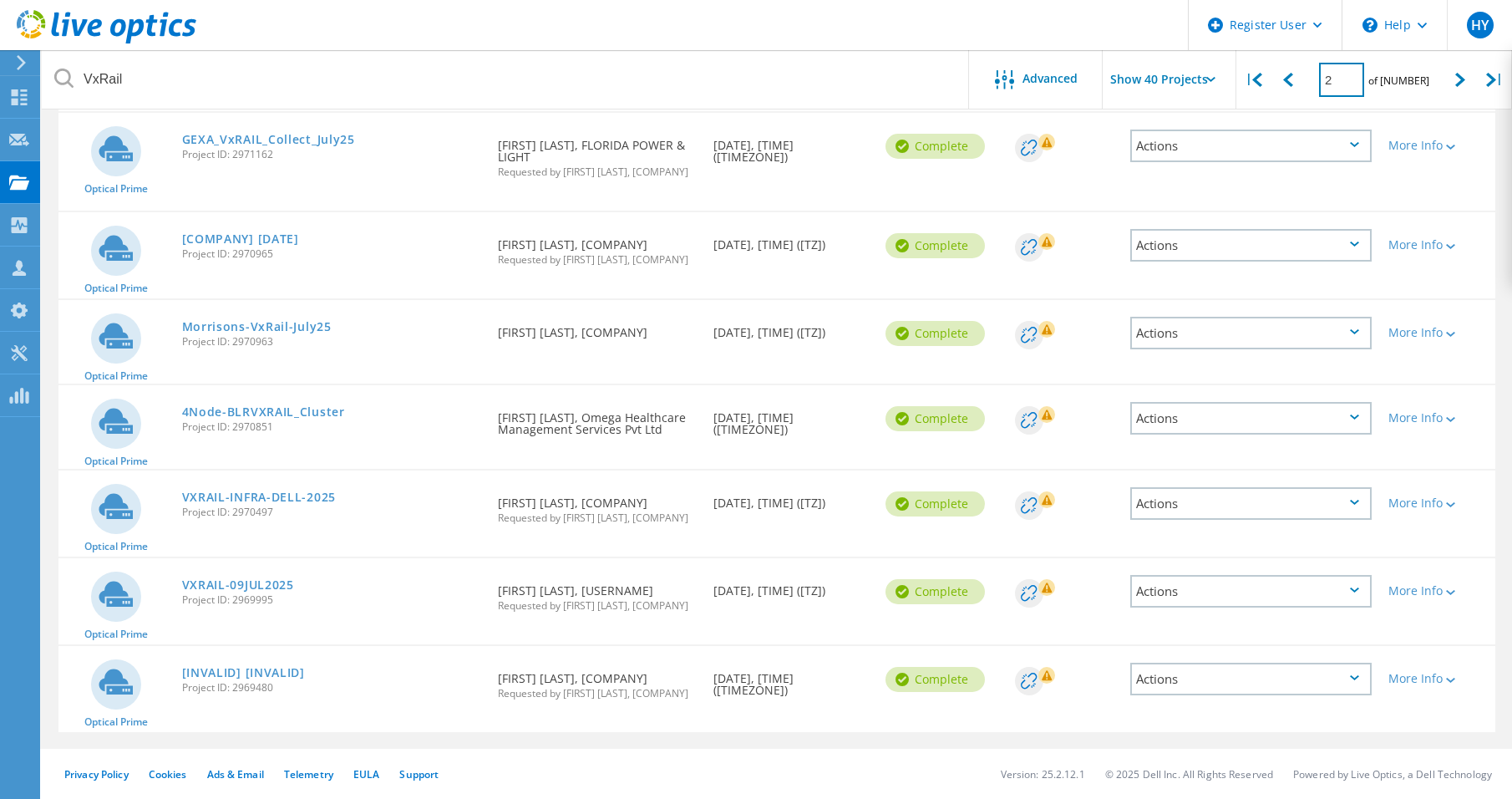 drag, startPoint x: 1368, startPoint y: 84, endPoint x: 1318, endPoint y: 77, distance: 50.487622 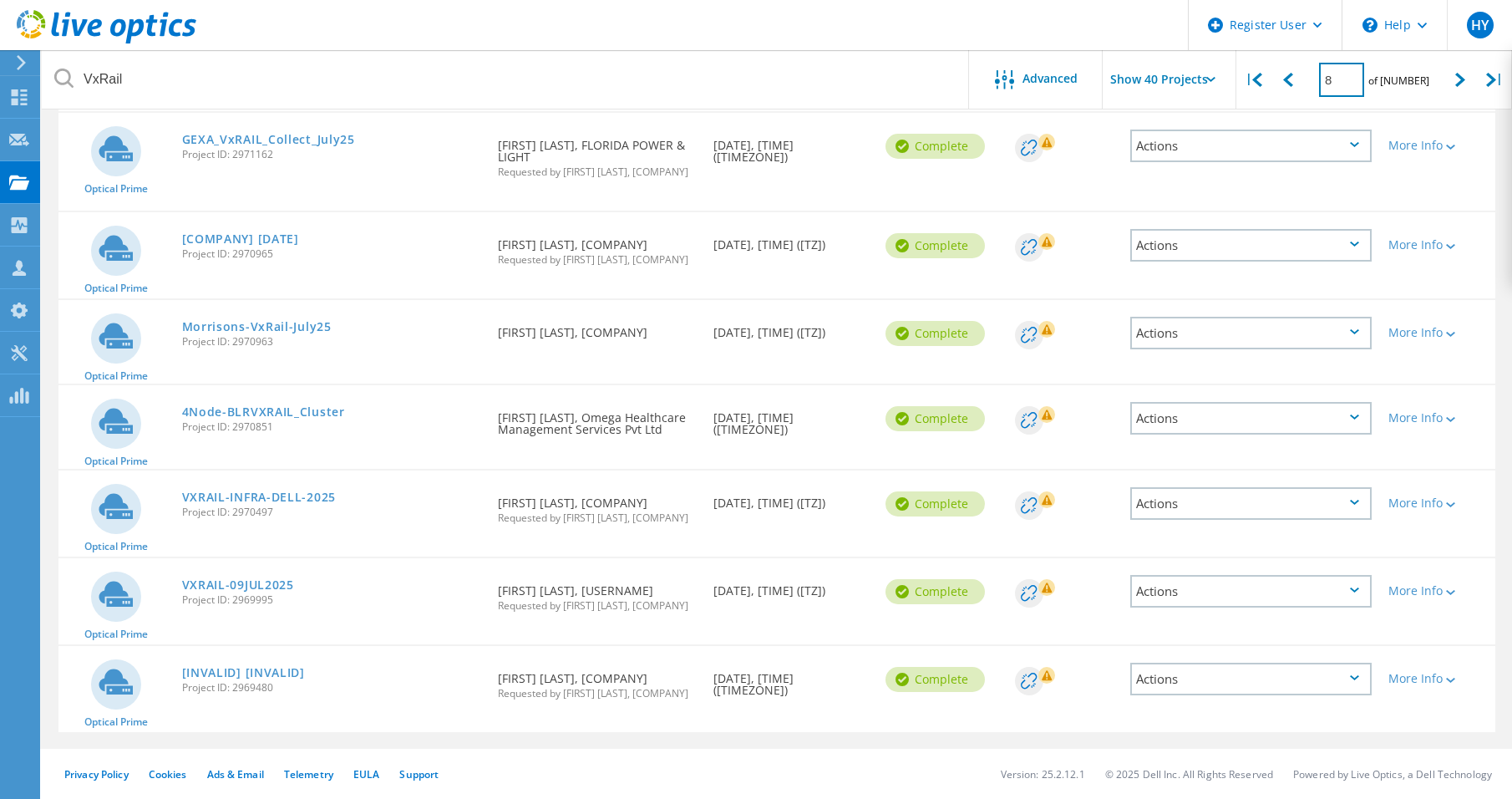 type on "8" 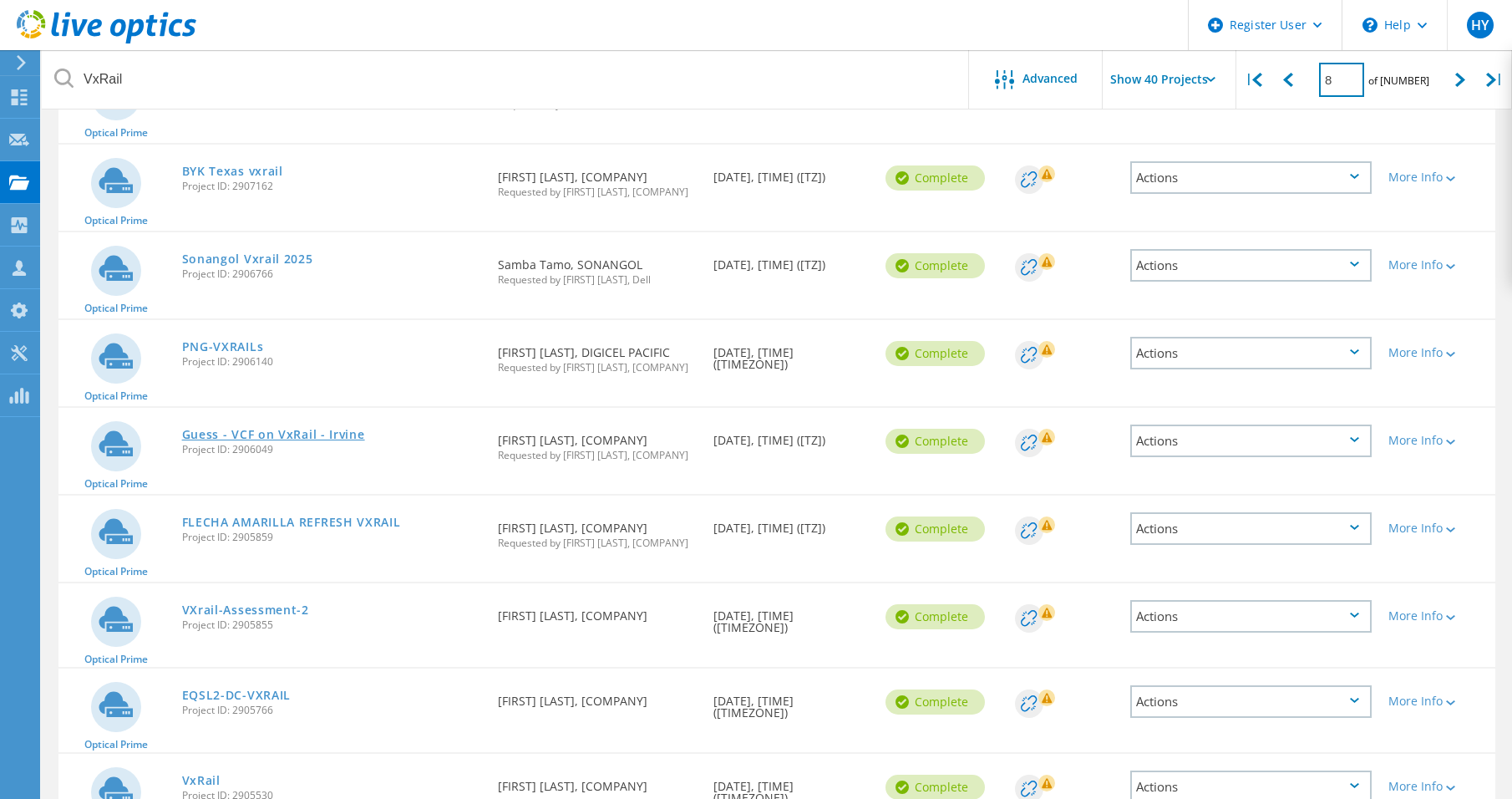 scroll, scrollTop: 1585, scrollLeft: 0, axis: vertical 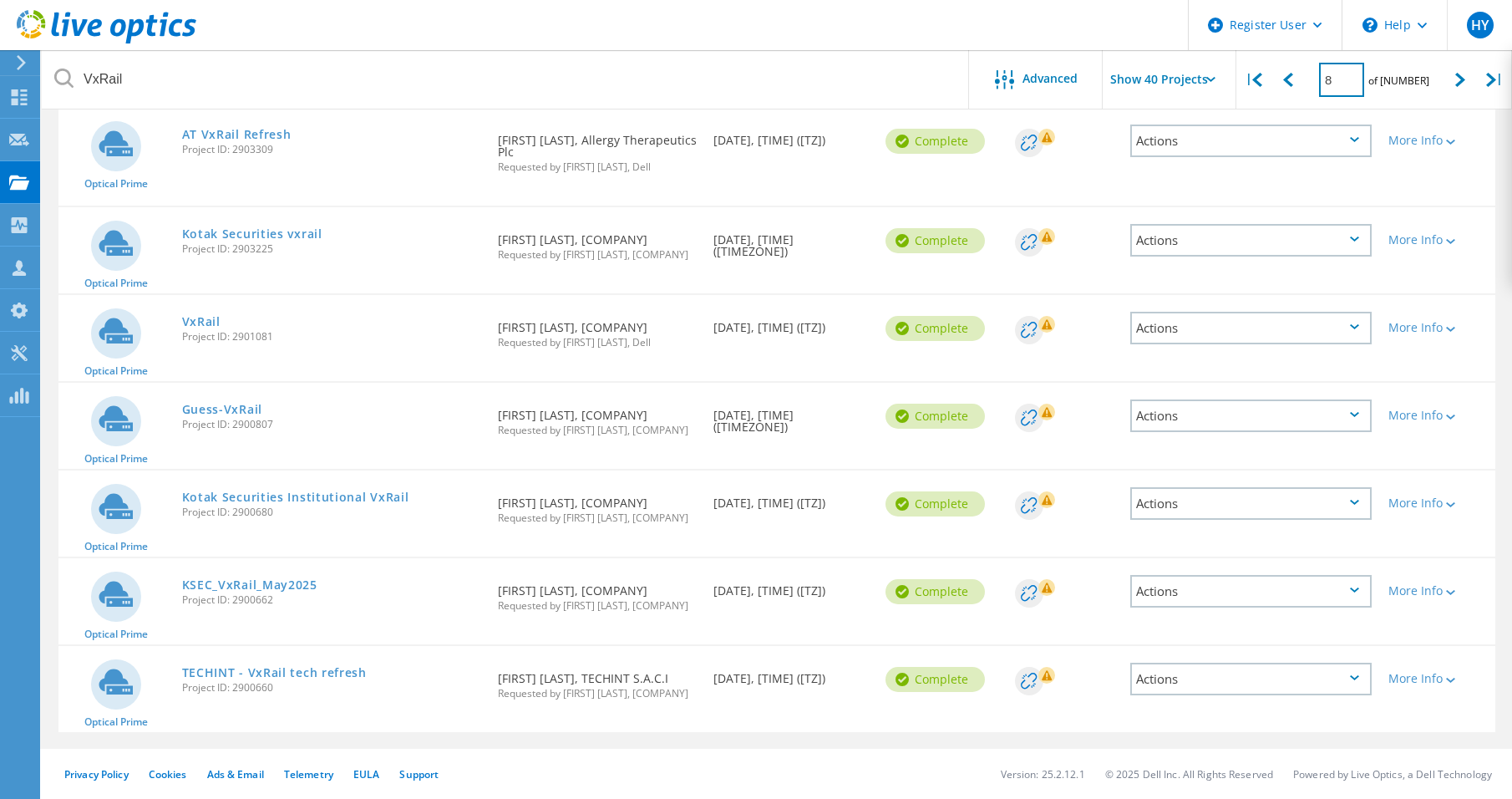 drag, startPoint x: 1345, startPoint y: 91, endPoint x: 1361, endPoint y: 88, distance: 16.278821 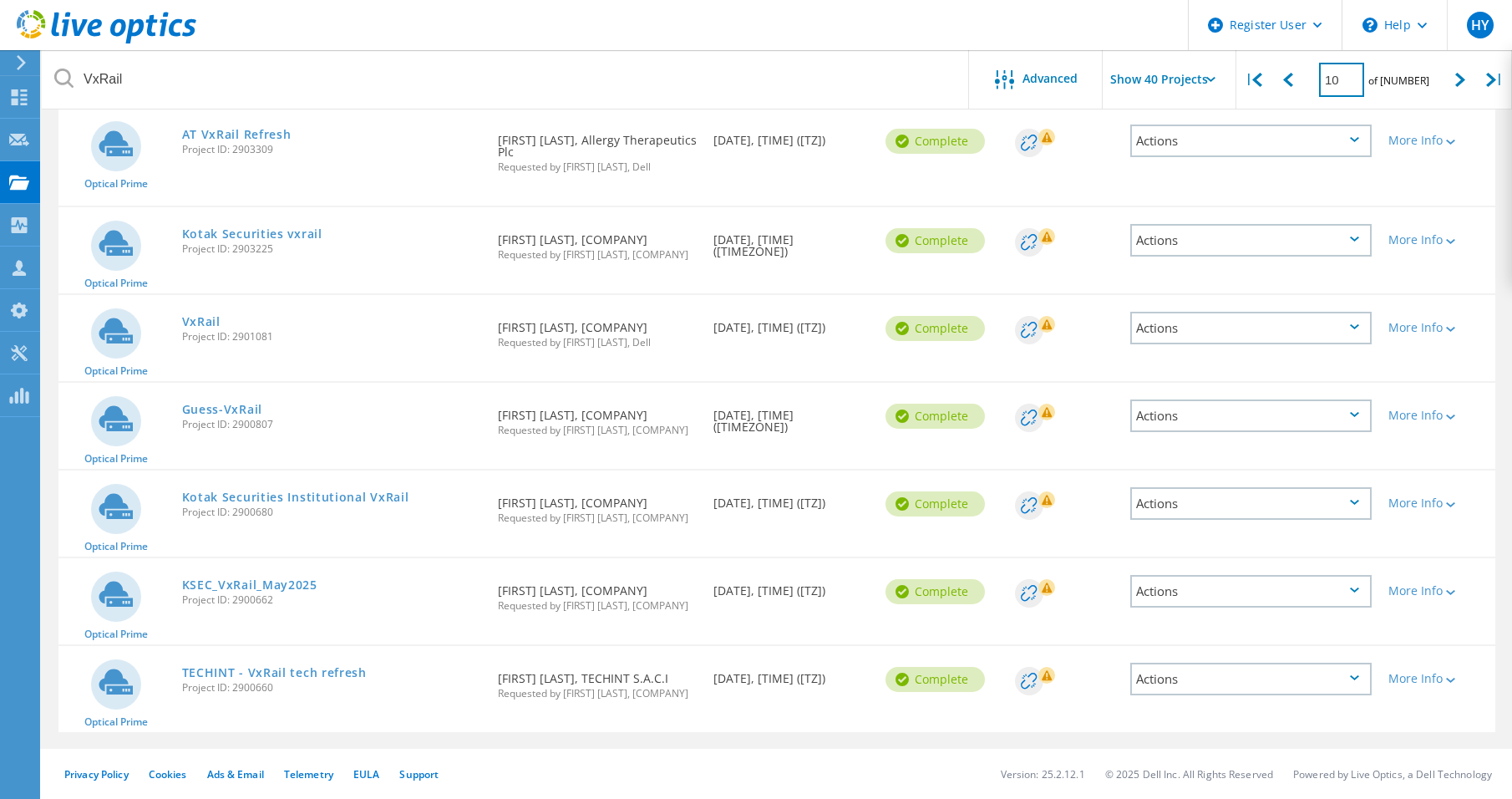 type on "10" 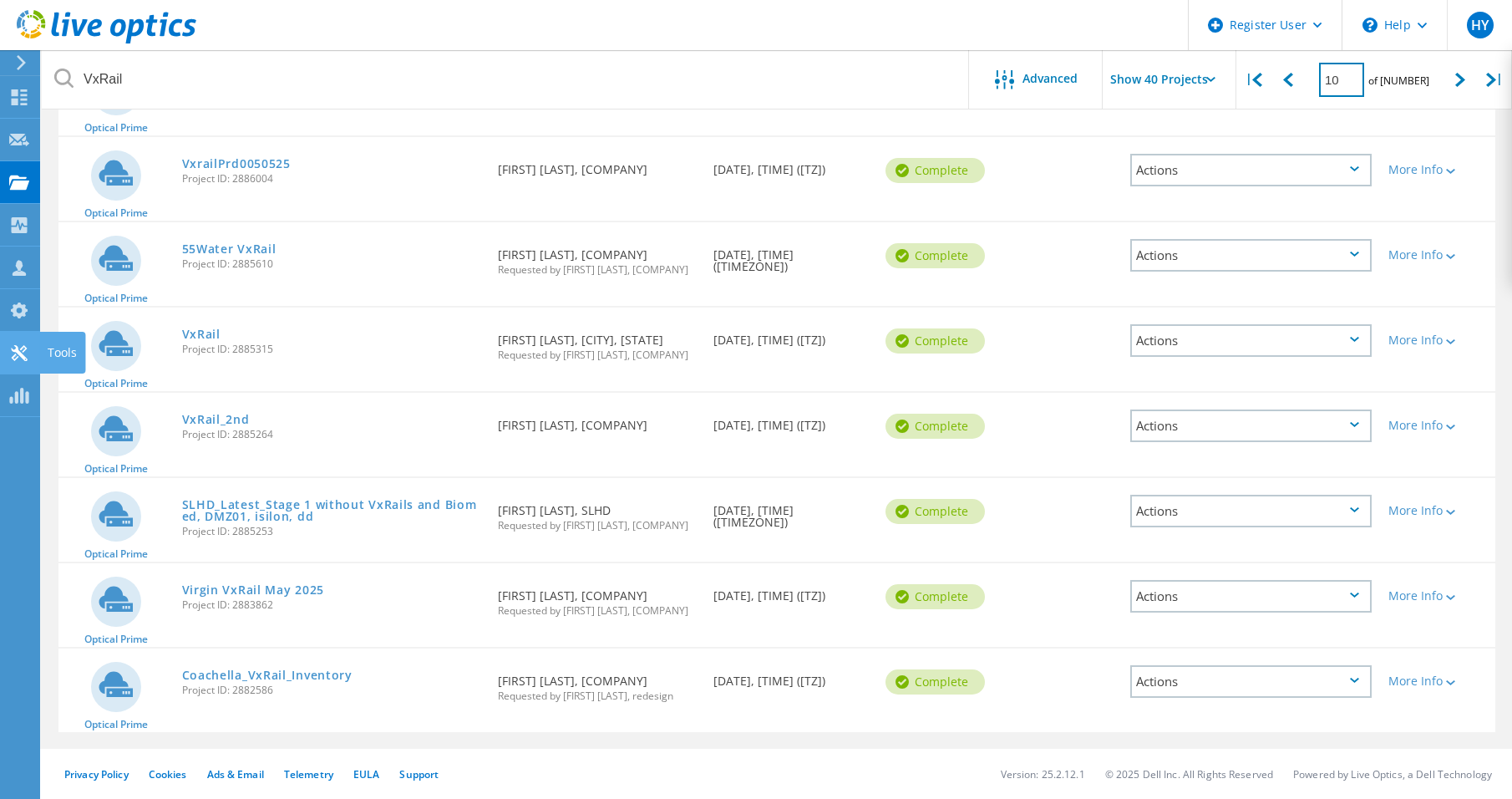 scroll, scrollTop: 3173, scrollLeft: 0, axis: vertical 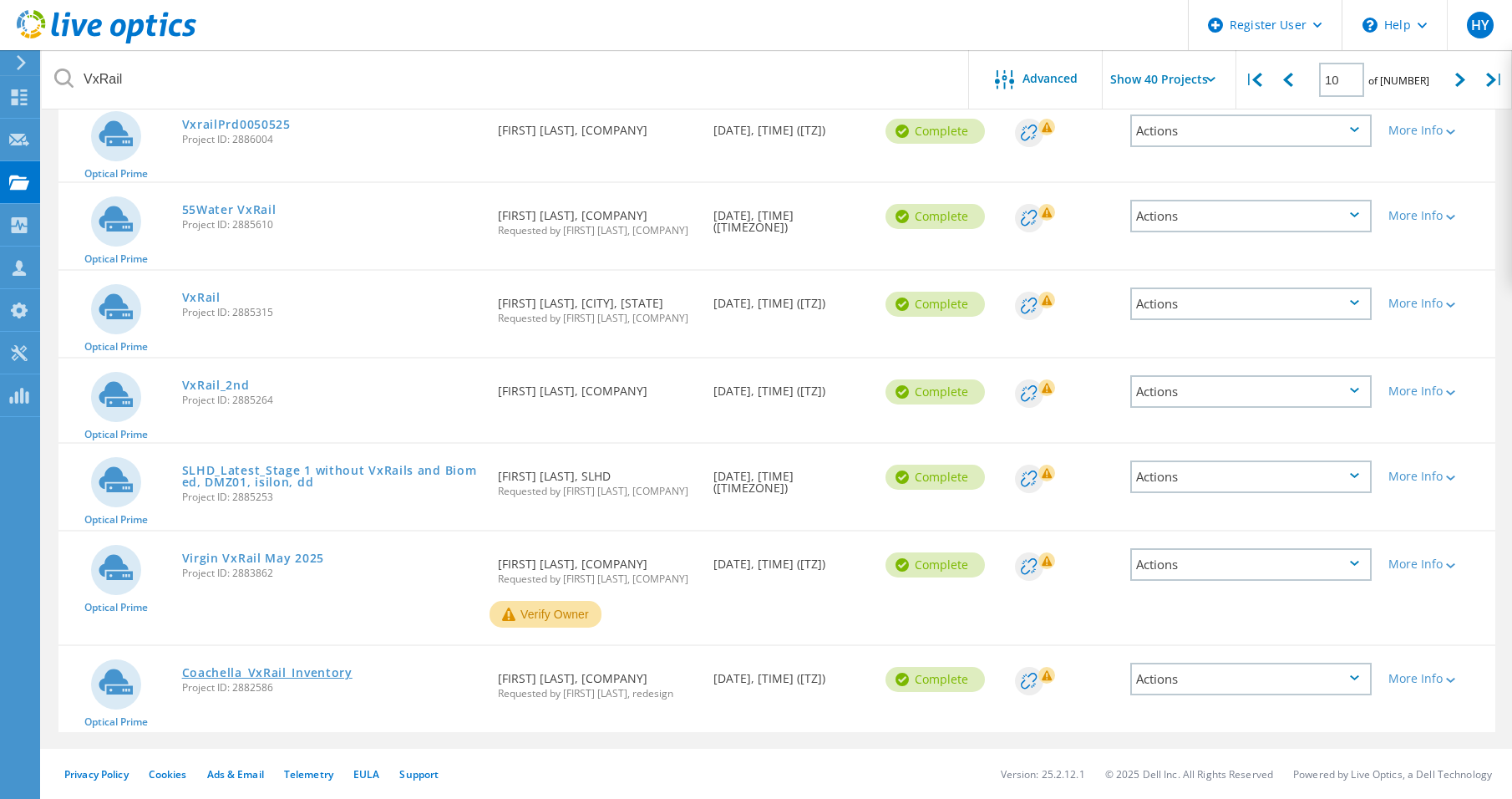 drag, startPoint x: 340, startPoint y: 670, endPoint x: 307, endPoint y: 663, distance: 33.734256 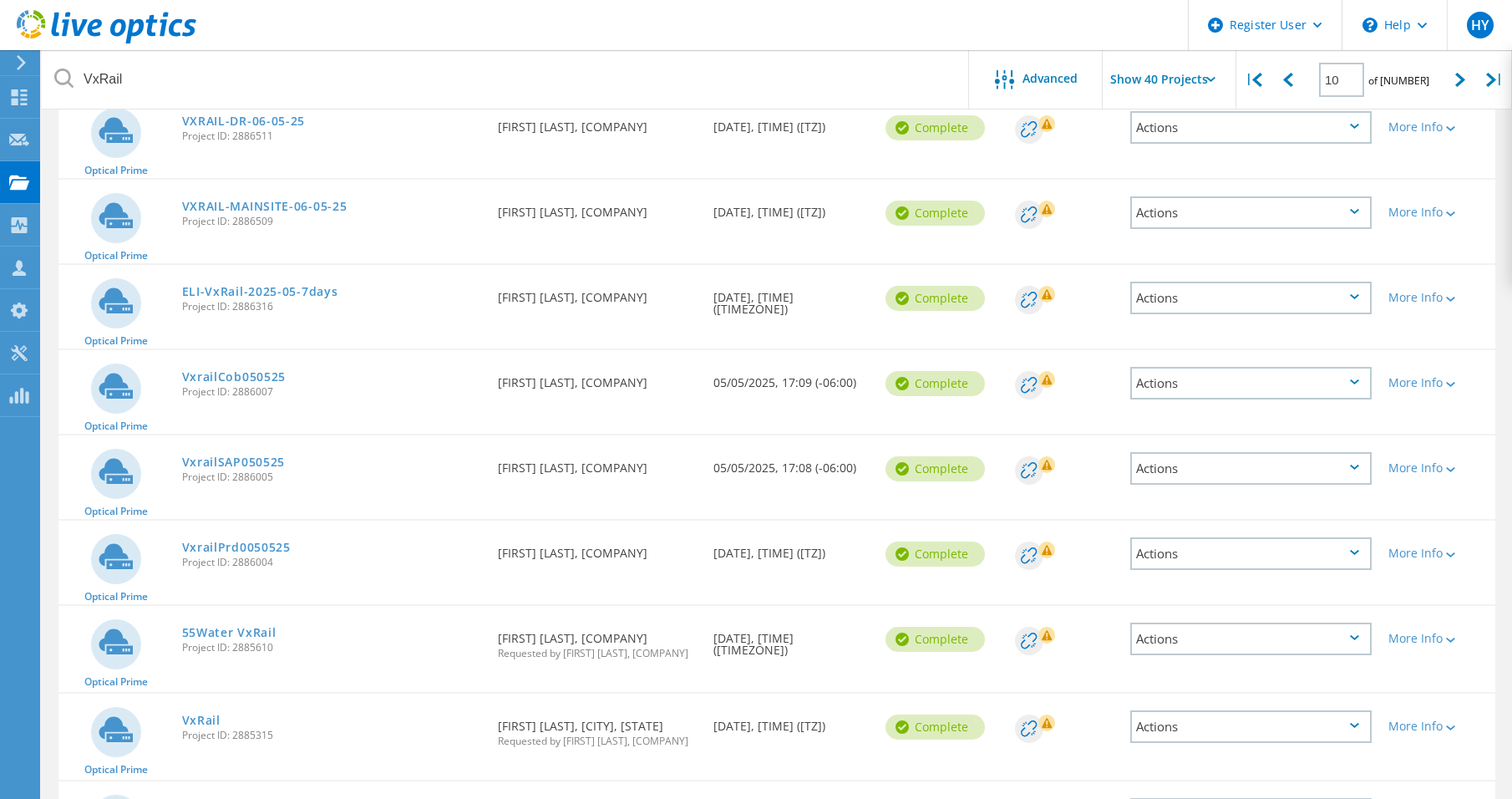 scroll, scrollTop: 2670, scrollLeft: 0, axis: vertical 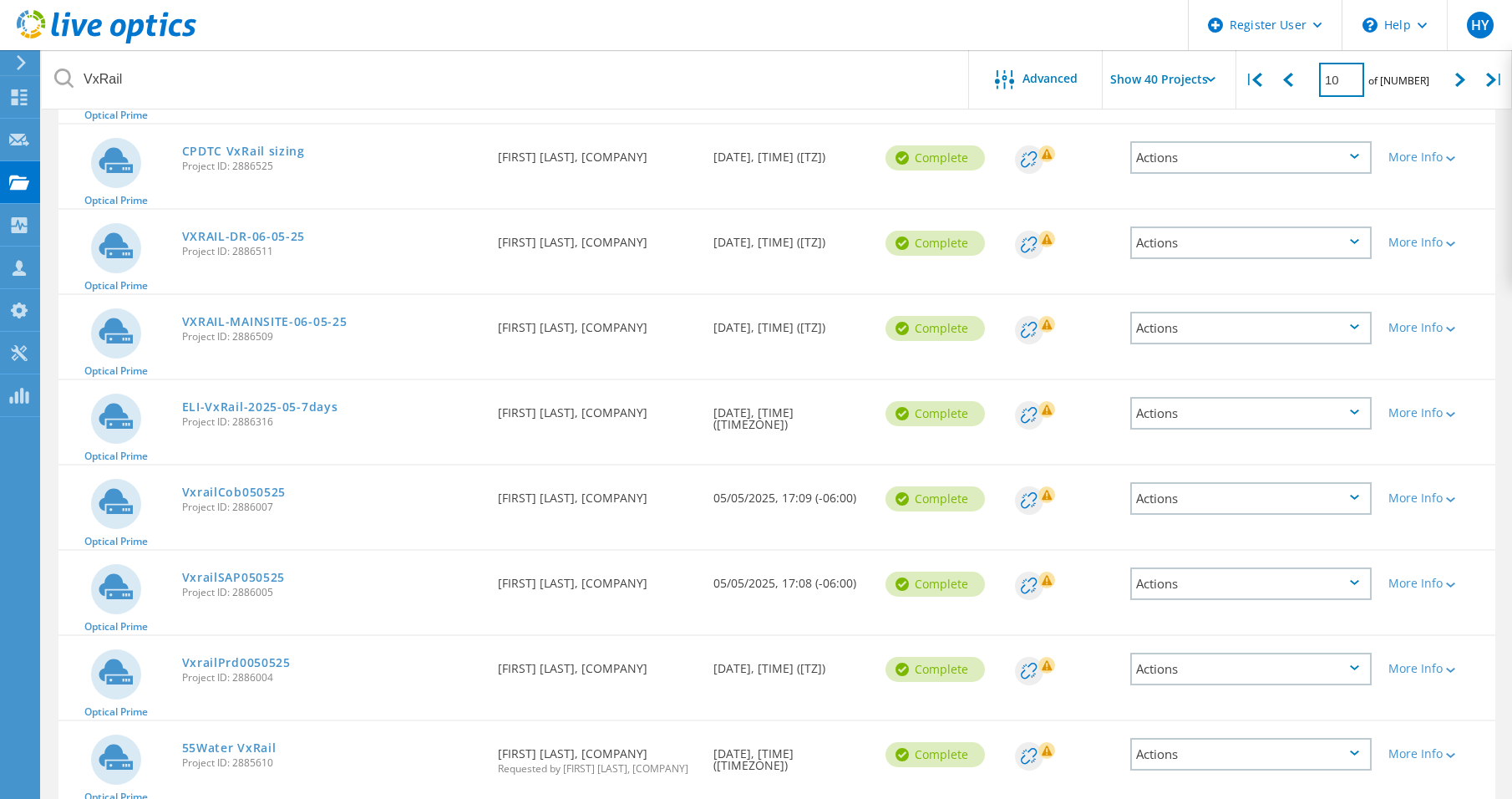 drag, startPoint x: 1366, startPoint y: 96, endPoint x: 1321, endPoint y: 94, distance: 45.04442 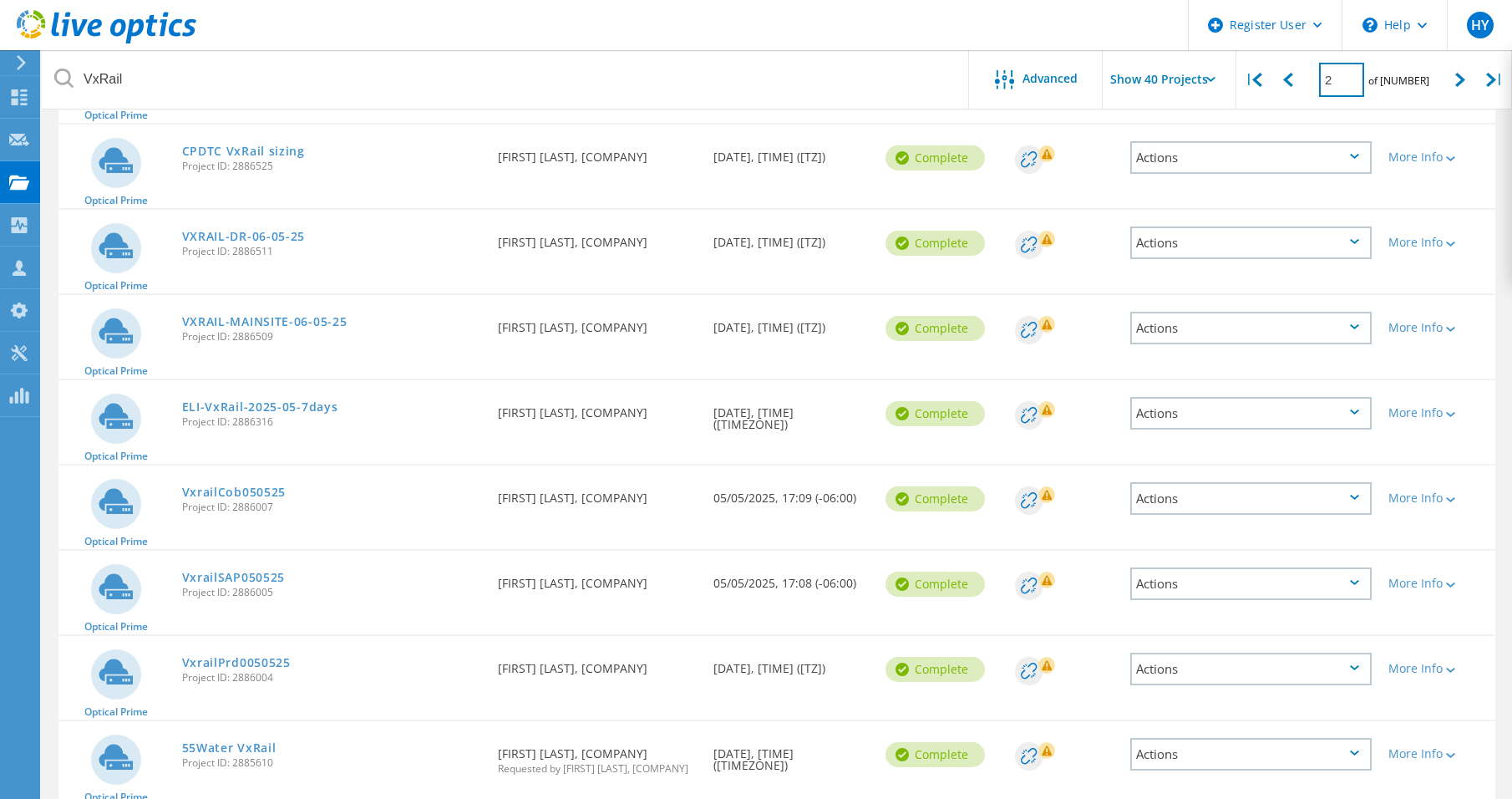 type on "2" 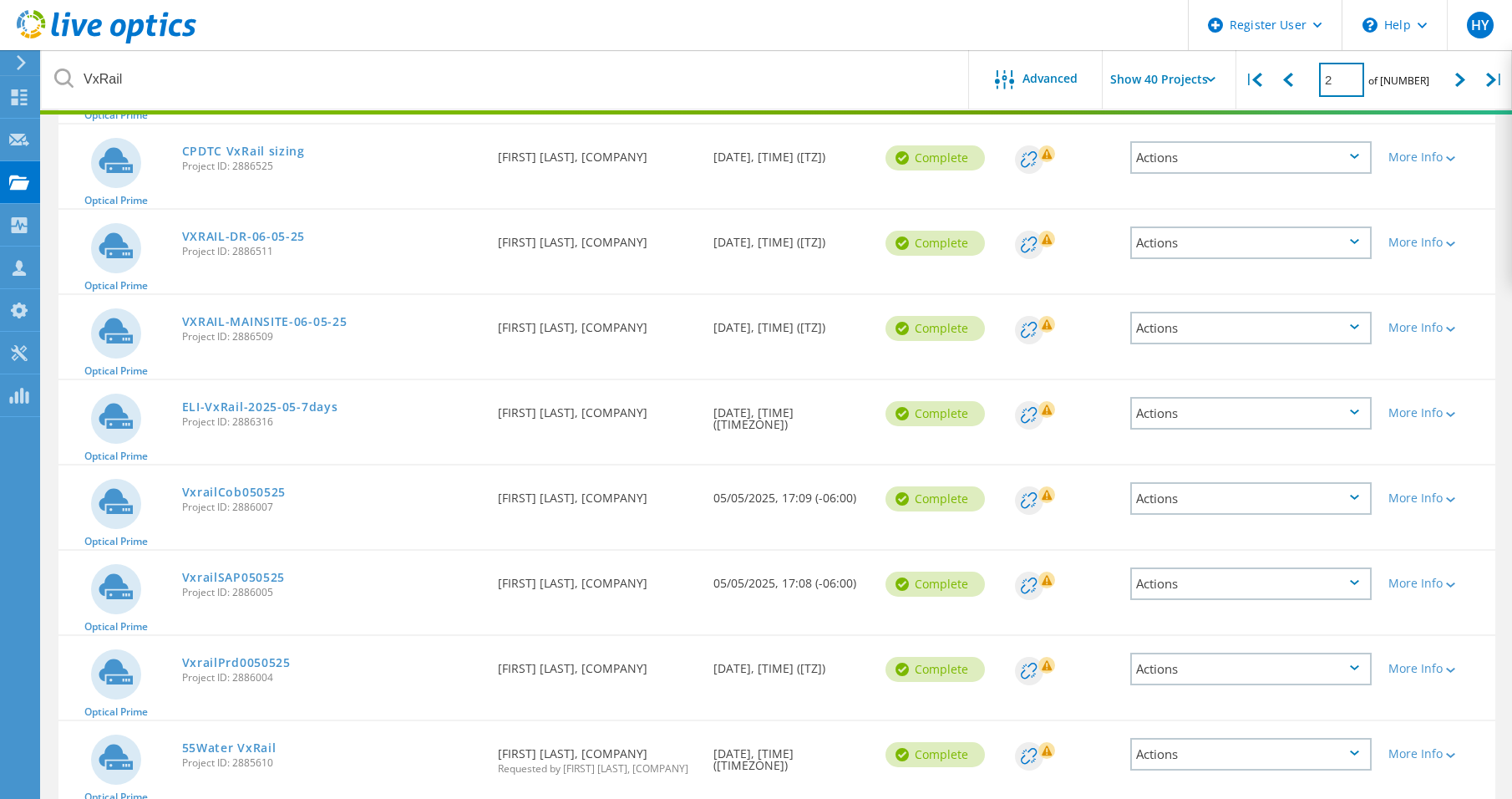 click on "2" 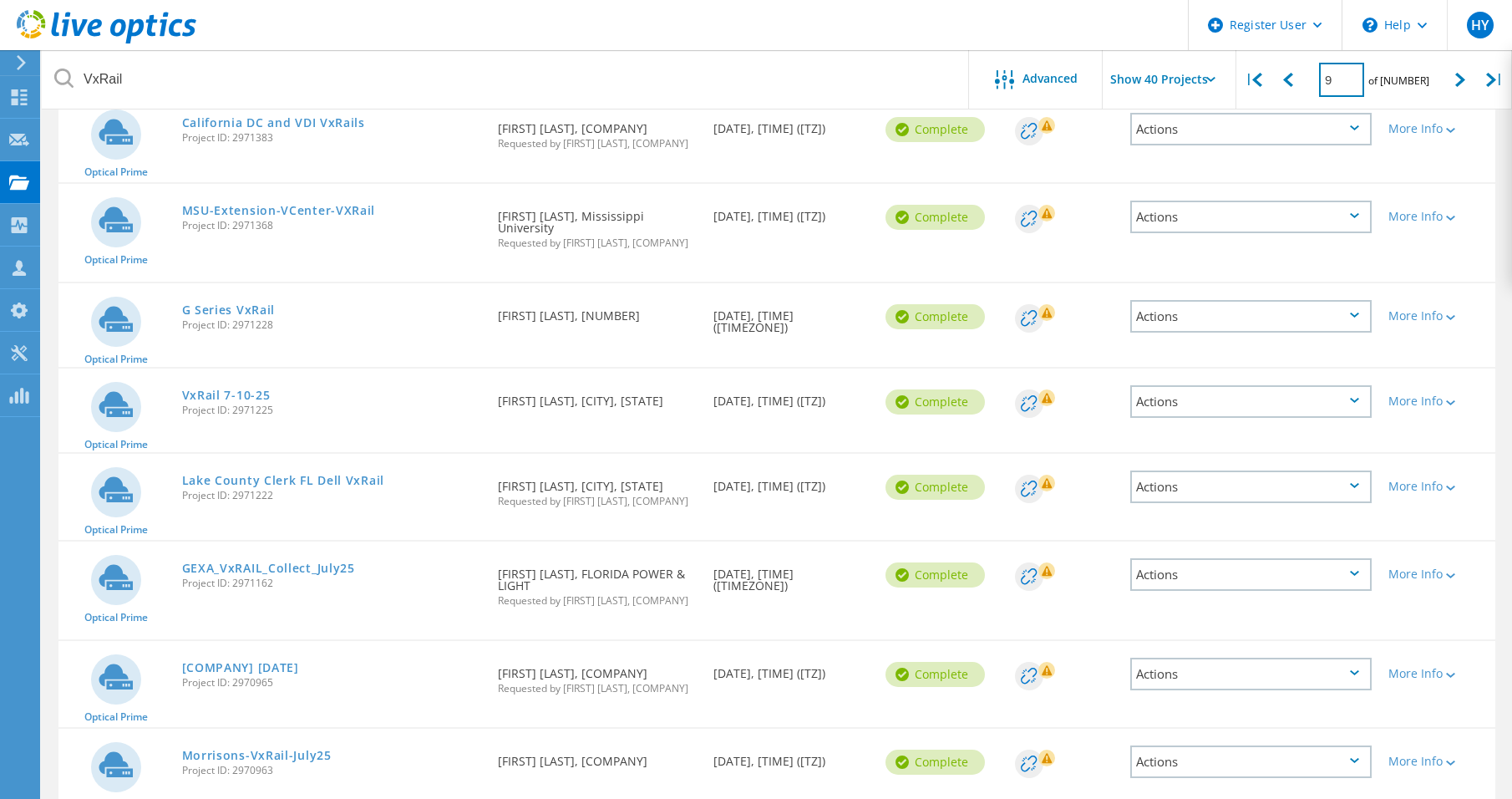 type on "9" 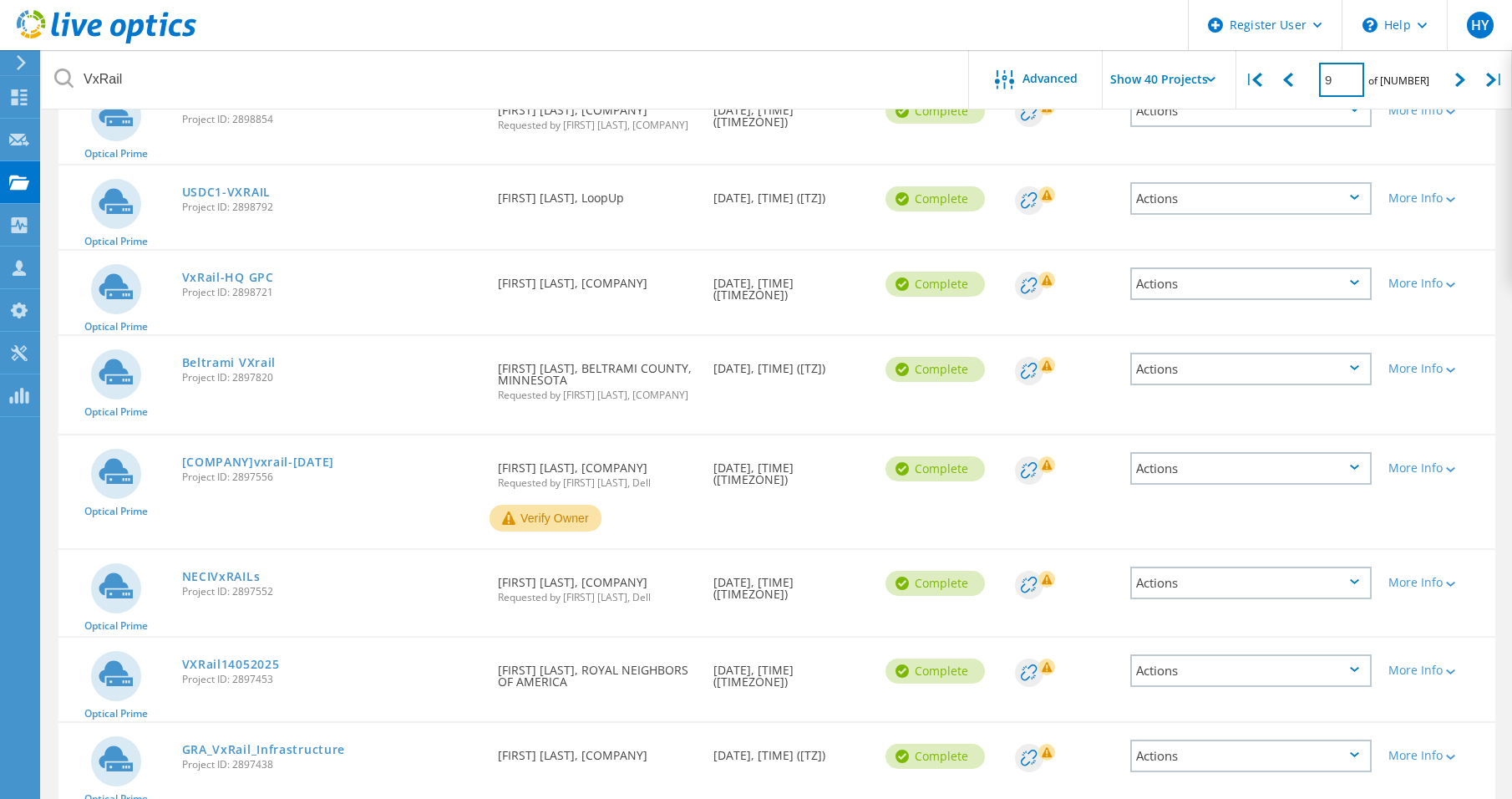 scroll, scrollTop: 1337, scrollLeft: 0, axis: vertical 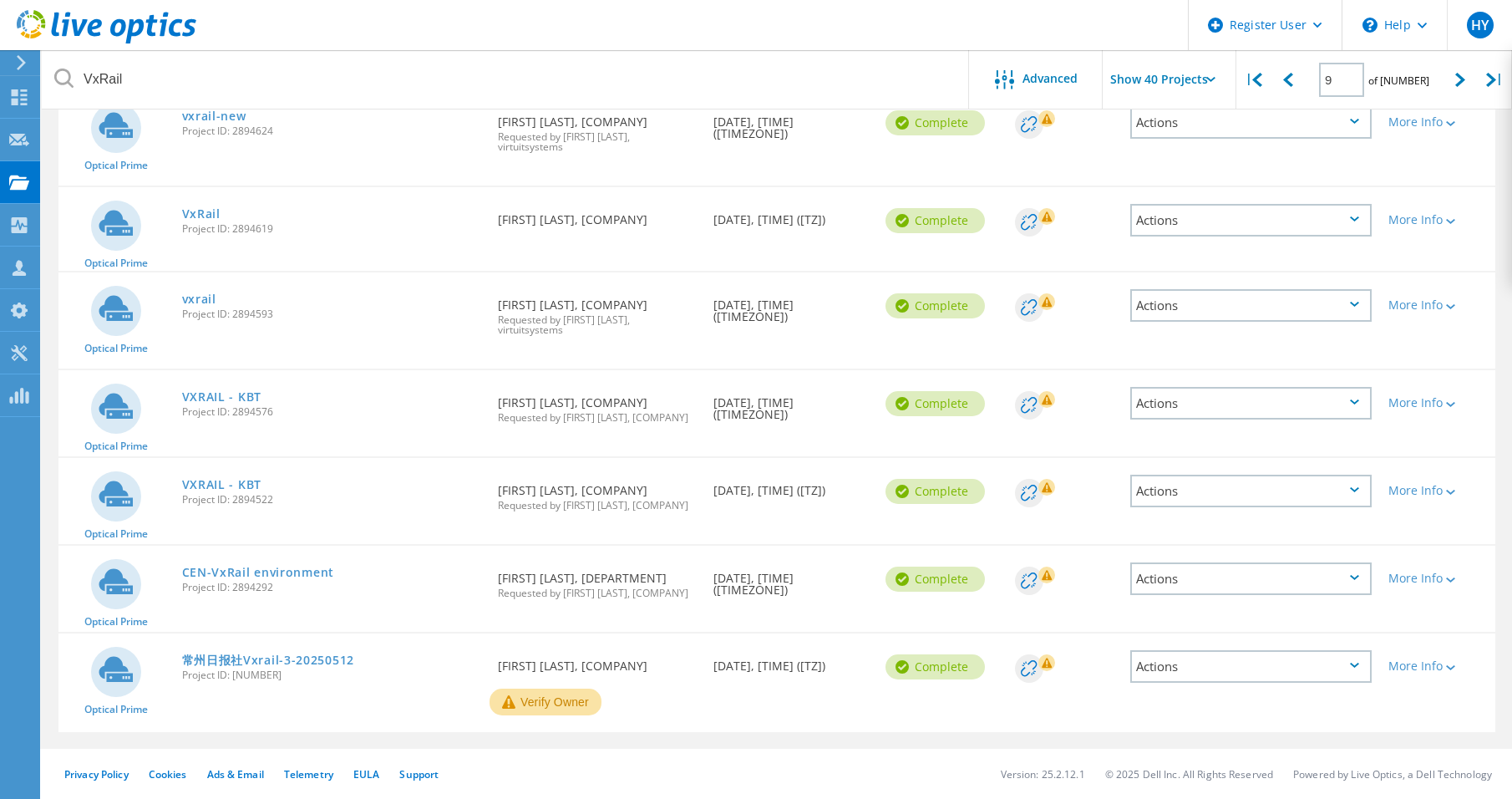 drag, startPoint x: 266, startPoint y: 658, endPoint x: 359, endPoint y: 720, distance: 111.77209 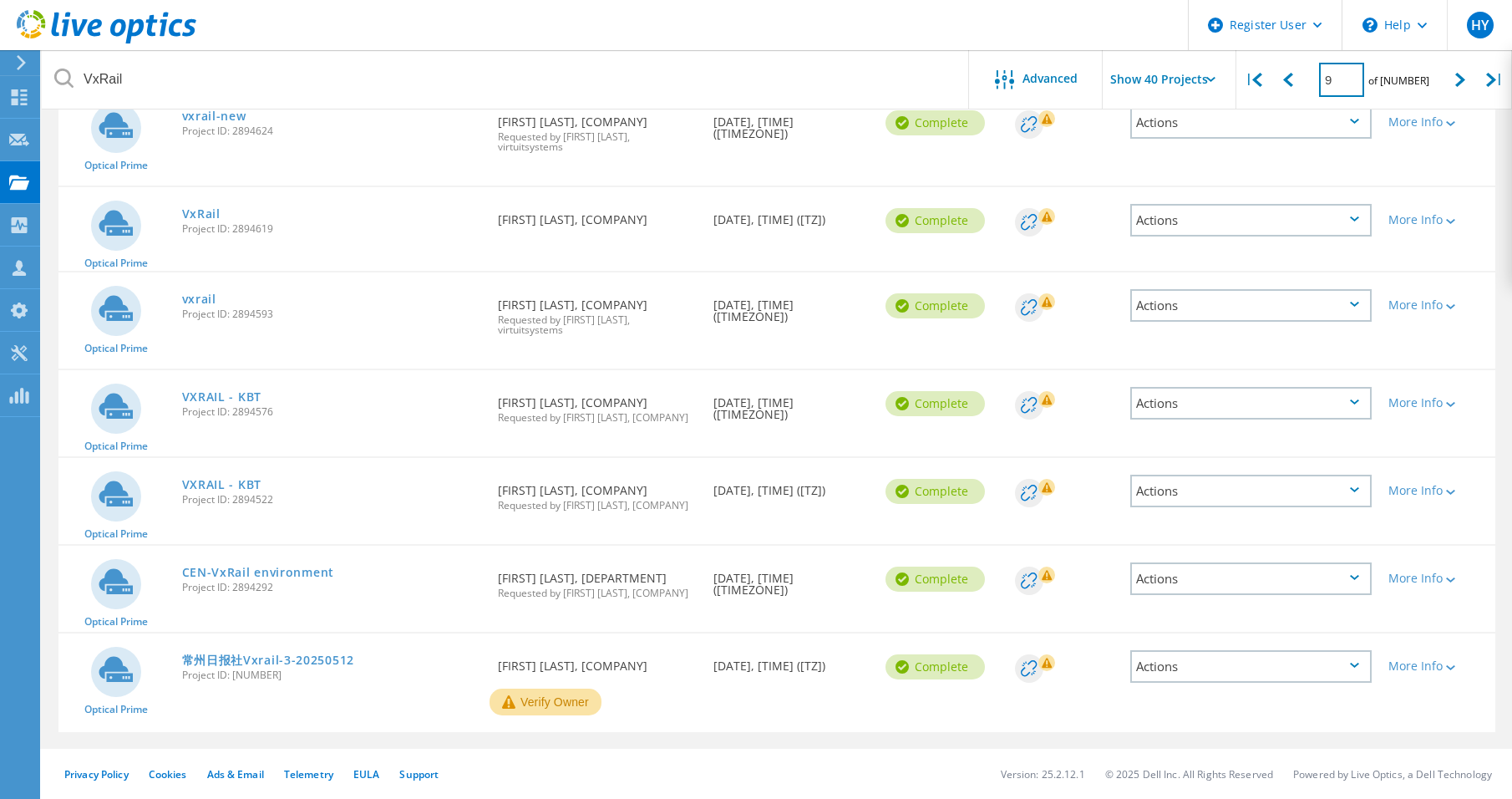 click on "9" 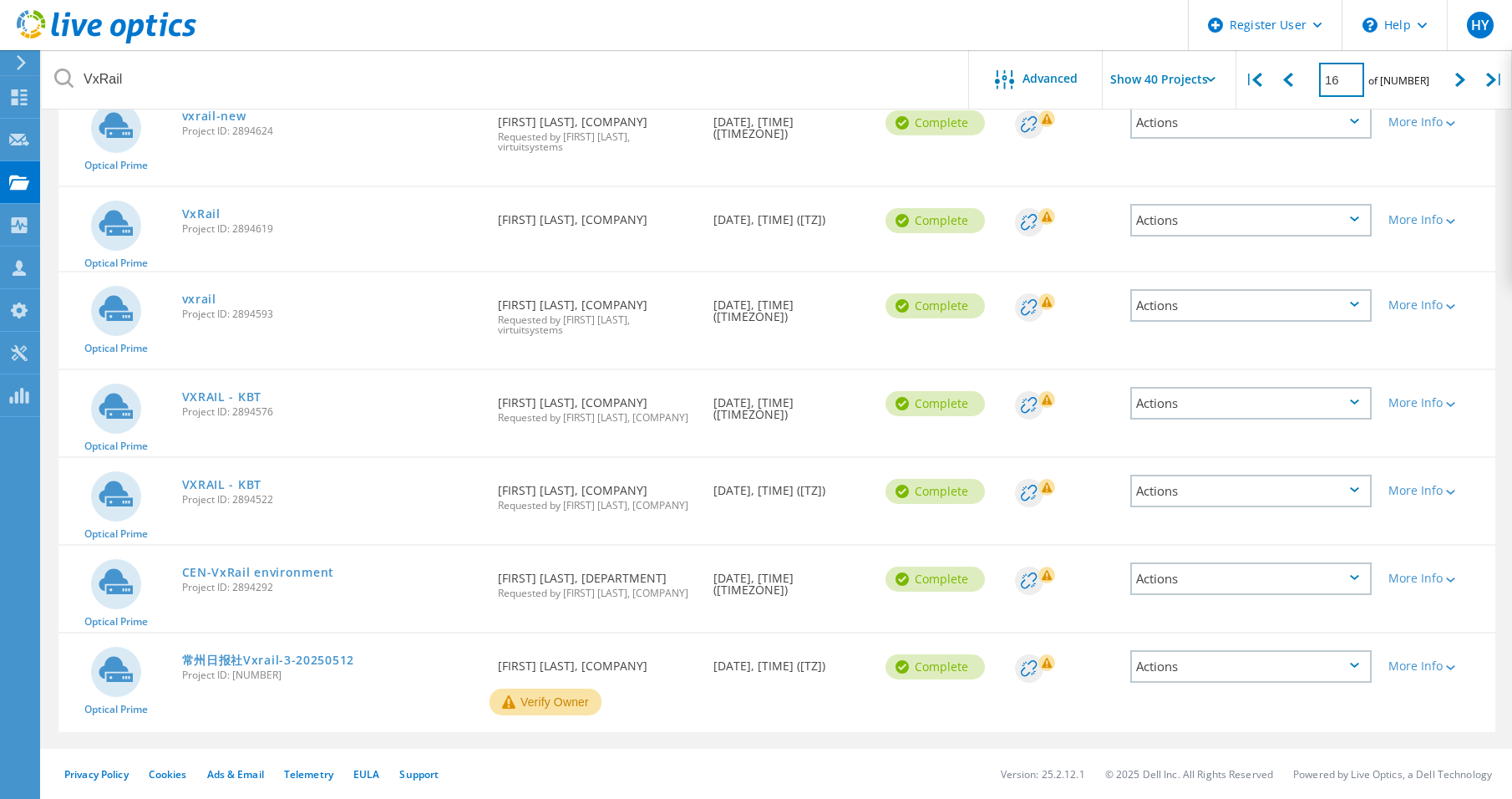 type on "16" 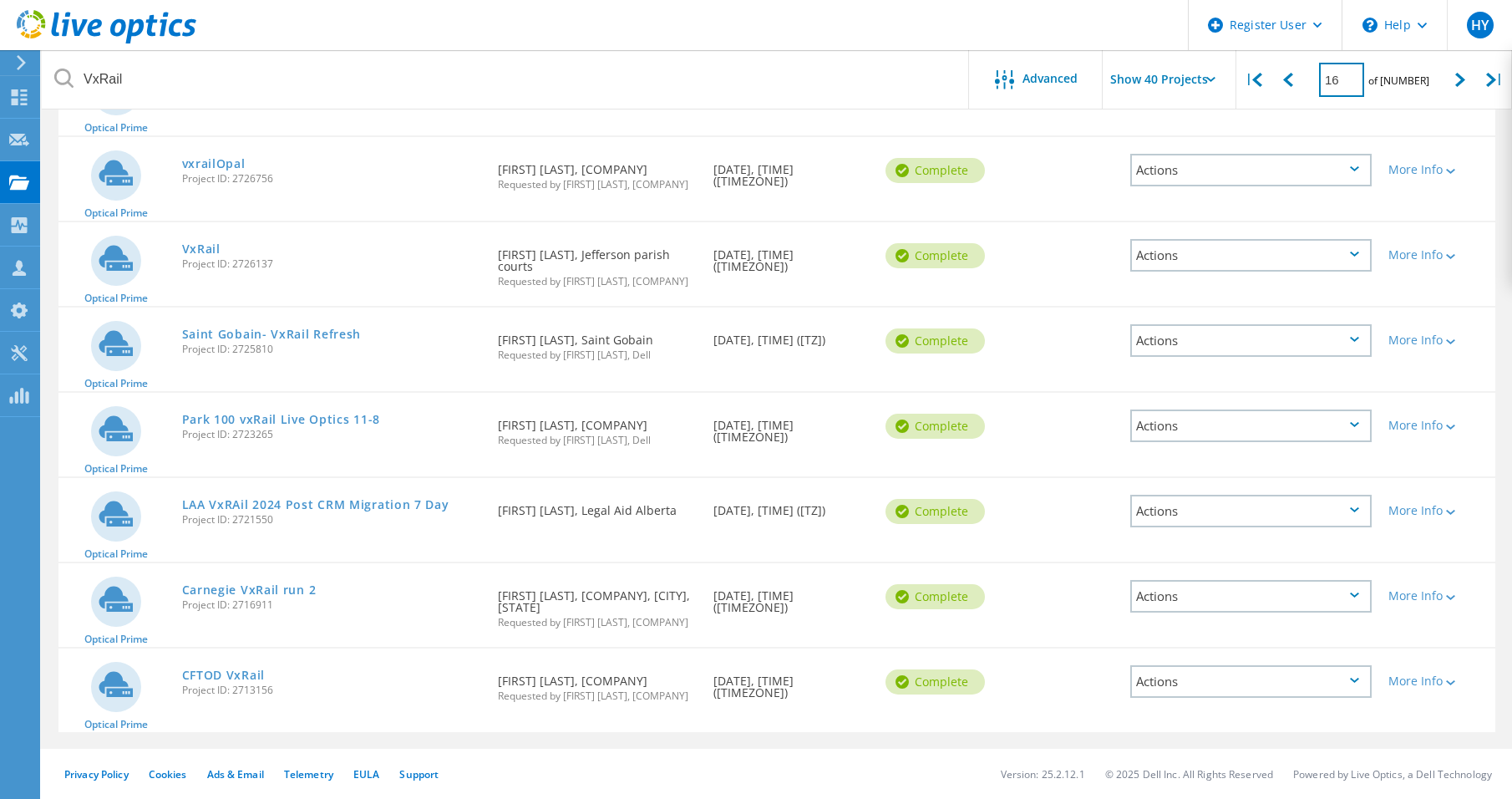 scroll, scrollTop: 3256, scrollLeft: 0, axis: vertical 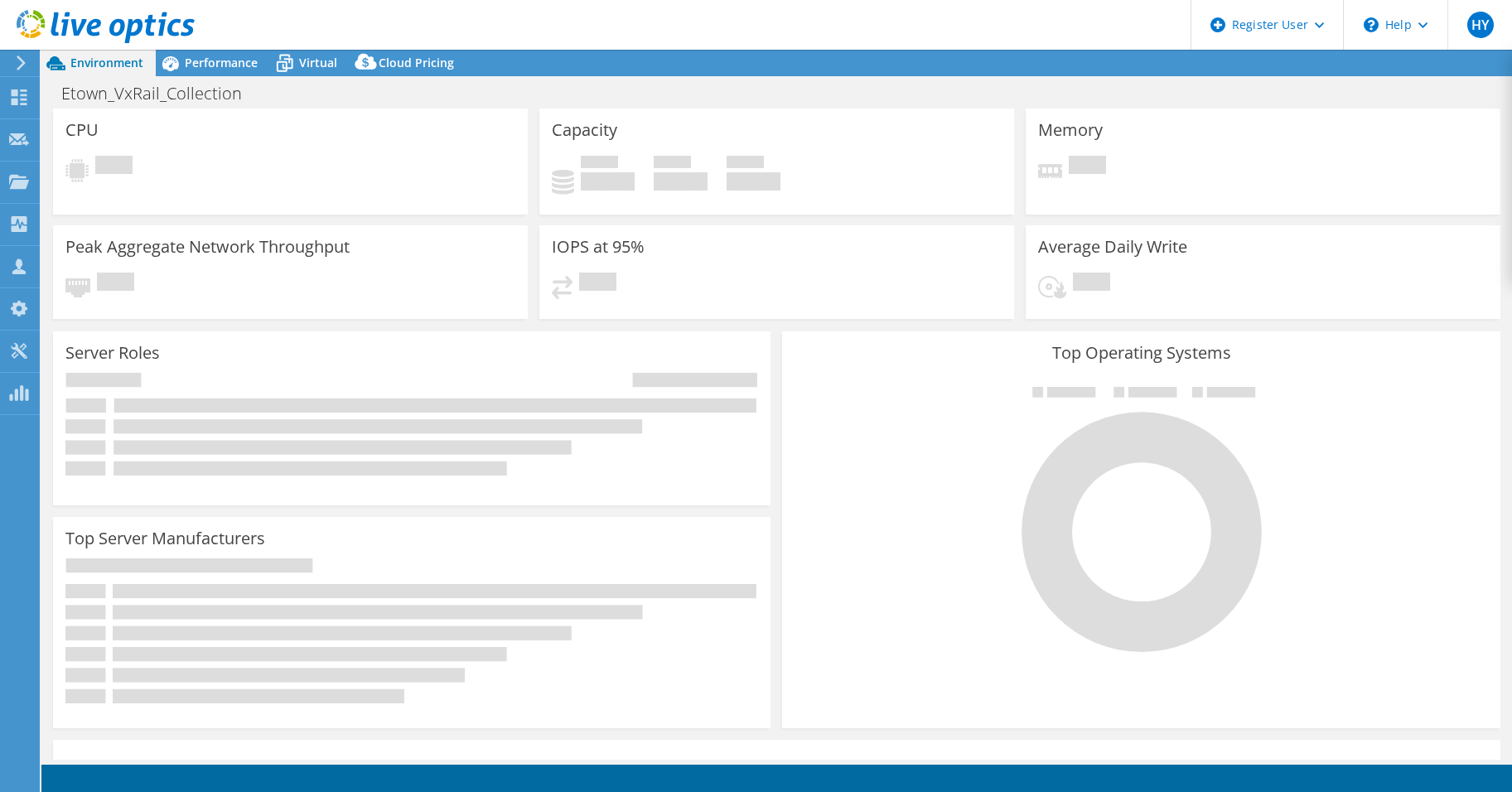 select on "USD" 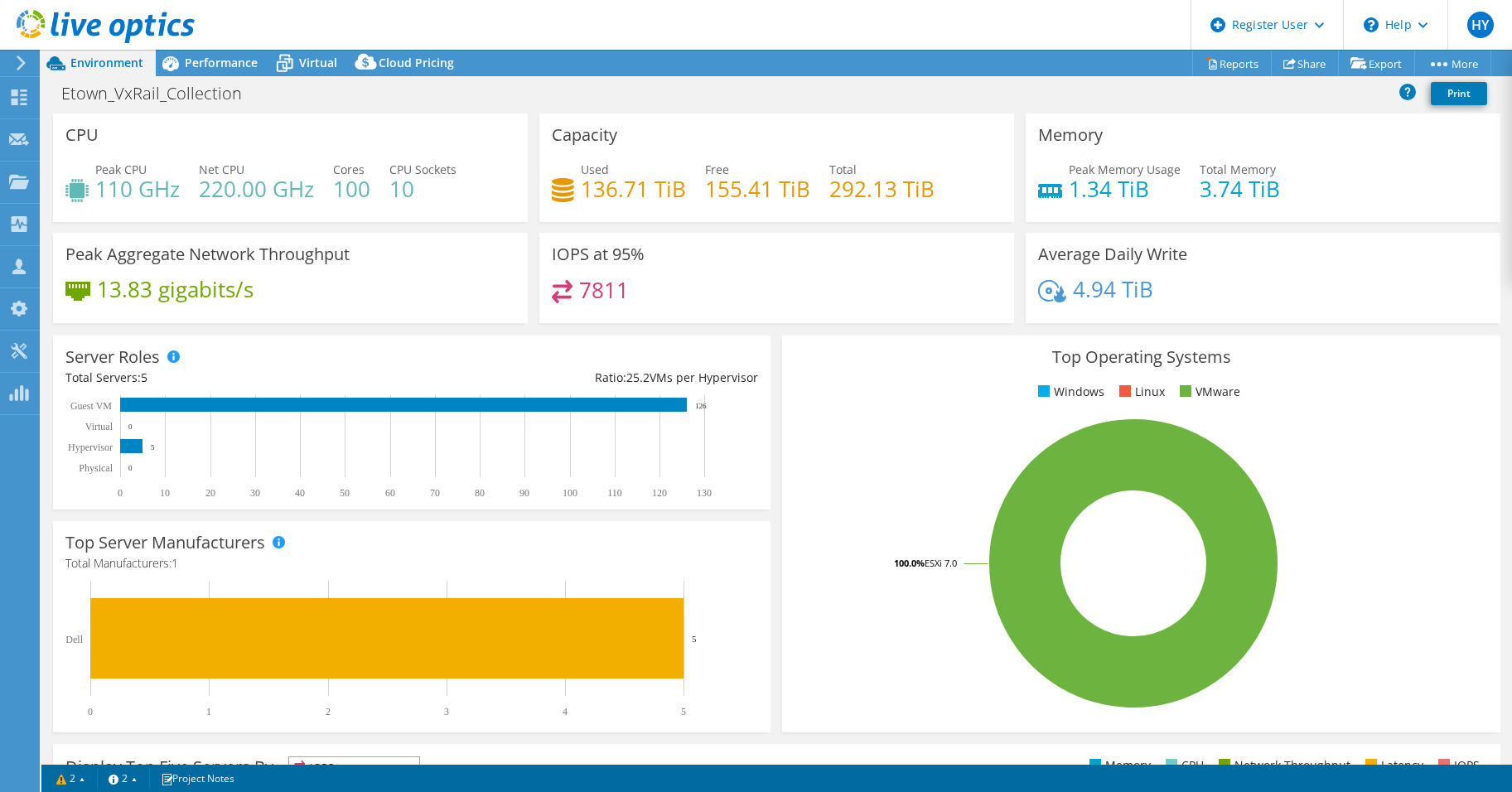 scroll, scrollTop: 0, scrollLeft: 0, axis: both 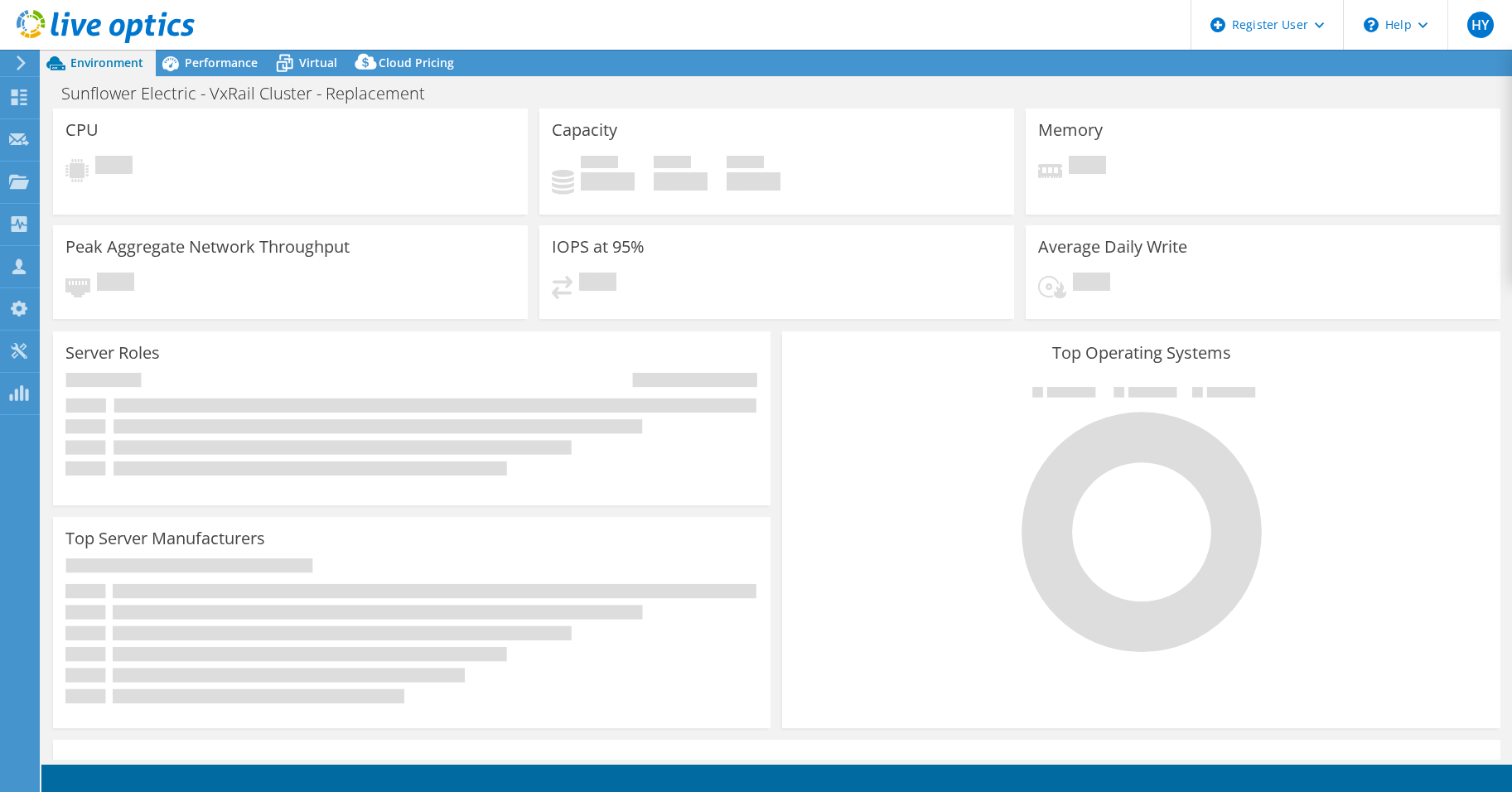 select on "USD" 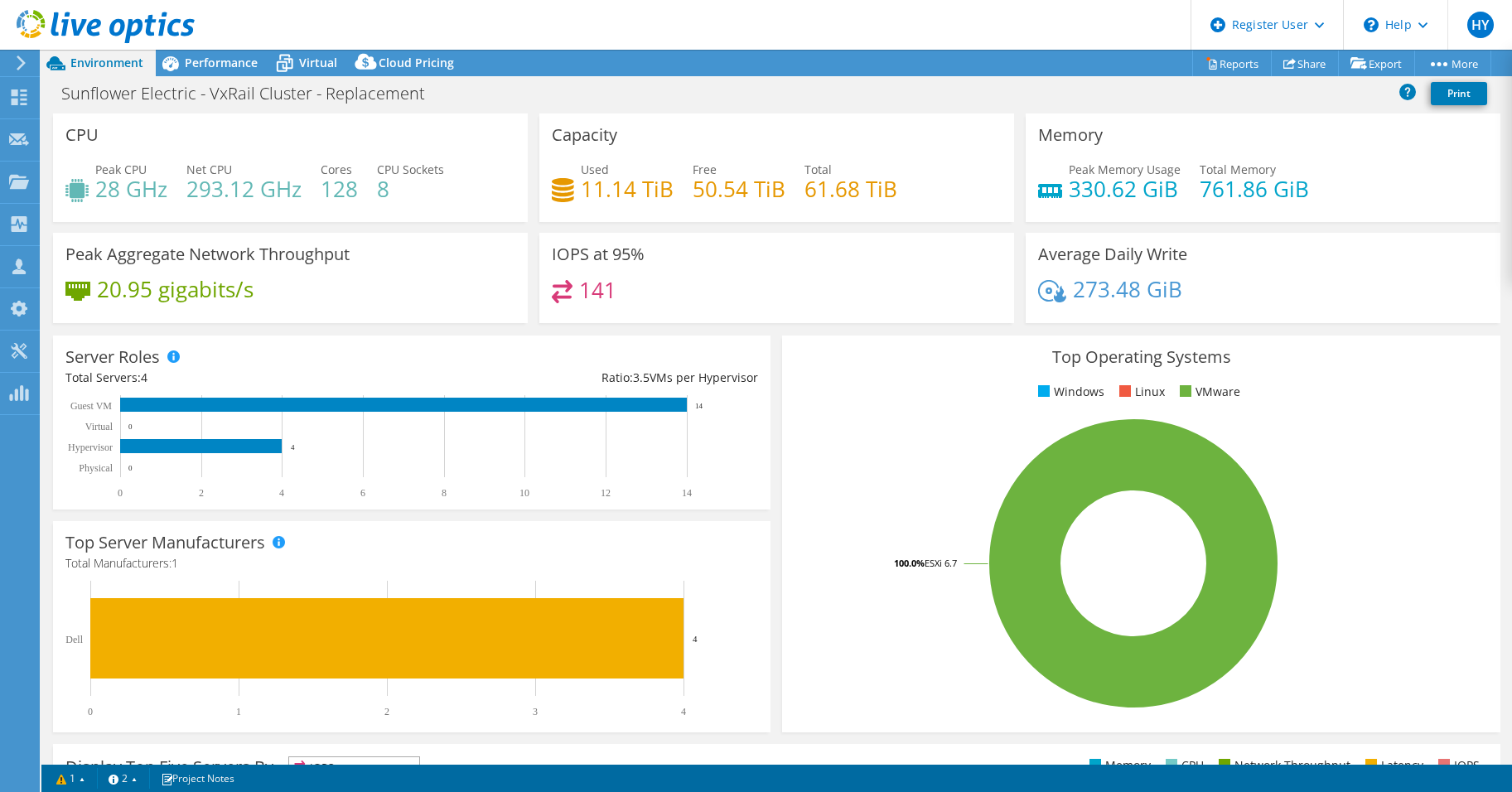 scroll, scrollTop: 0, scrollLeft: 0, axis: both 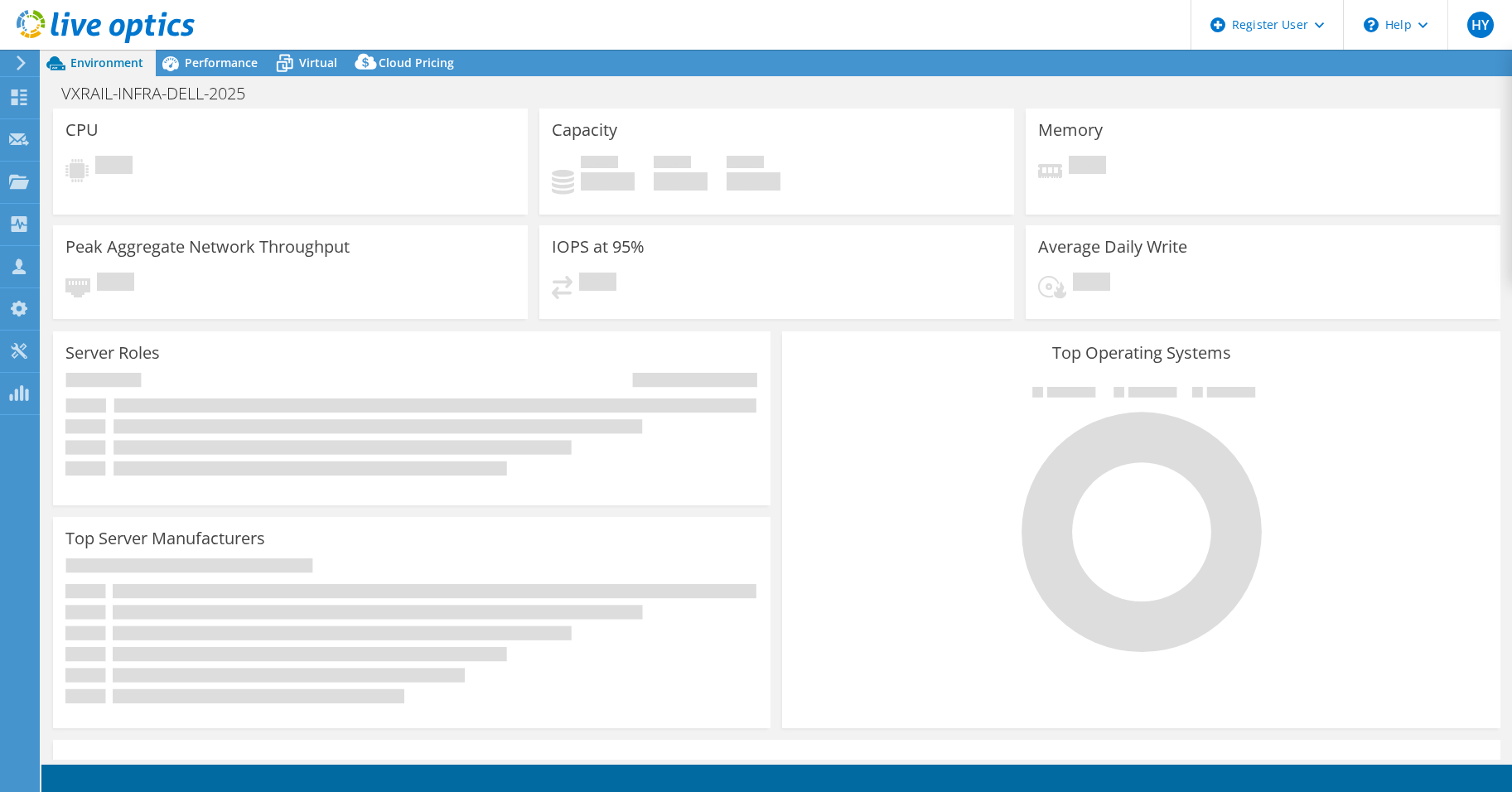 select on "EULondon" 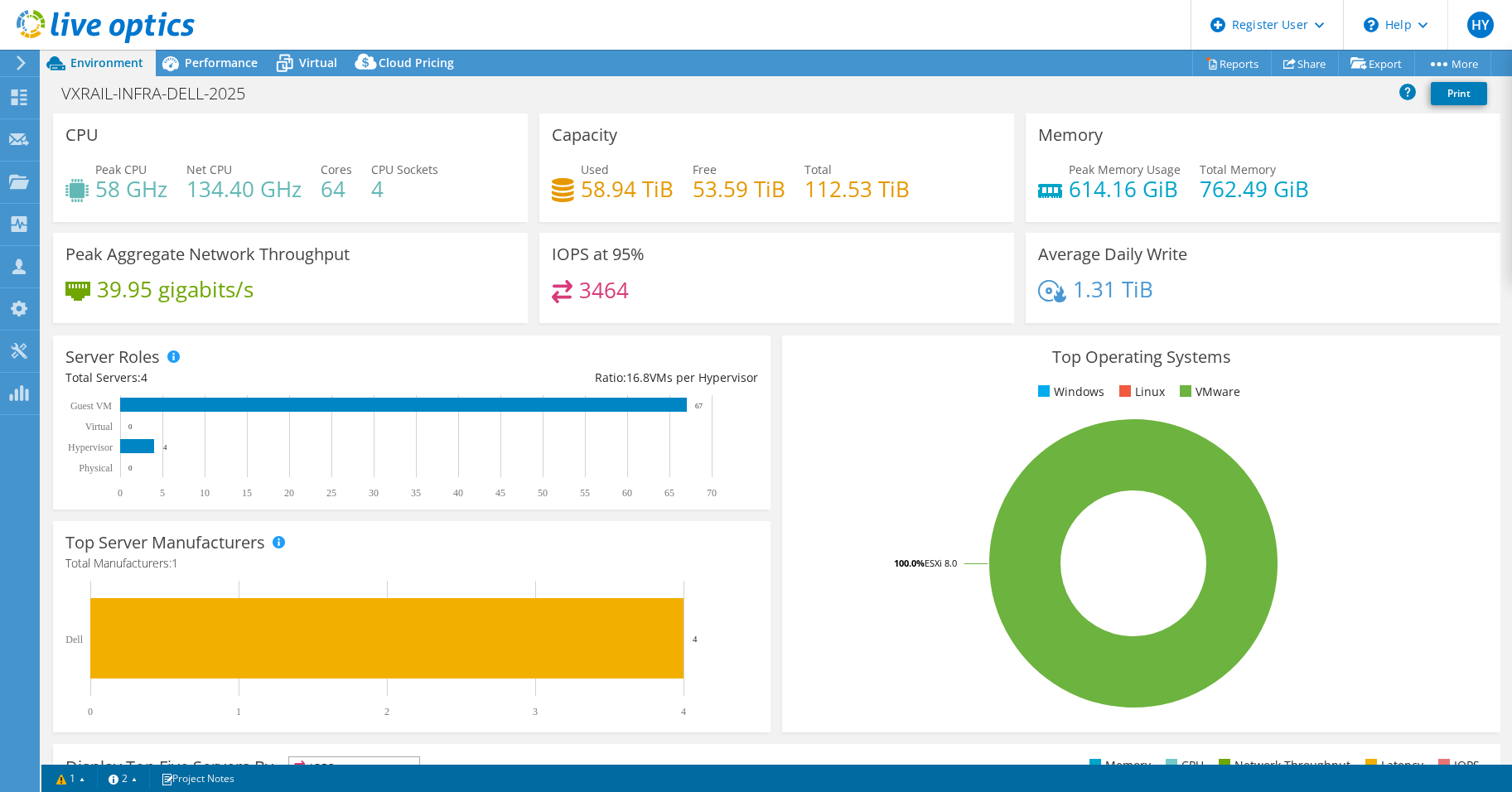 scroll, scrollTop: 0, scrollLeft: 0, axis: both 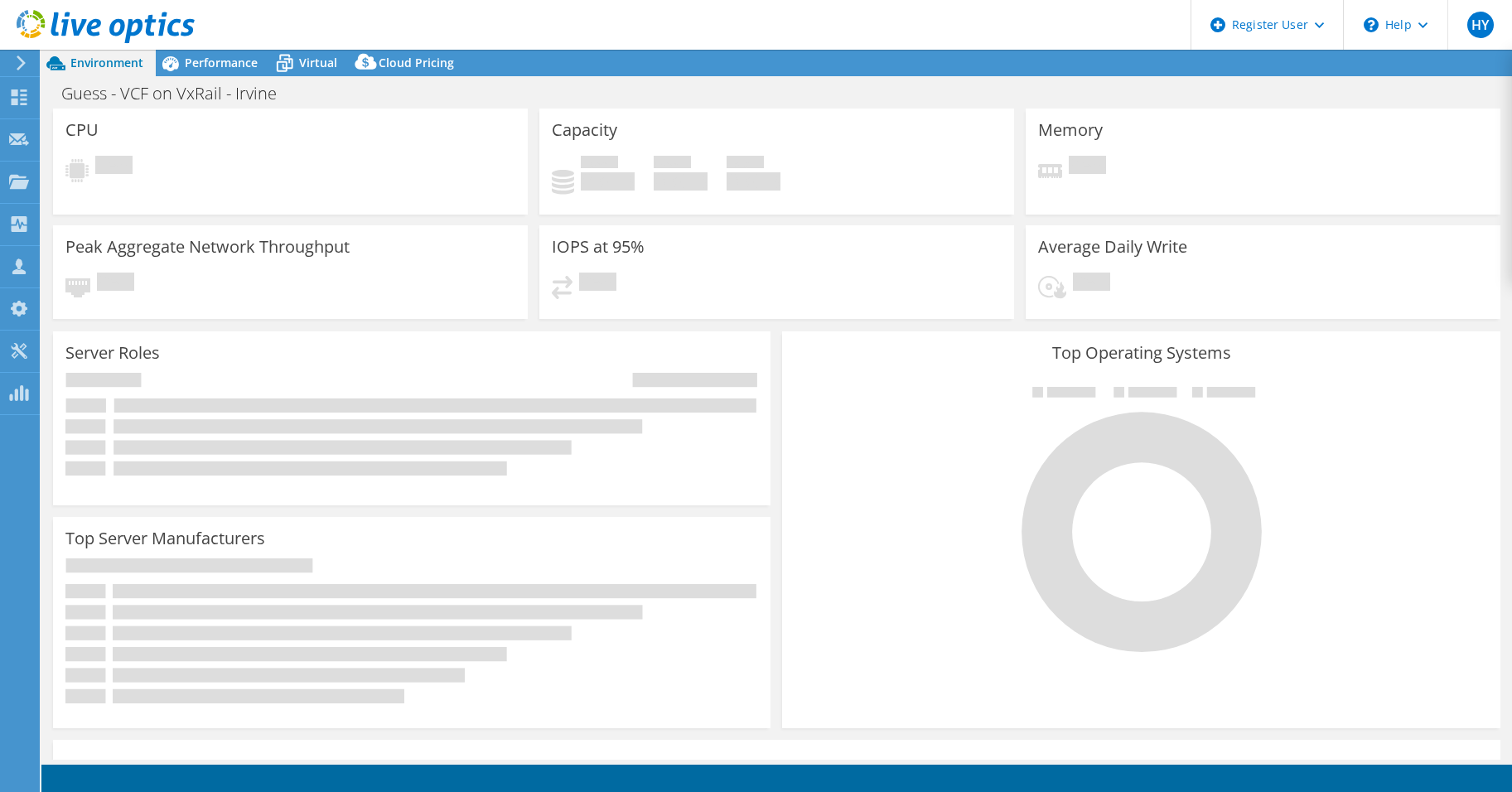 select on "USD" 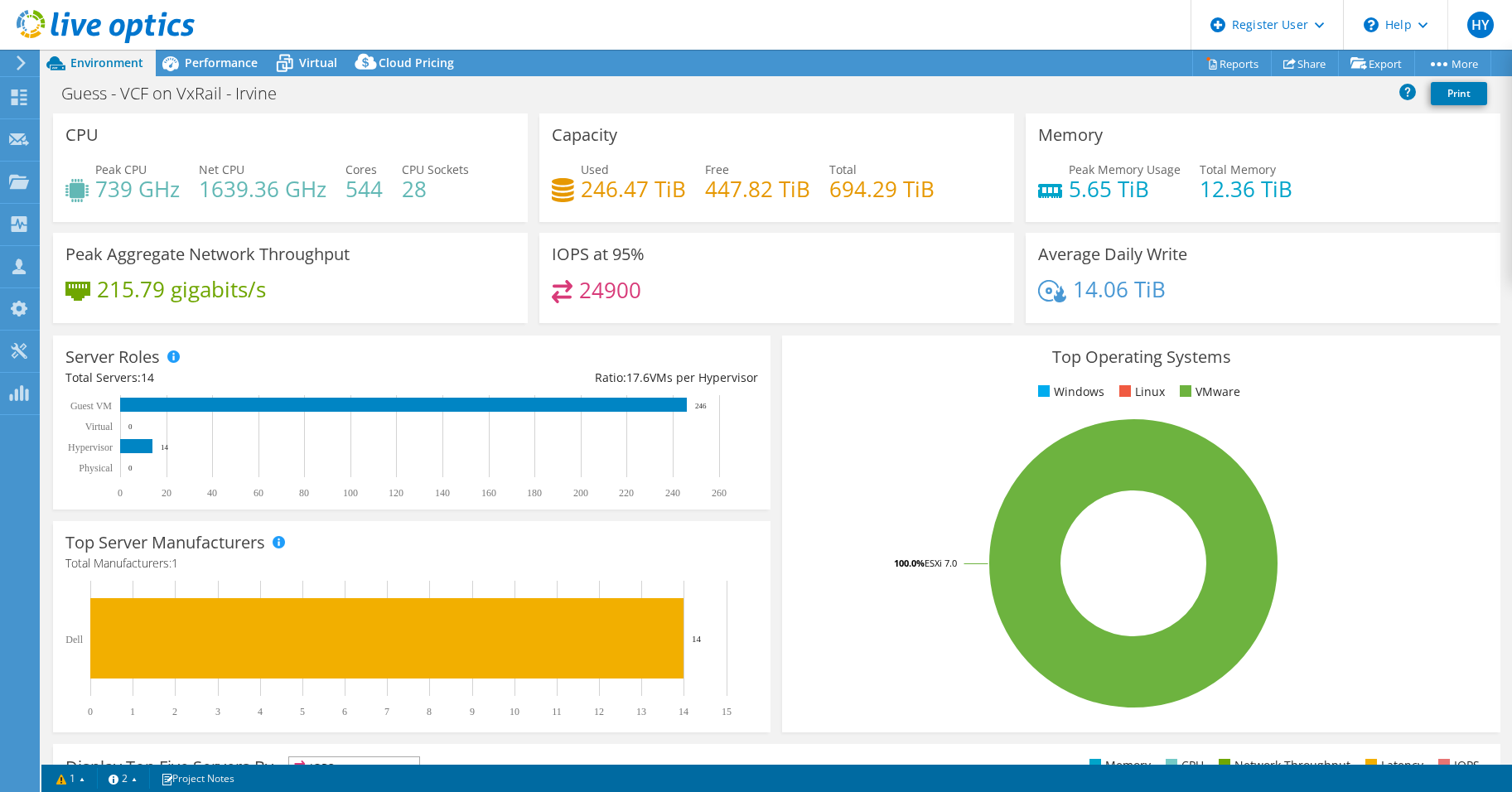 scroll, scrollTop: 0, scrollLeft: 0, axis: both 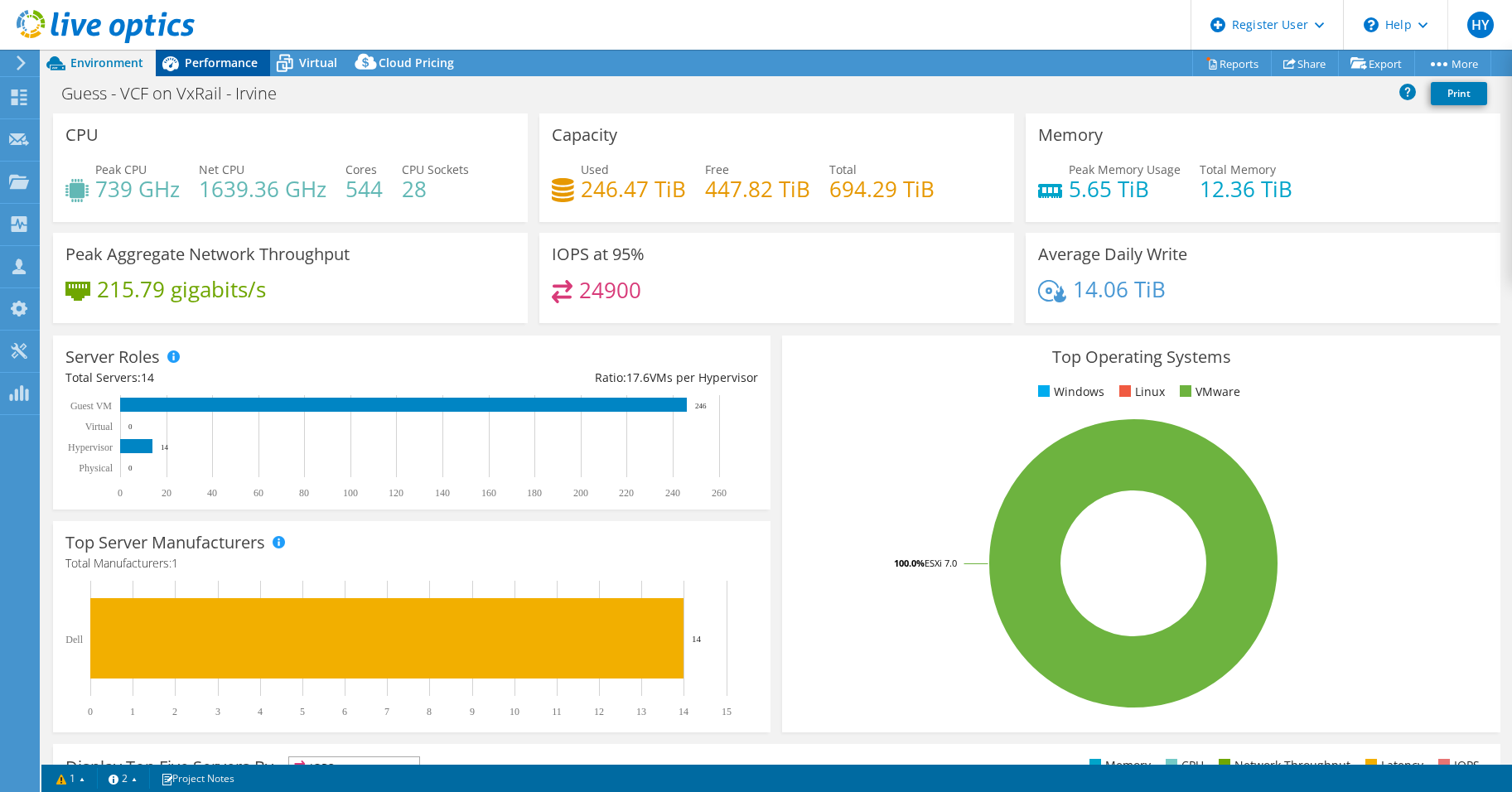 click on "Performance" at bounding box center [221, 62] 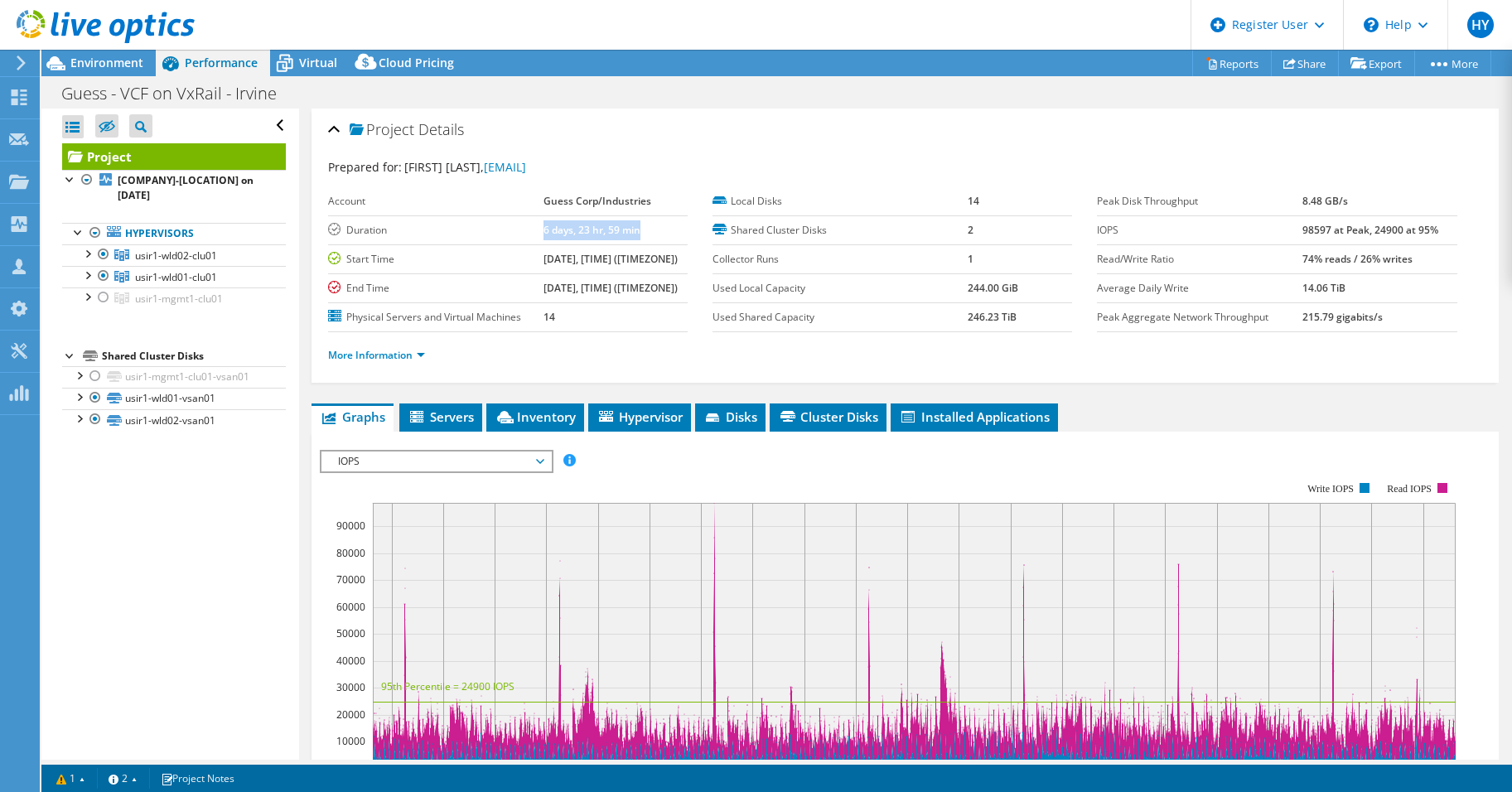 drag, startPoint x: 542, startPoint y: 228, endPoint x: 655, endPoint y: 227, distance: 113.00442 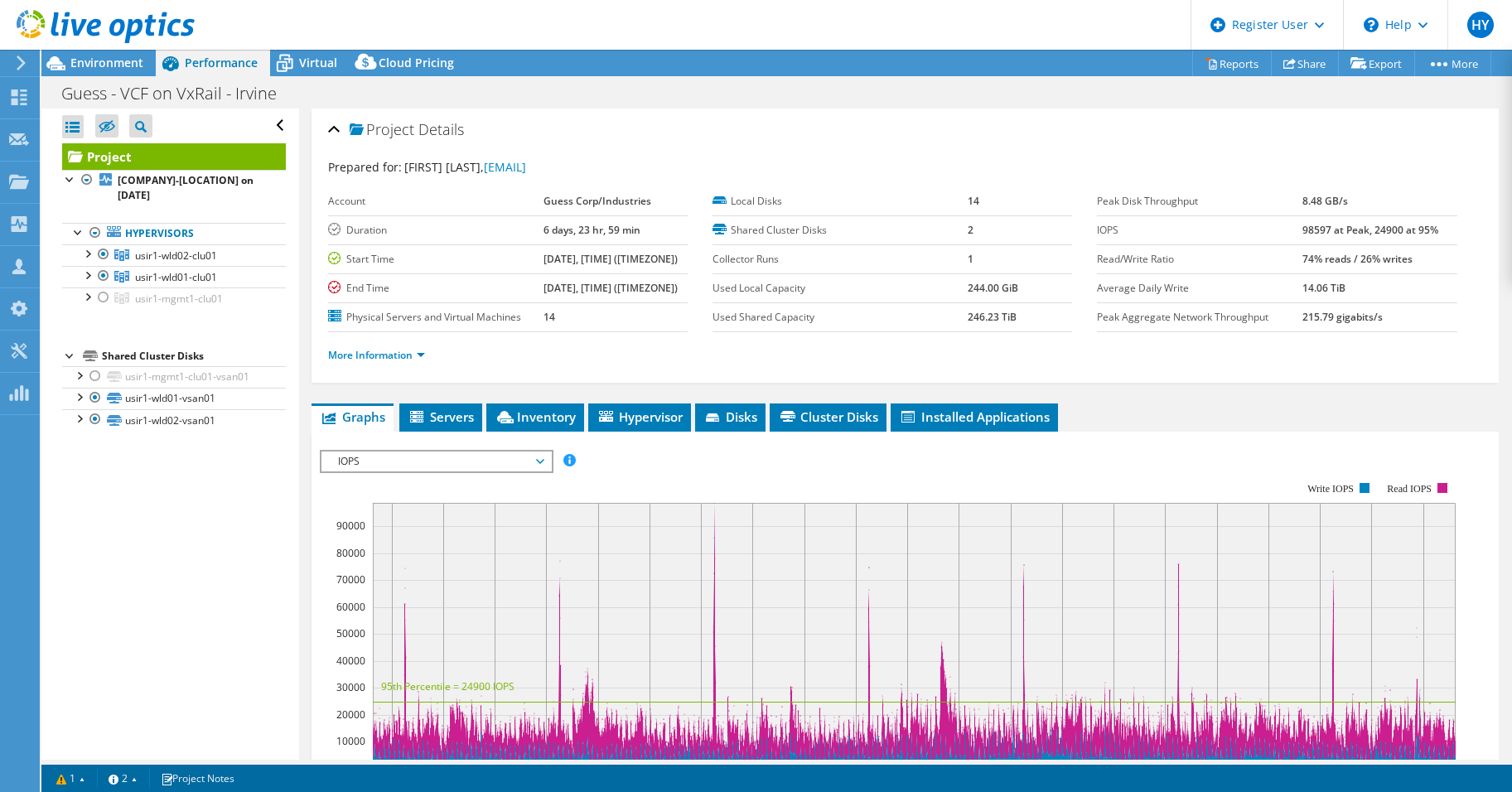 click on "IOPS" at bounding box center [1199, 230] 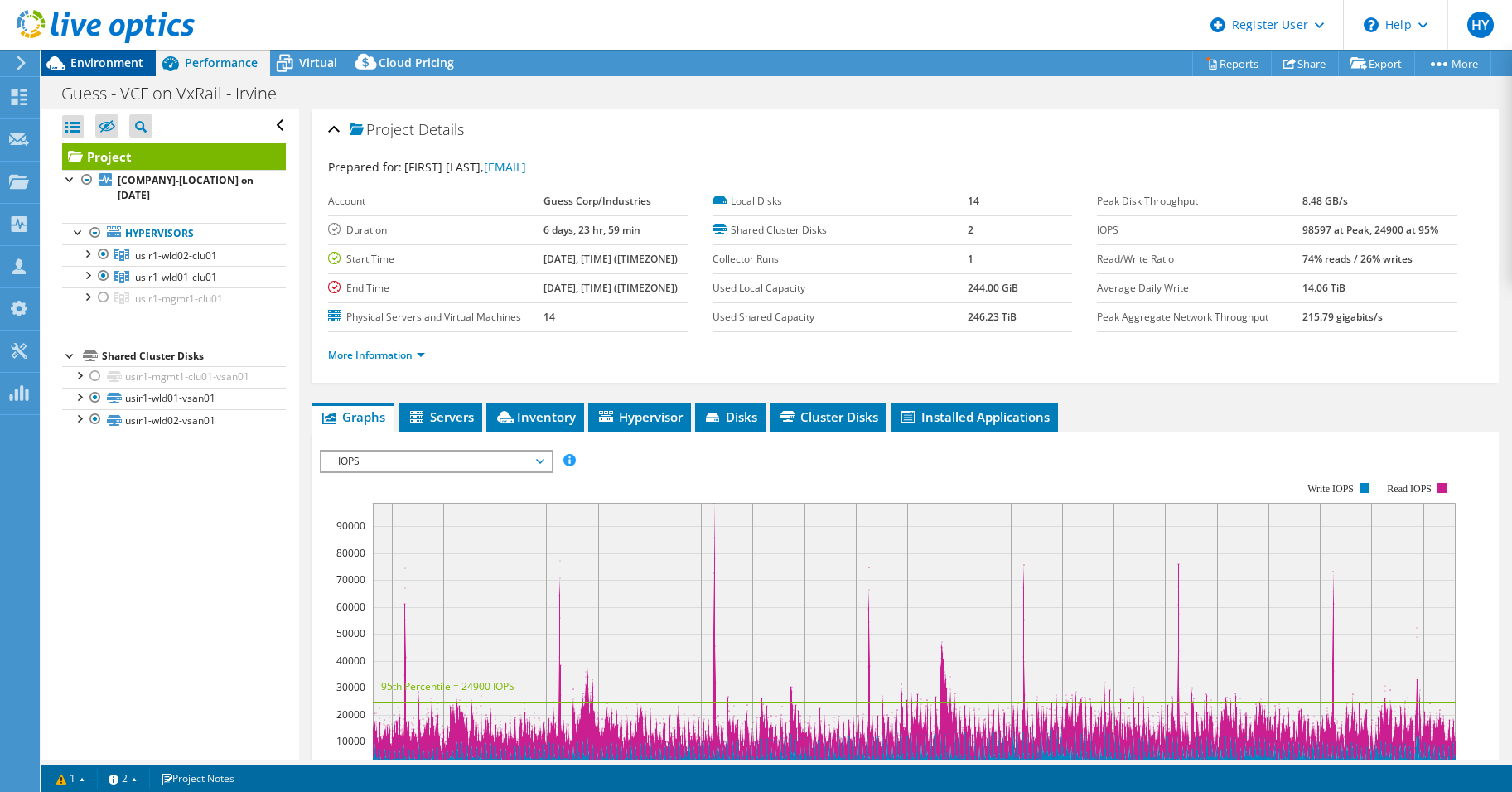 click on "Environment" at bounding box center [107, 62] 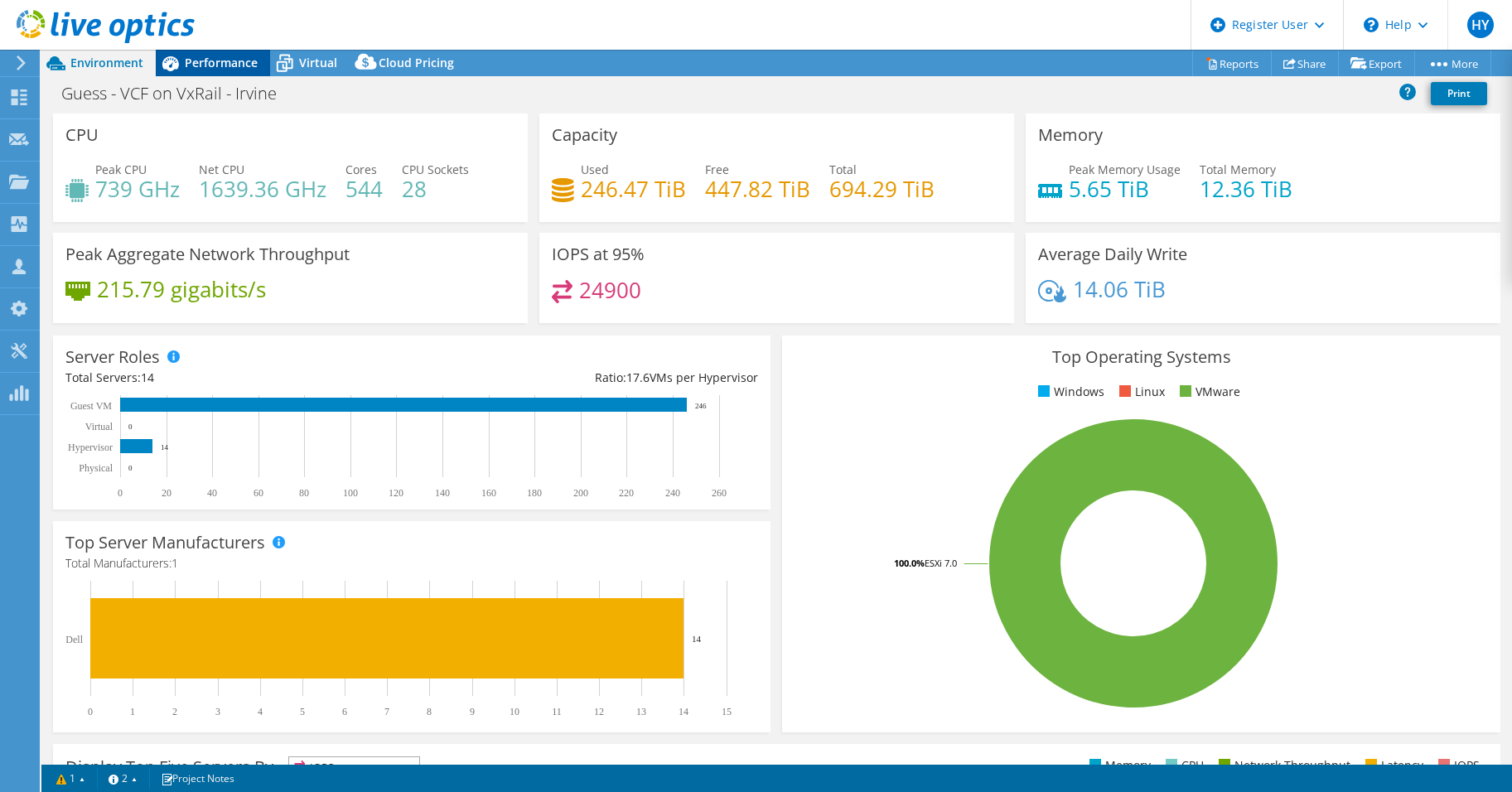 click on "Performance" at bounding box center [213, 63] 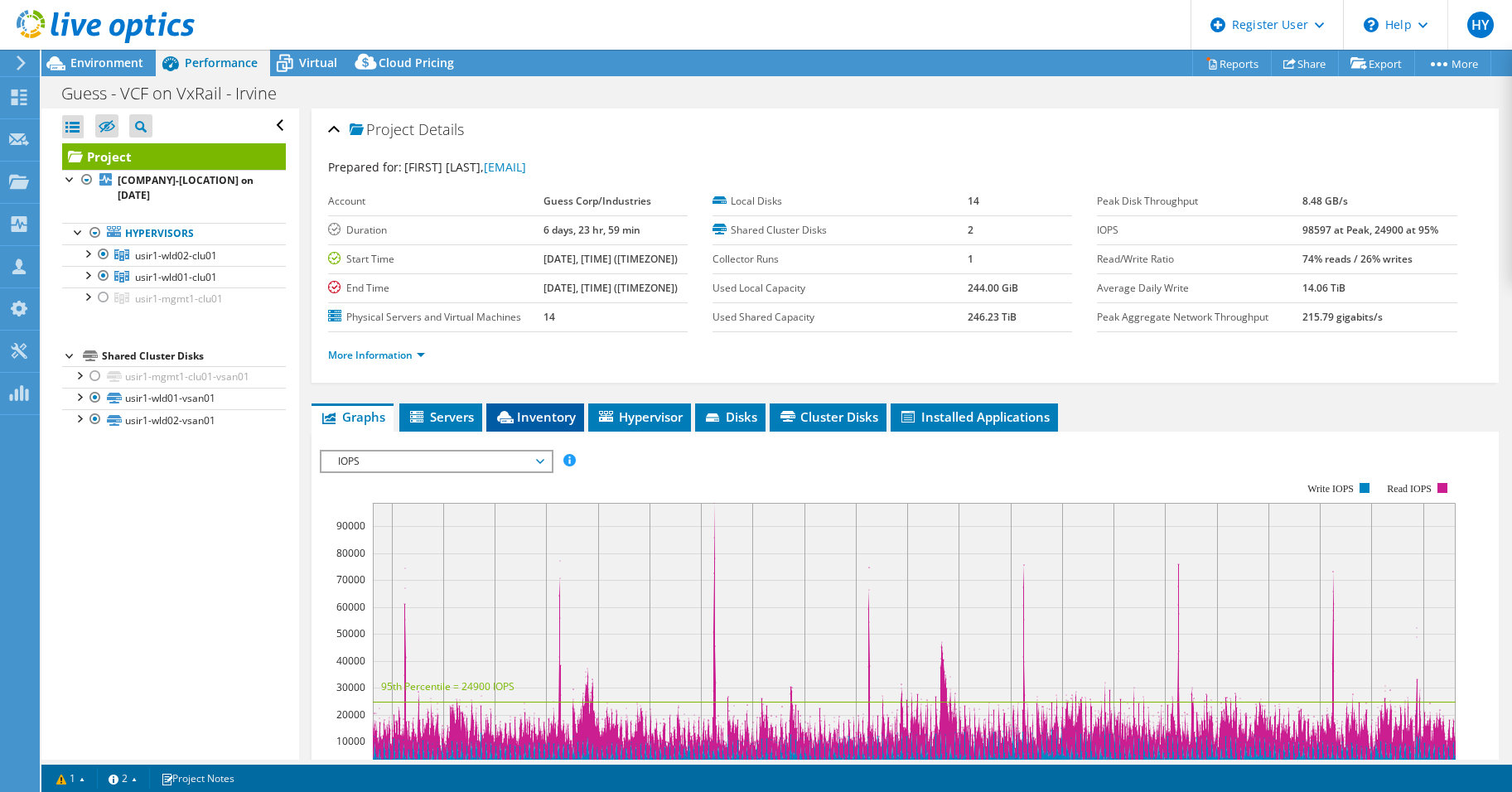 click on "Inventory" at bounding box center (535, 417) 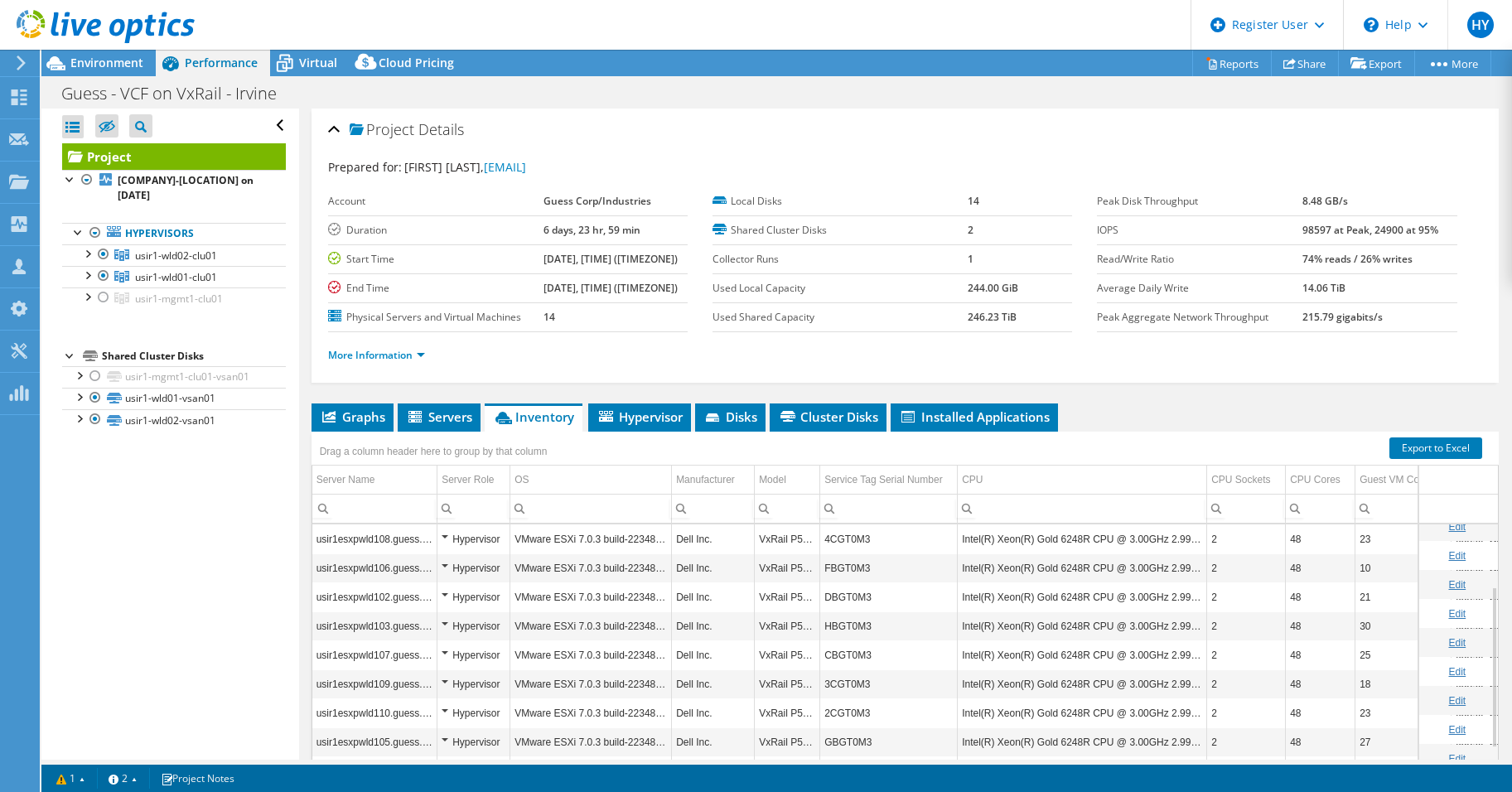 scroll, scrollTop: 155, scrollLeft: 0, axis: vertical 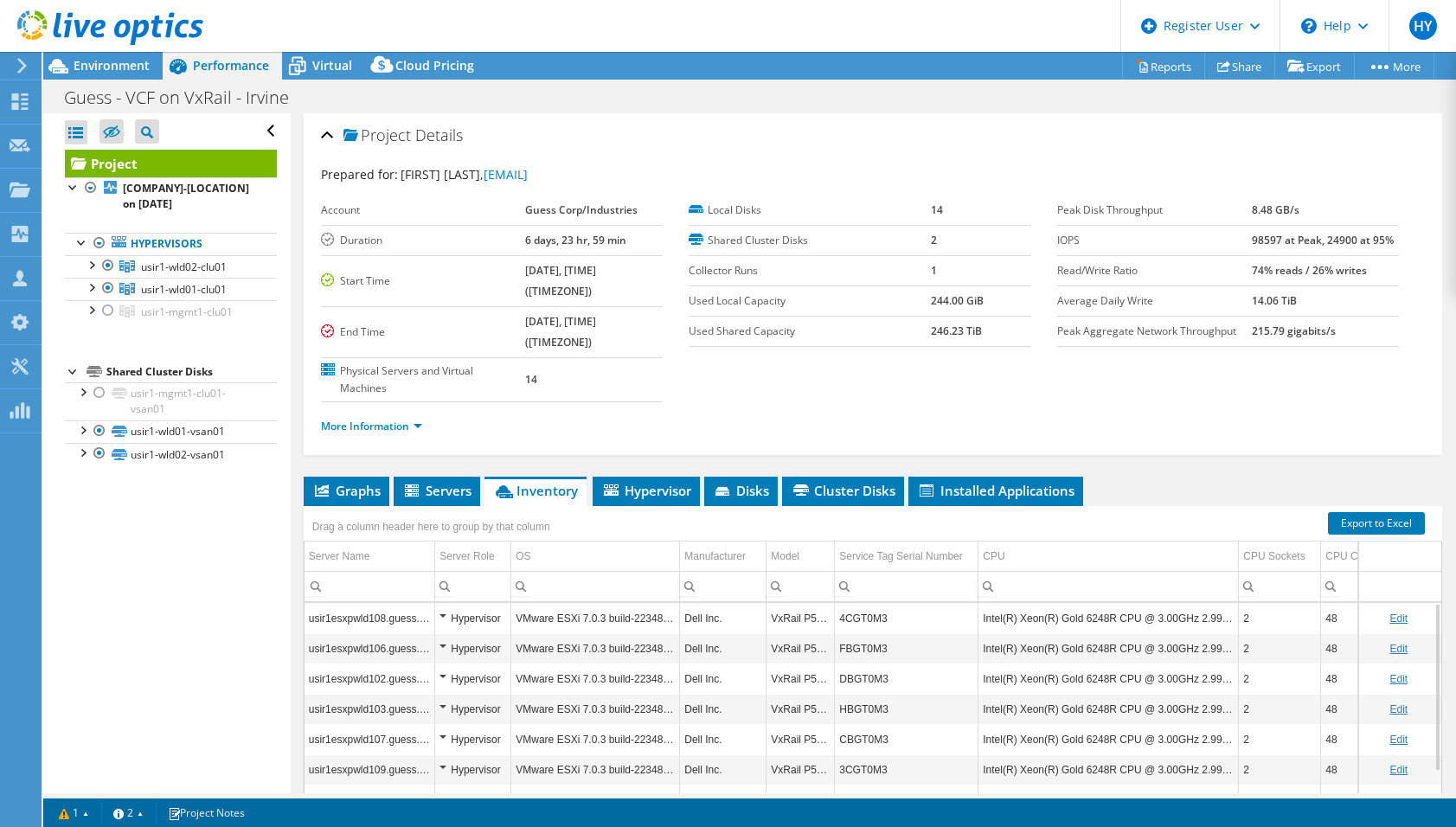 click on "98597 at Peak, 24900 at 95%" at bounding box center [1323, 240] 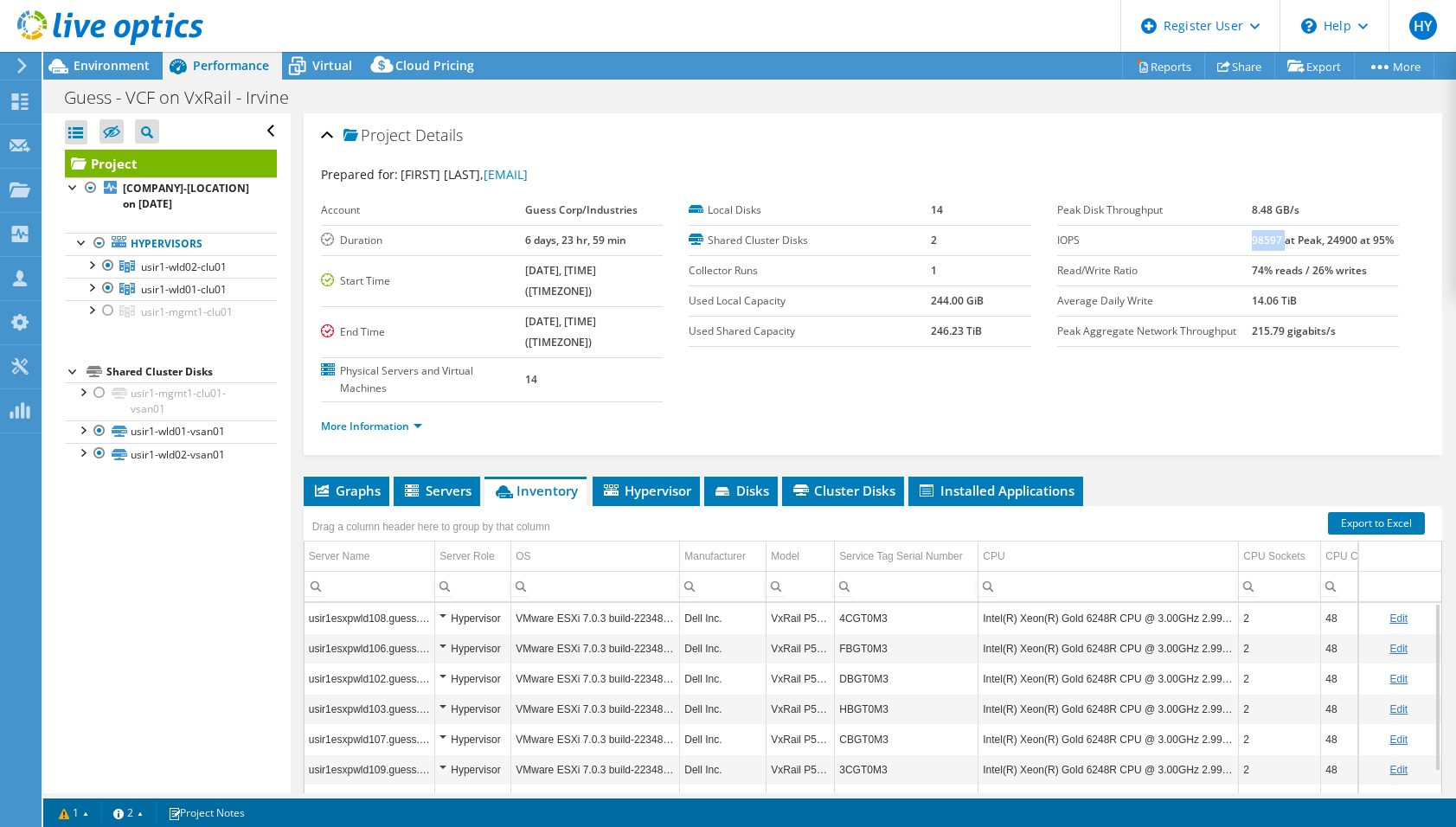 click on "98597 at Peak, 24900 at 95%" at bounding box center (1323, 240) 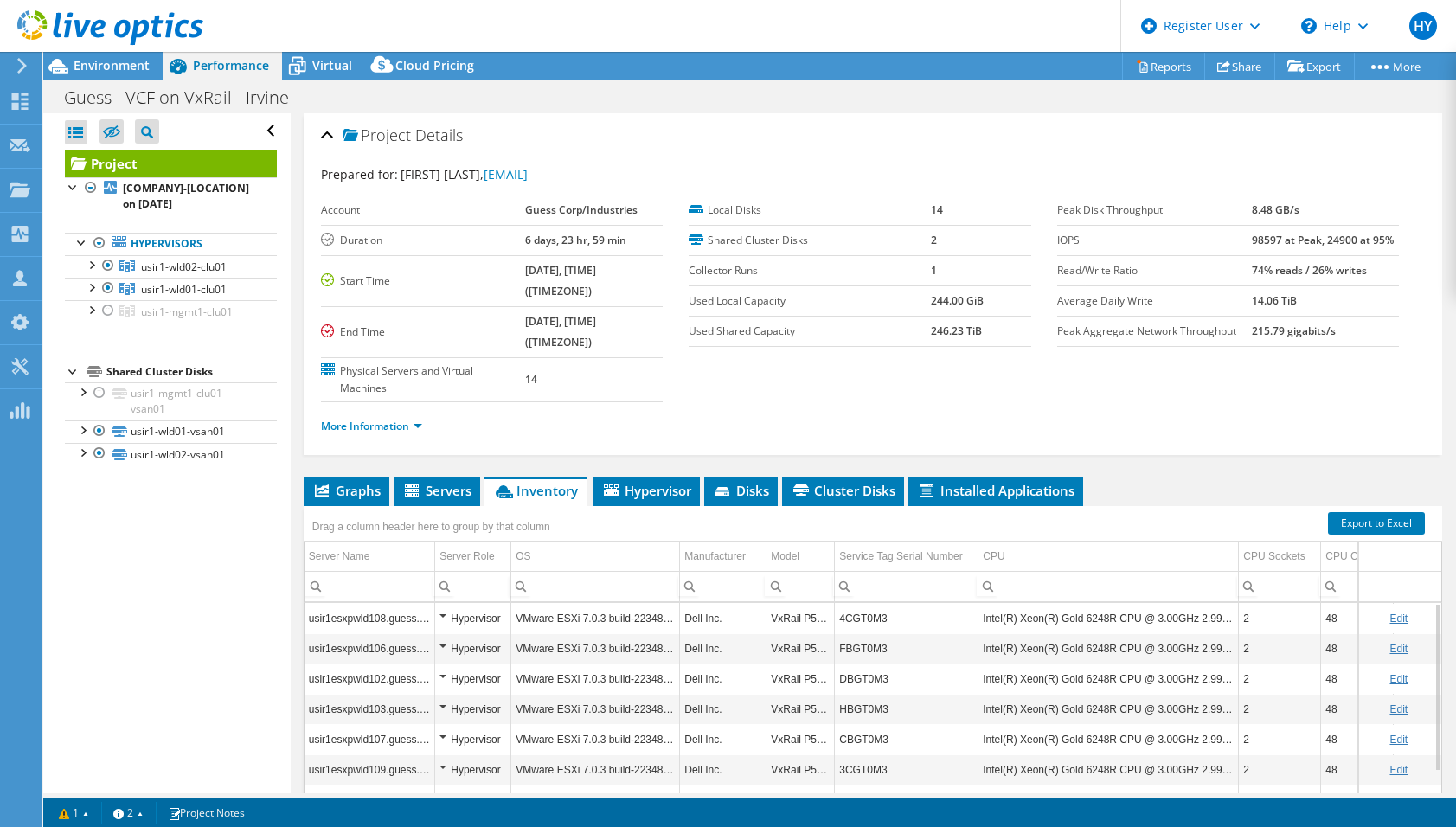 click on "Project
Details" at bounding box center (873, 136) 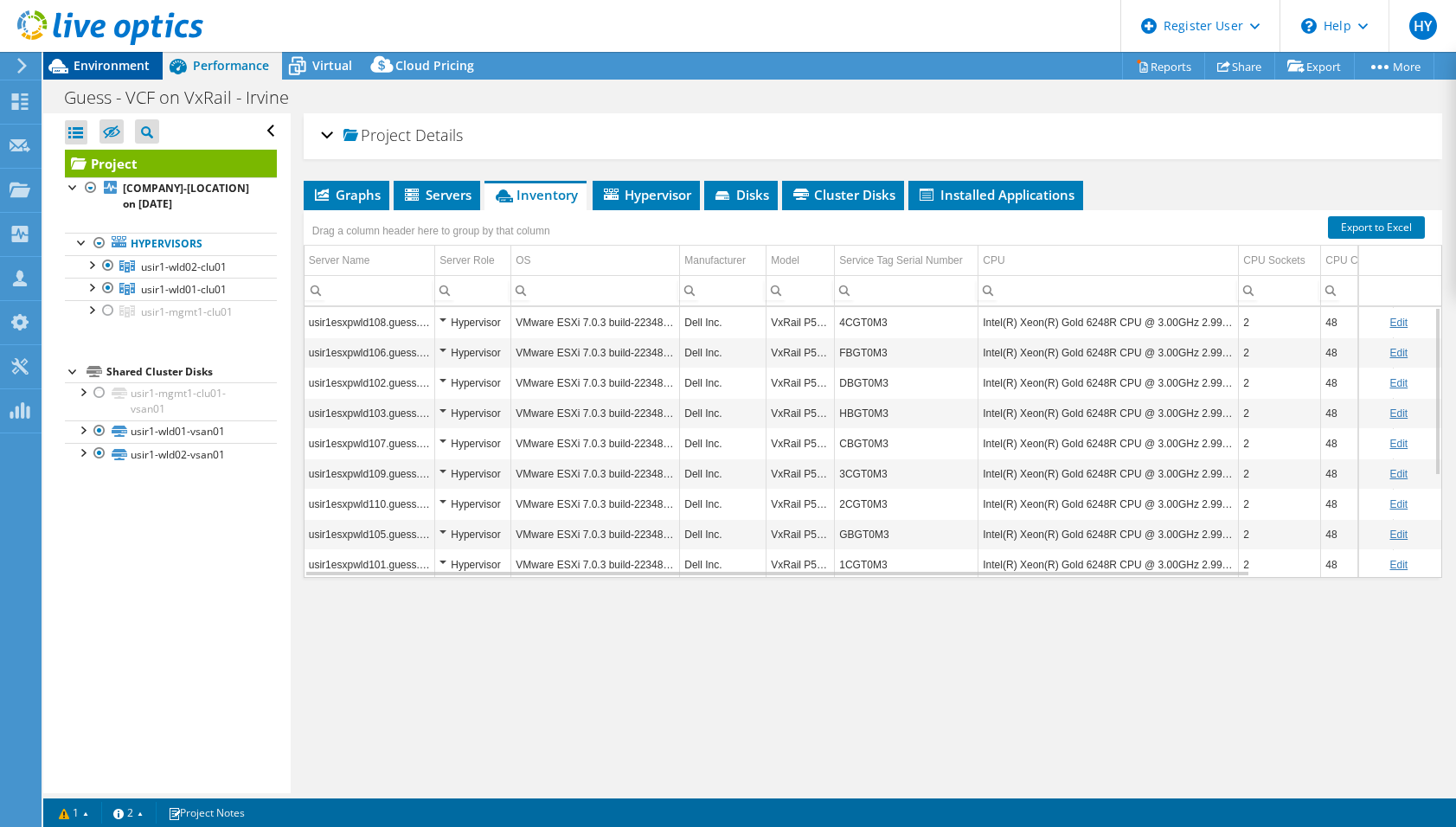 click on "Environment" at bounding box center [112, 65] 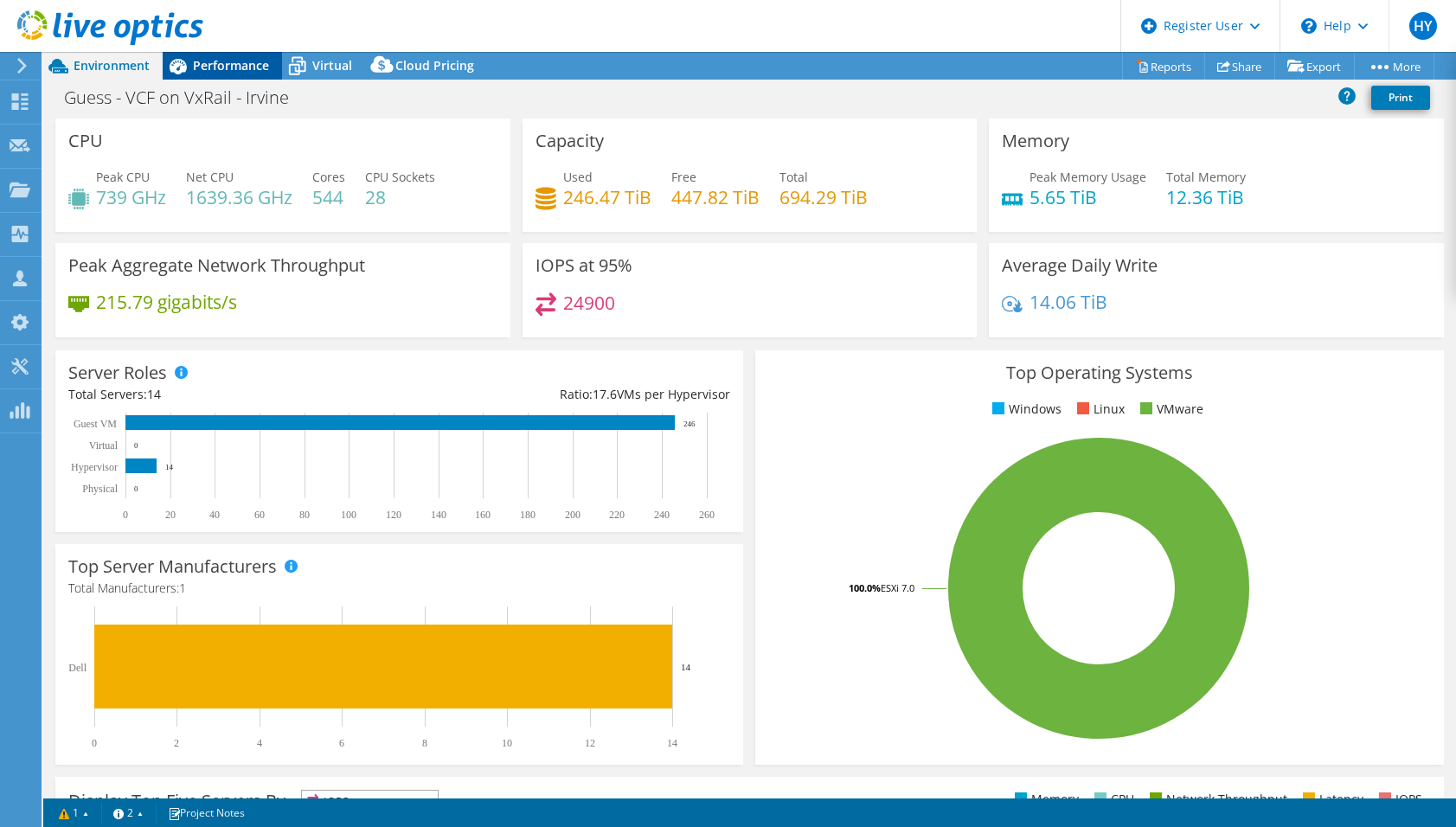 click on "Performance" at bounding box center [231, 65] 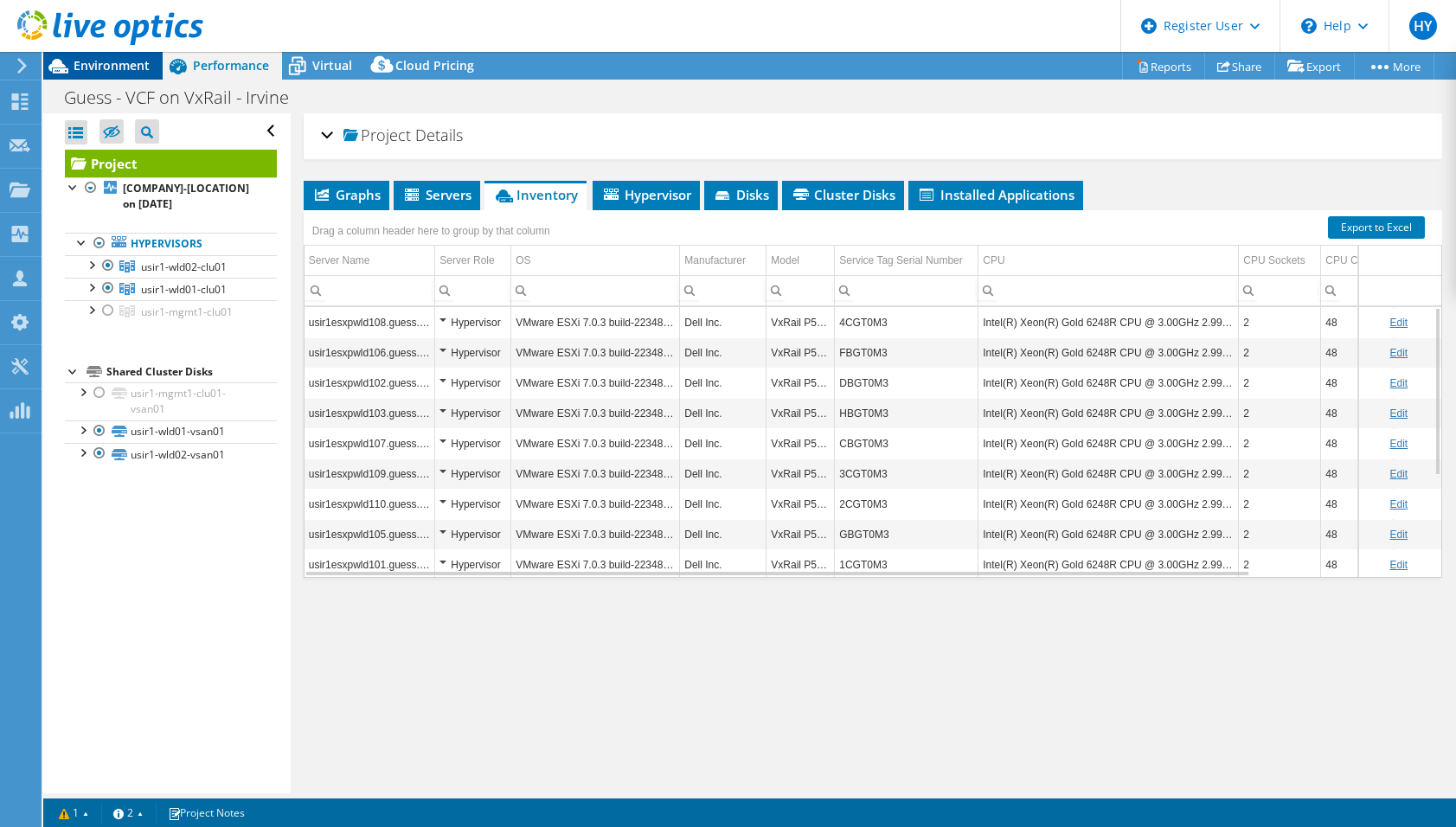 click on "Environment" at bounding box center (112, 65) 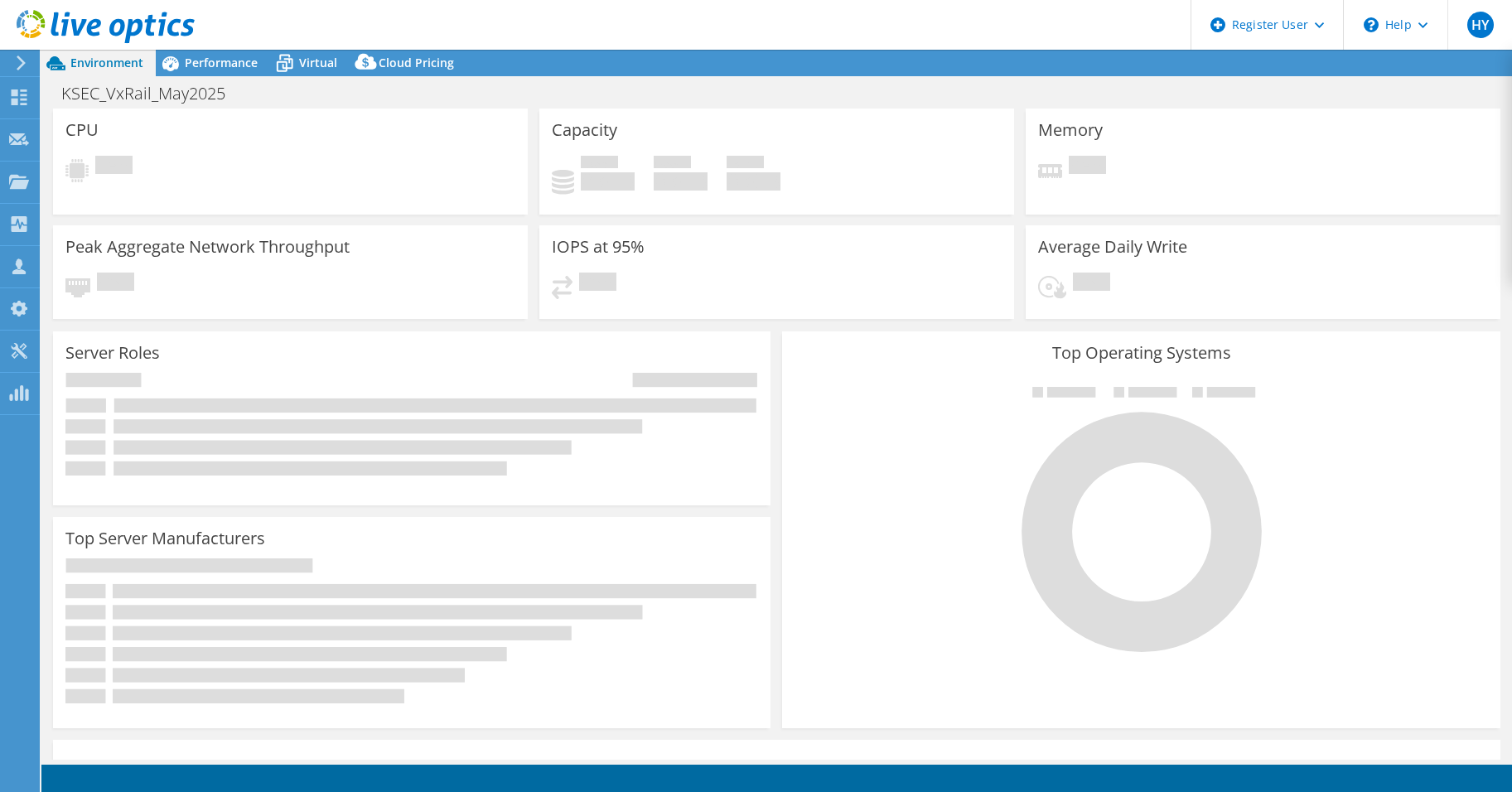 select on "USD" 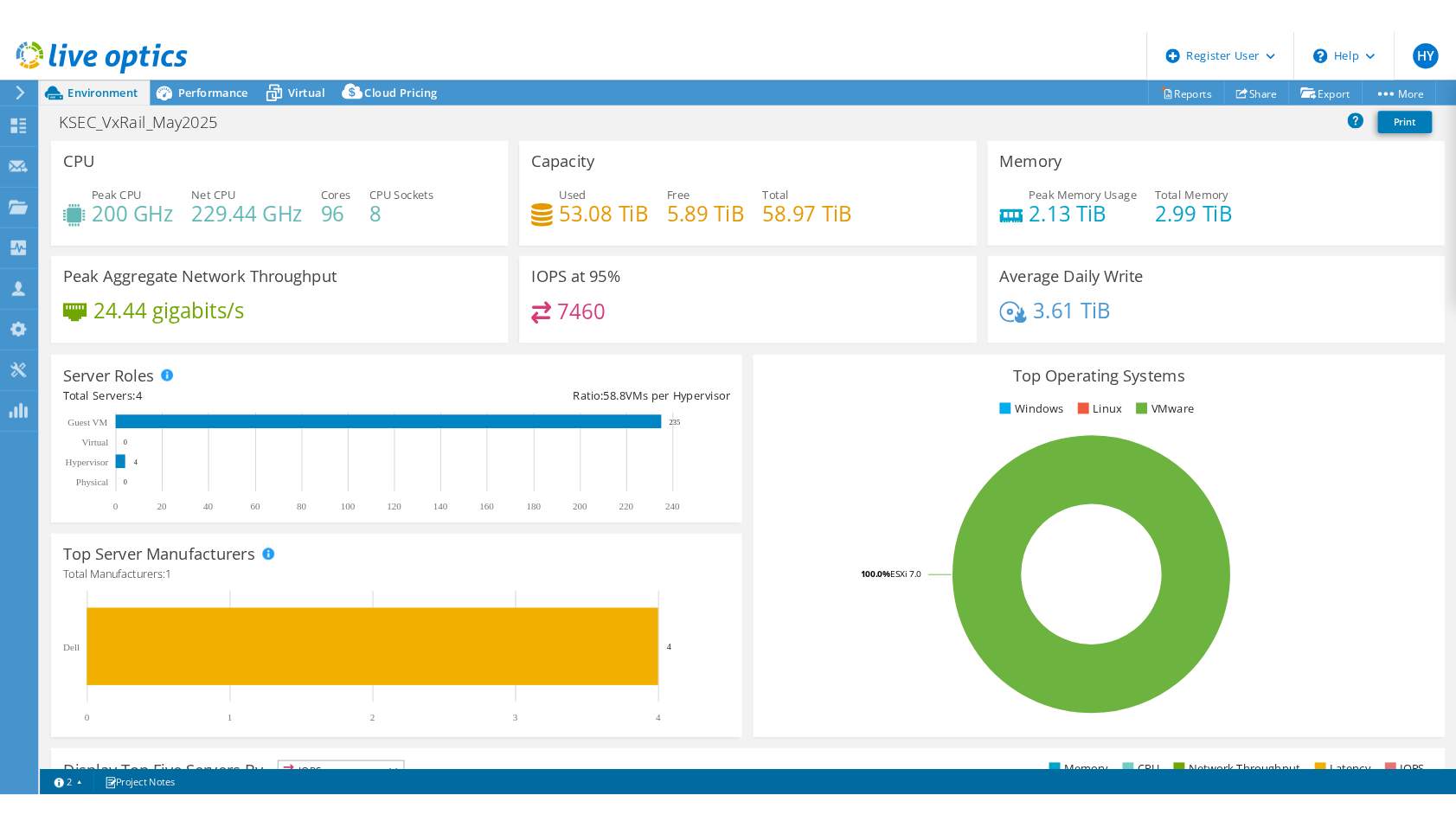 scroll, scrollTop: 0, scrollLeft: 0, axis: both 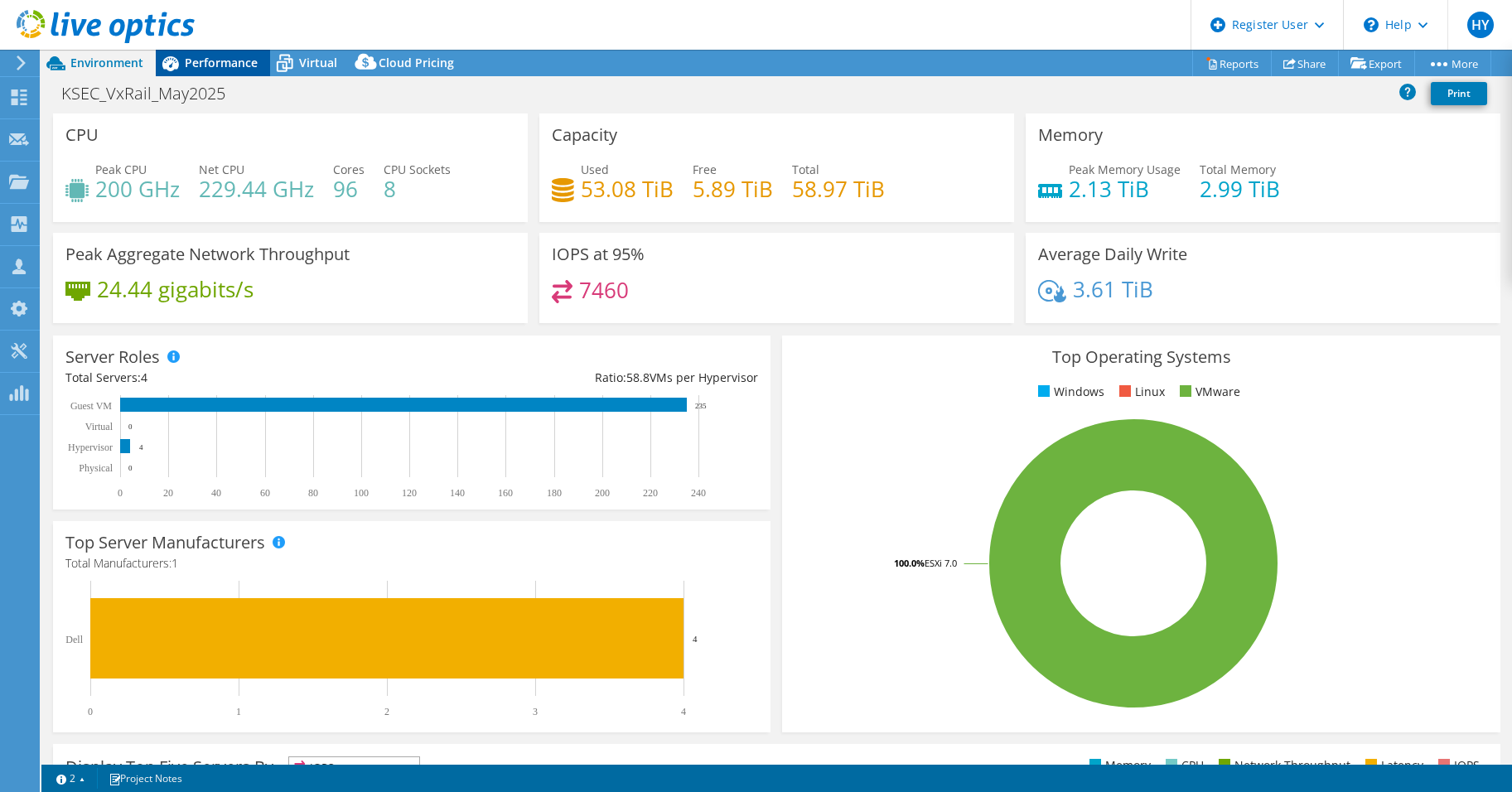 click on "Performance" at bounding box center [221, 62] 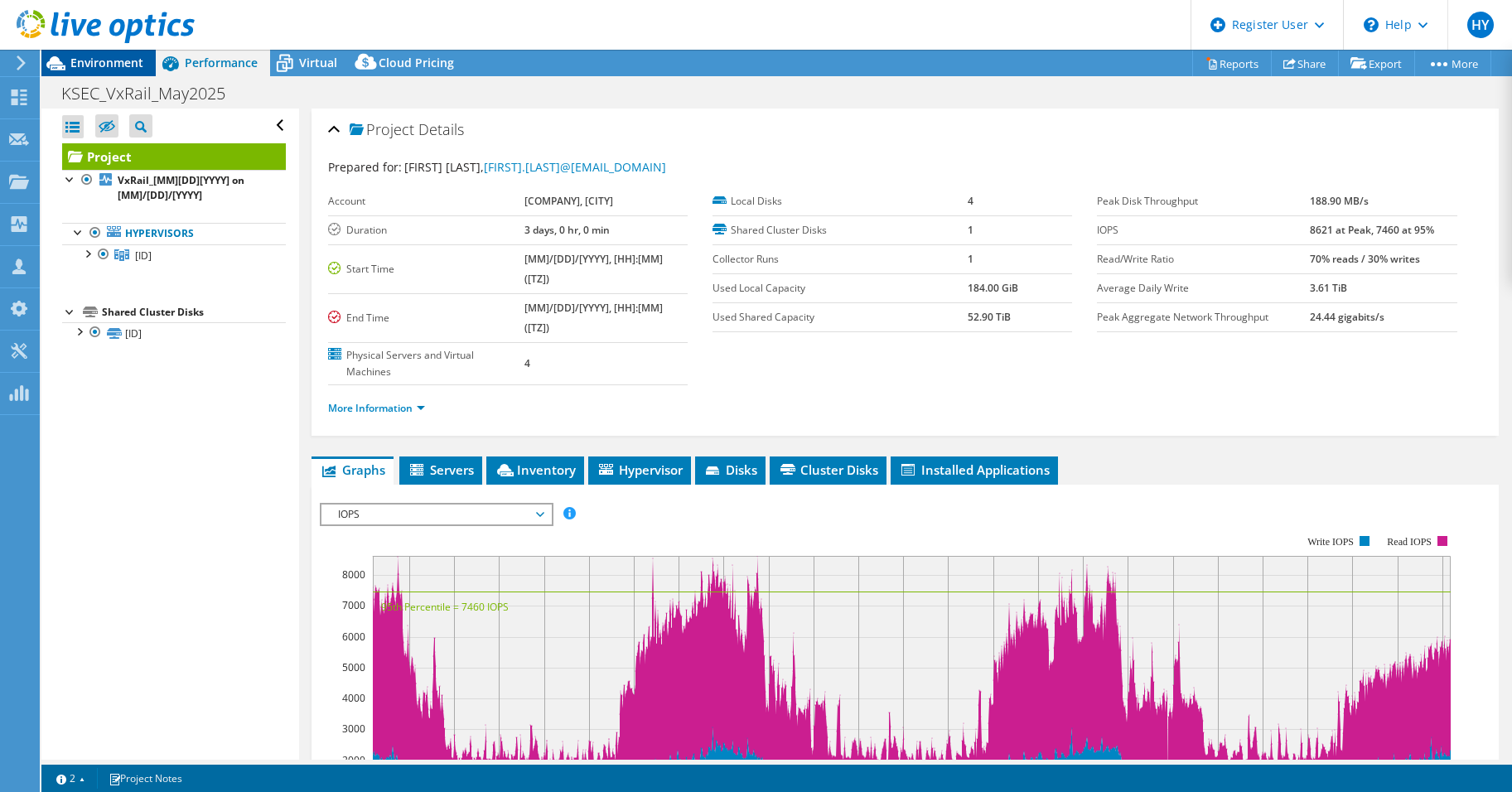 click on "Environment" at bounding box center (107, 62) 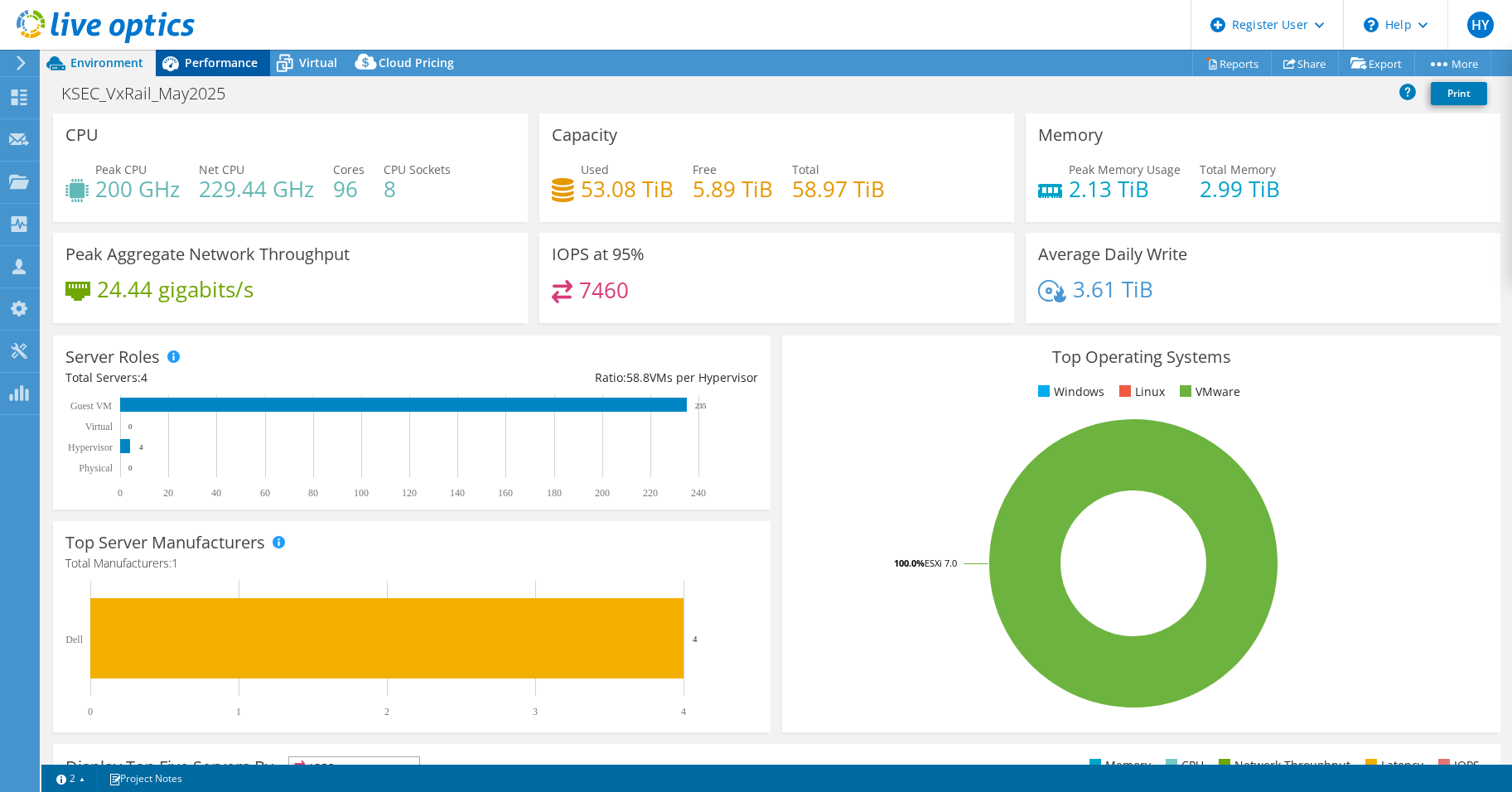click on "Performance" at bounding box center (221, 62) 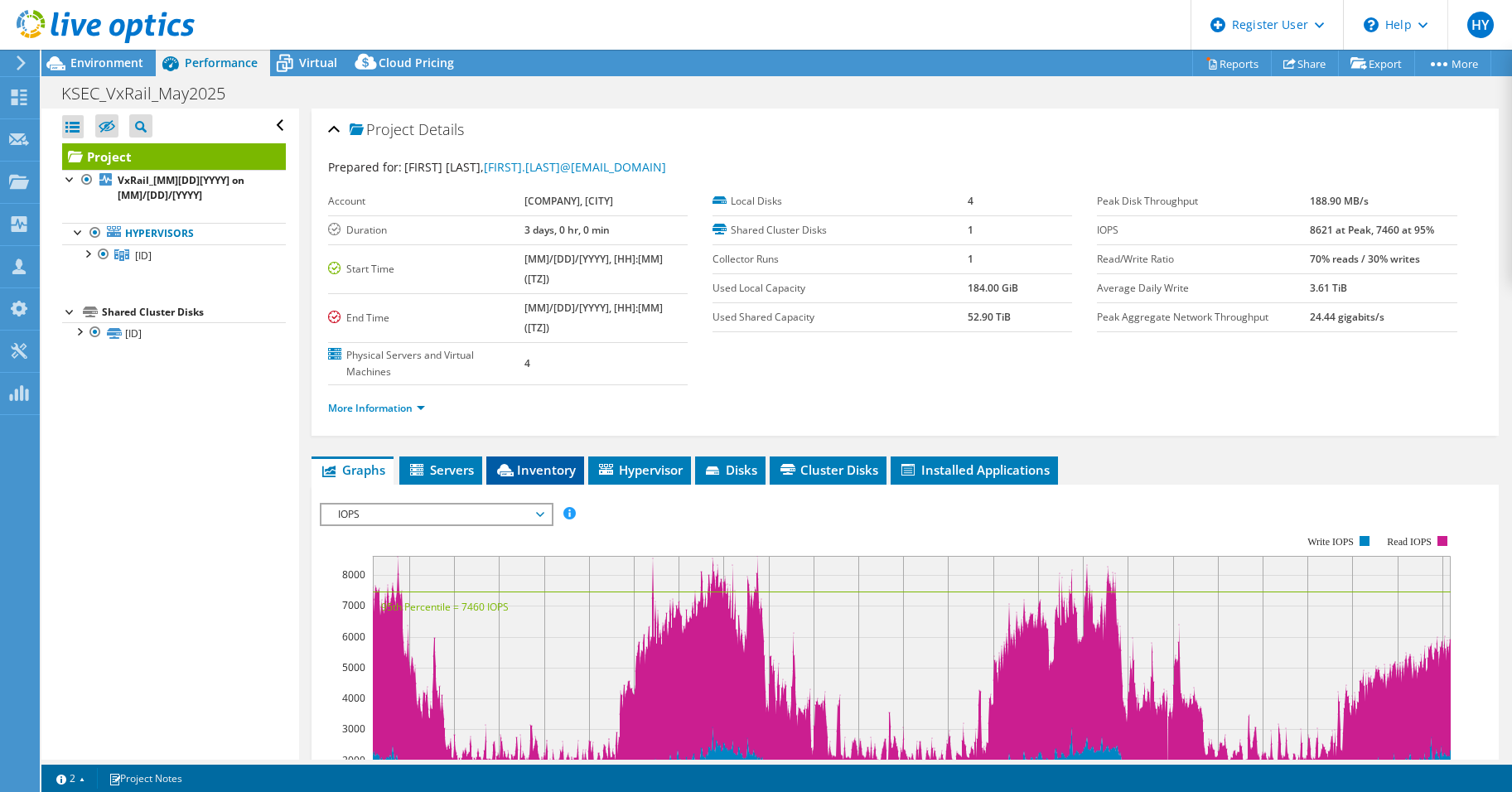 click on "Inventory" at bounding box center (535, 471) 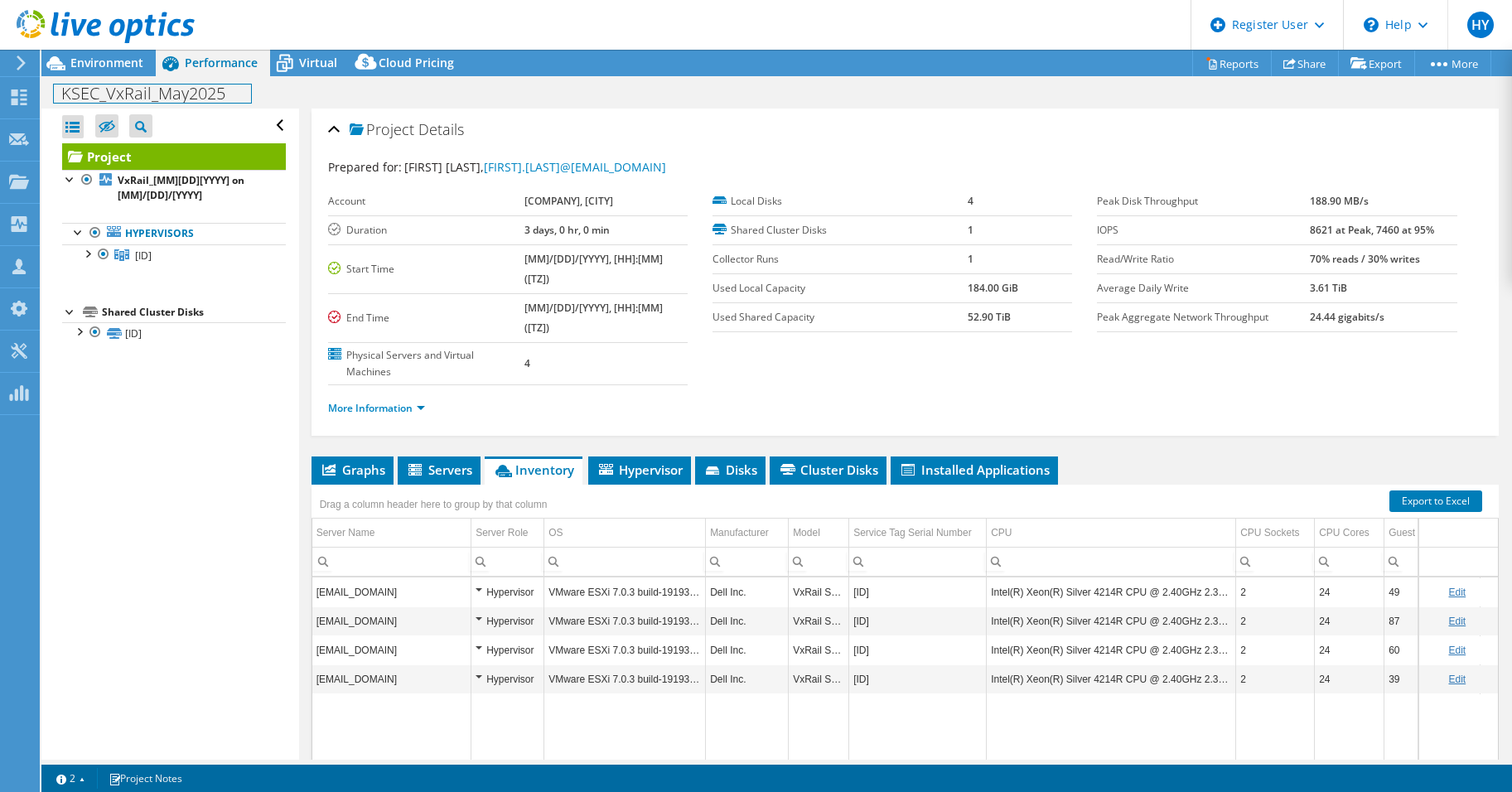 click on "[ID]" at bounding box center (776, 93) 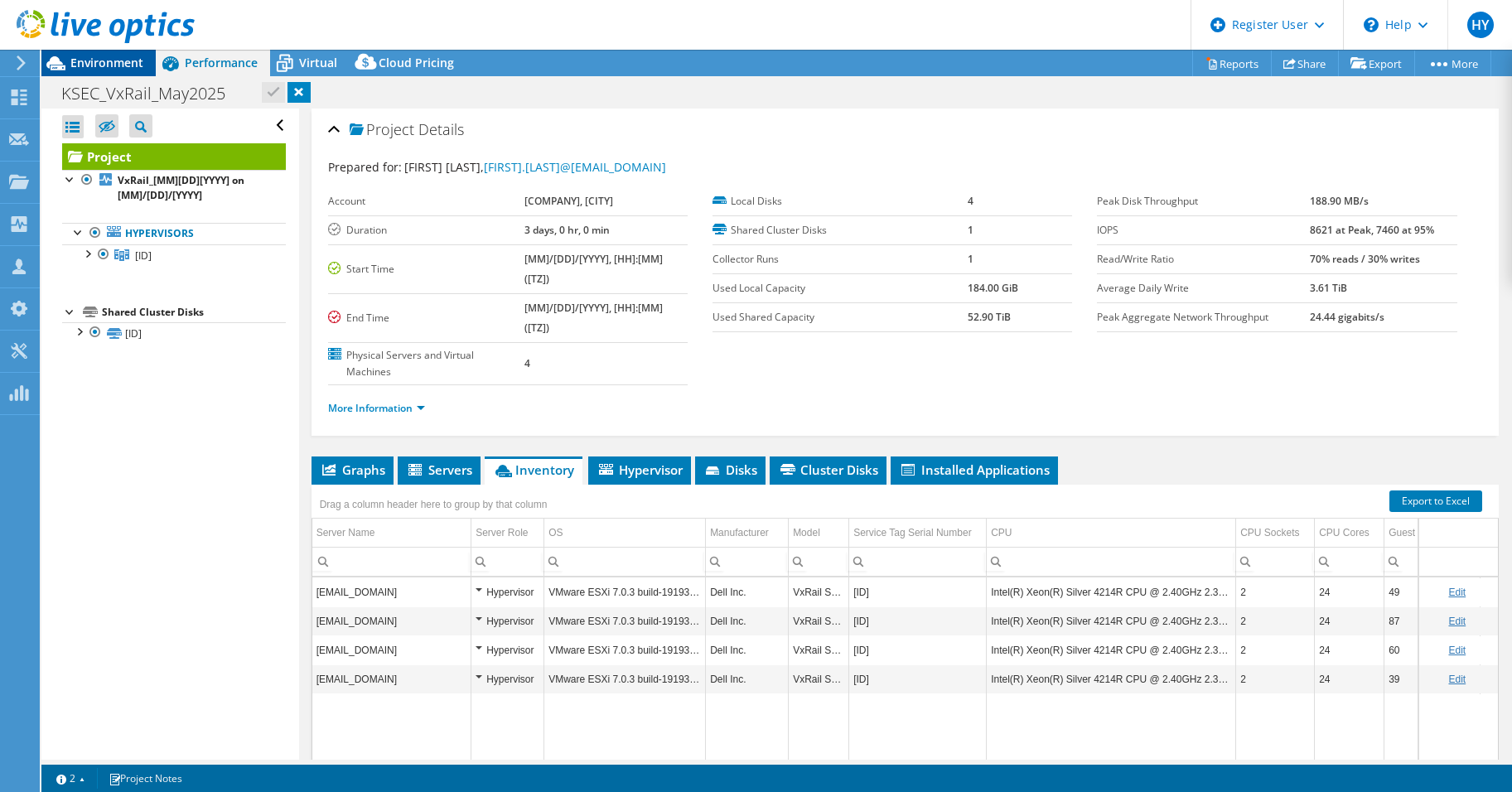 click on "Environment" at bounding box center (107, 62) 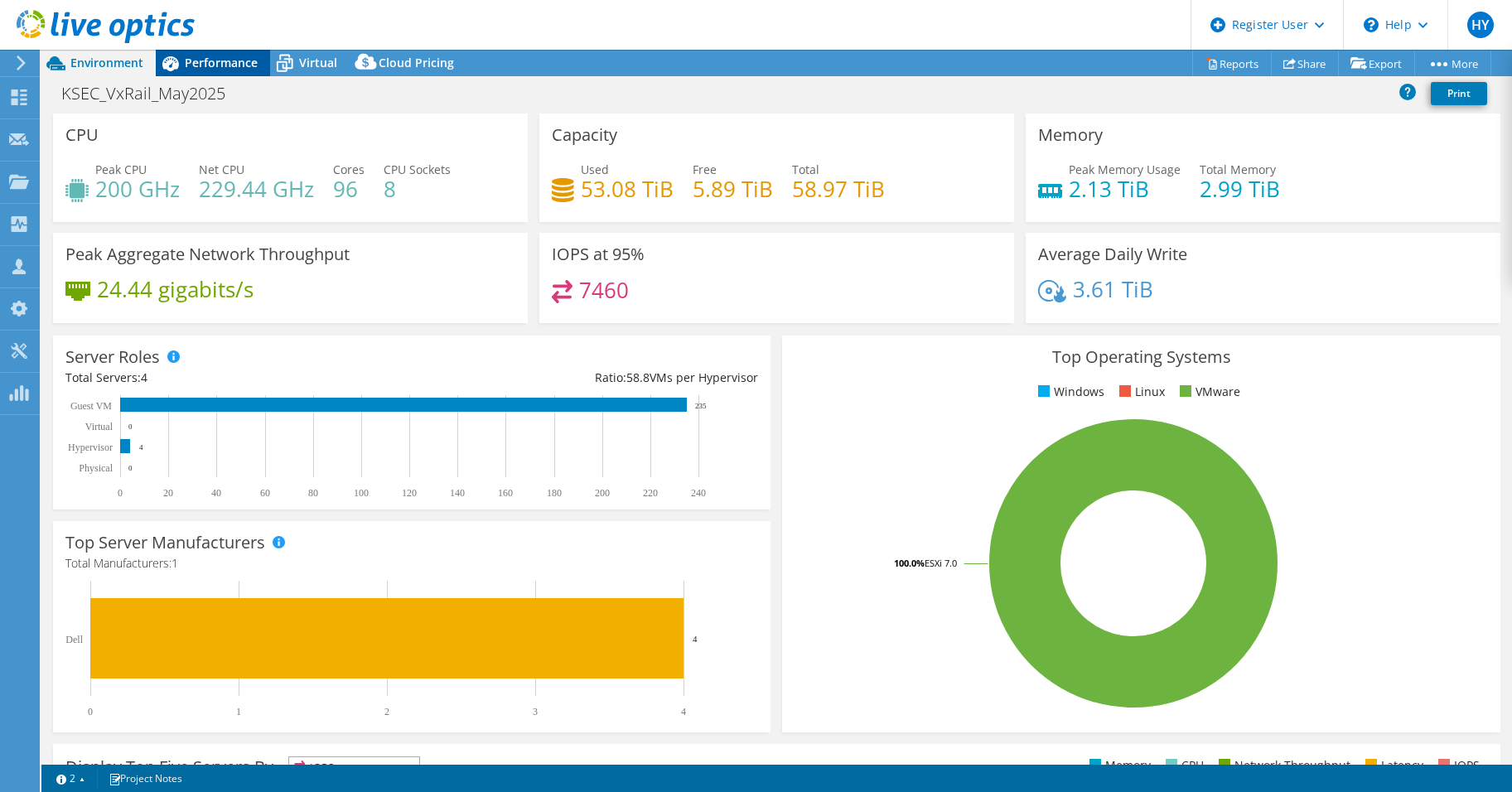 click 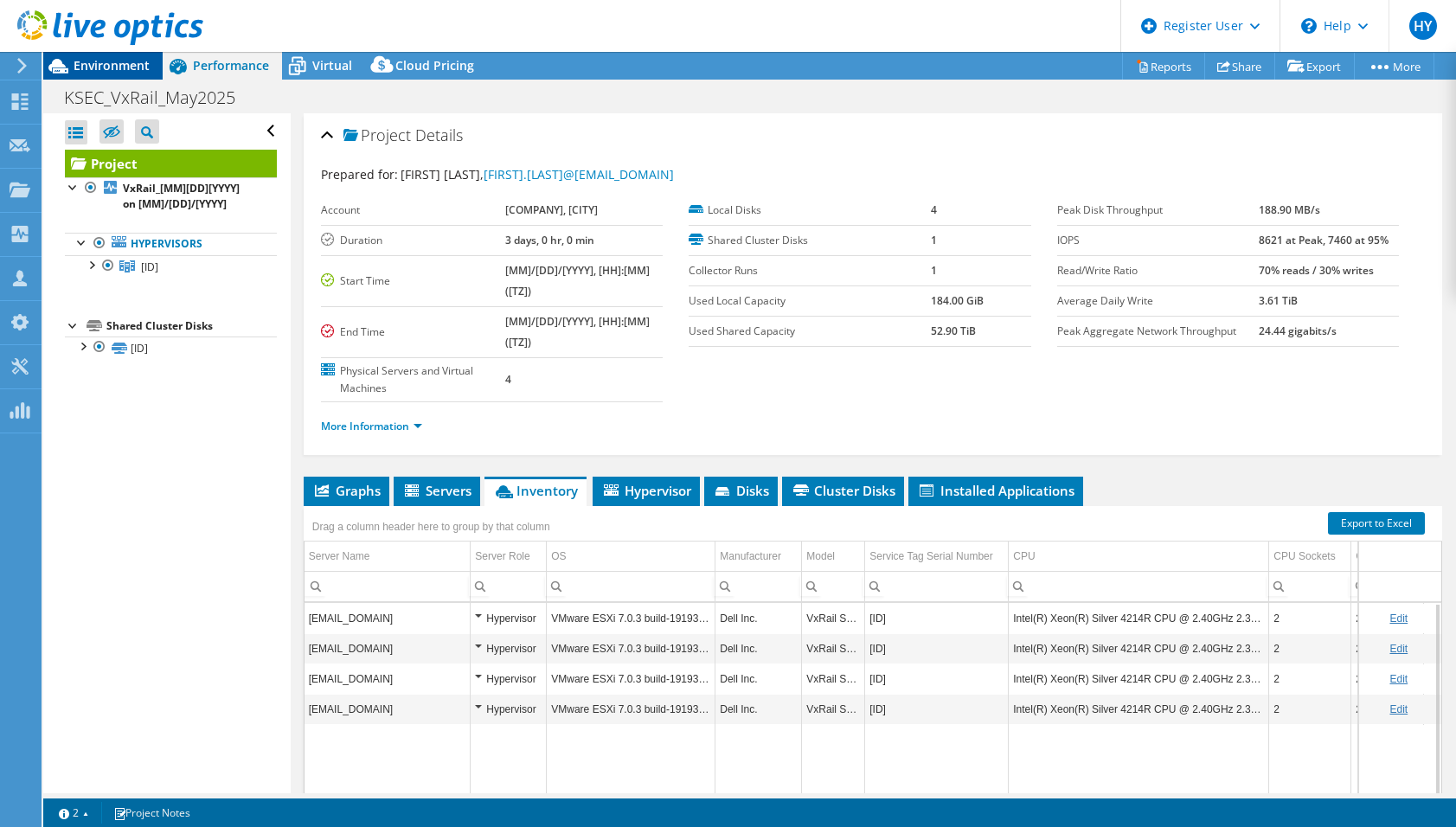 click on "Environment" at bounding box center (112, 65) 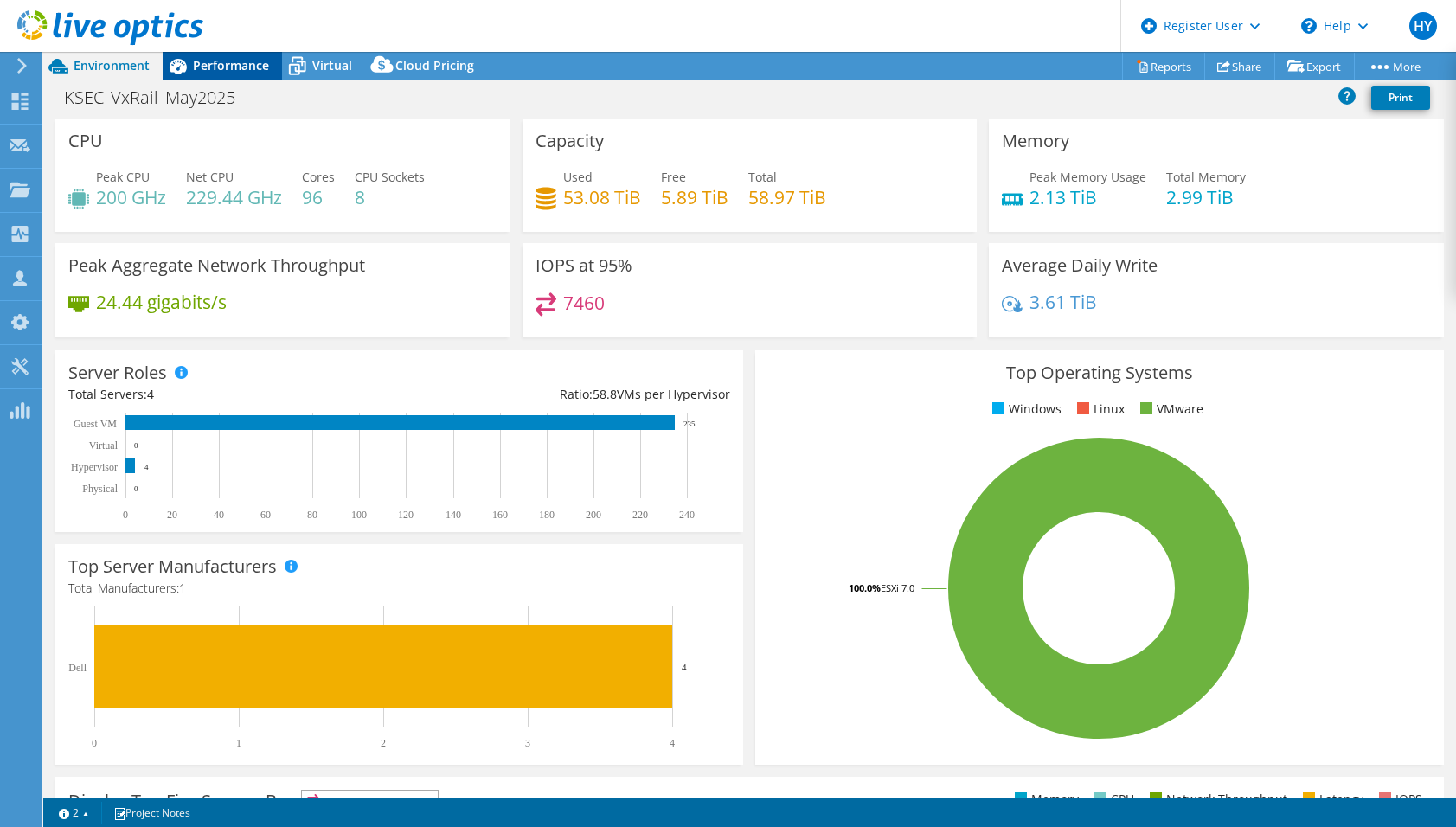 click on "Performance" at bounding box center (231, 65) 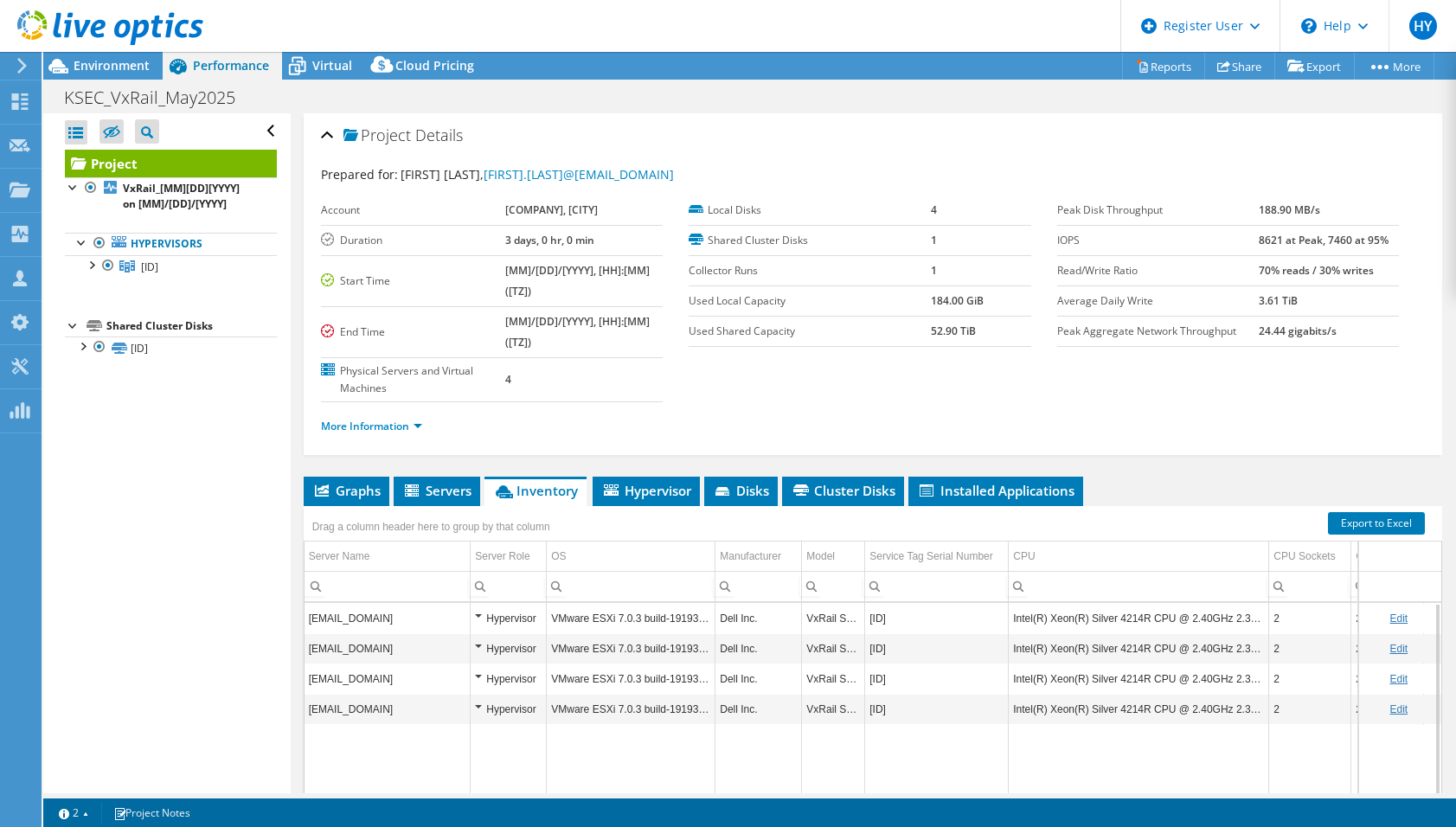click on "Open All
Close All
Hide Excluded Nodes
Project Tree Filter" at bounding box center [170, 131] 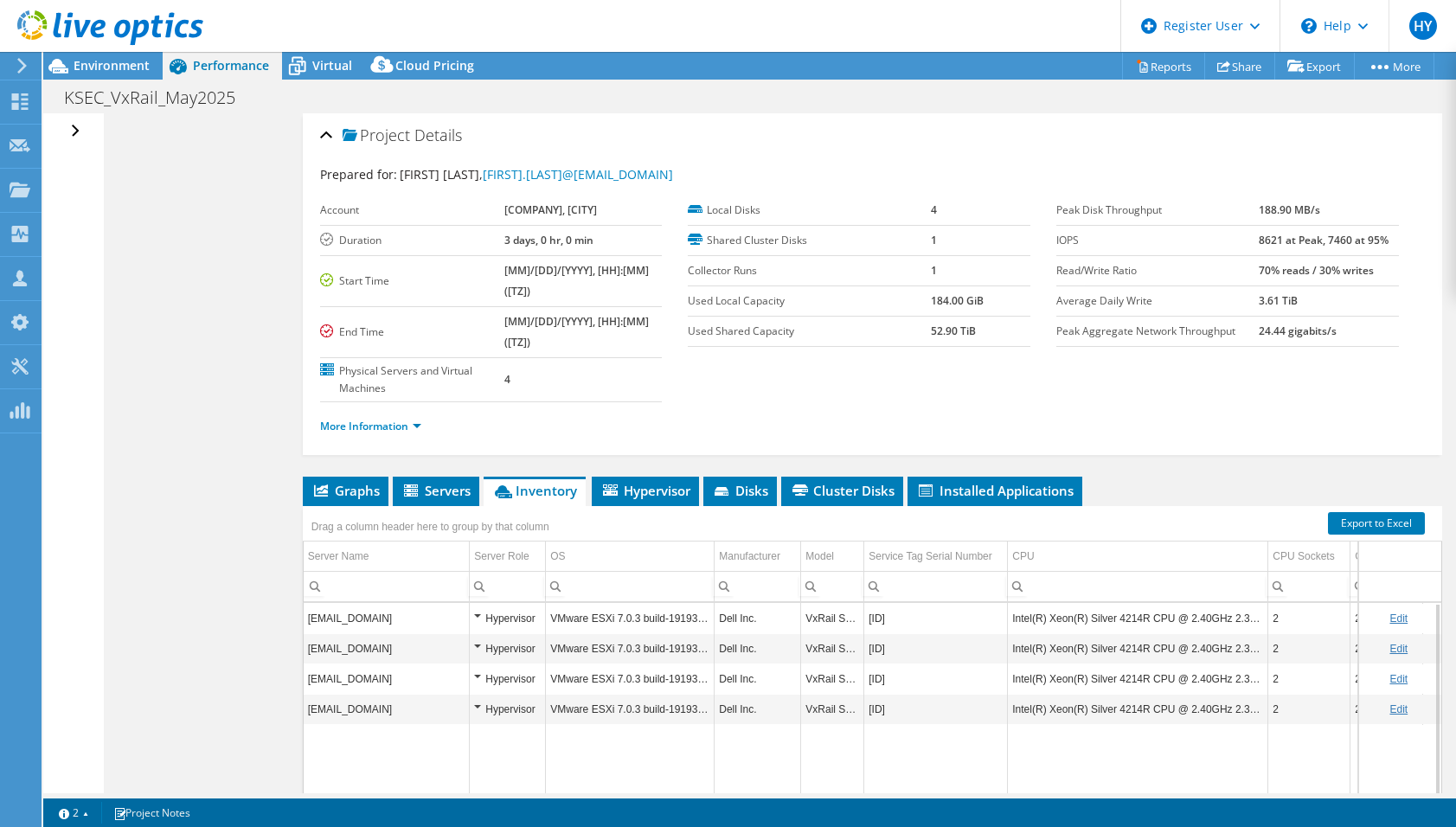 click on "Open All
Close All
Hide Excluded Nodes
Project Tree Filter" at bounding box center [77, 131] 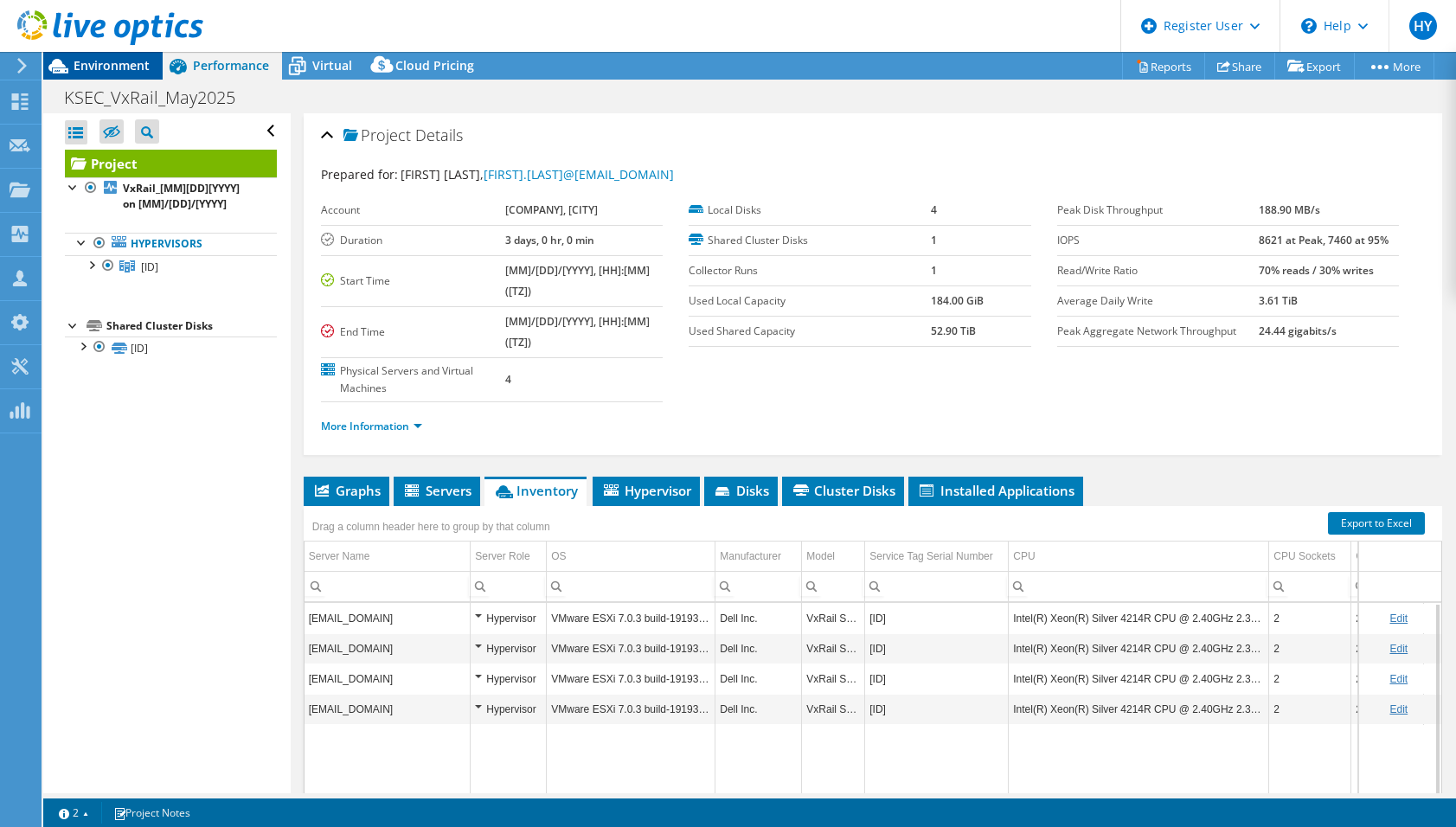 click 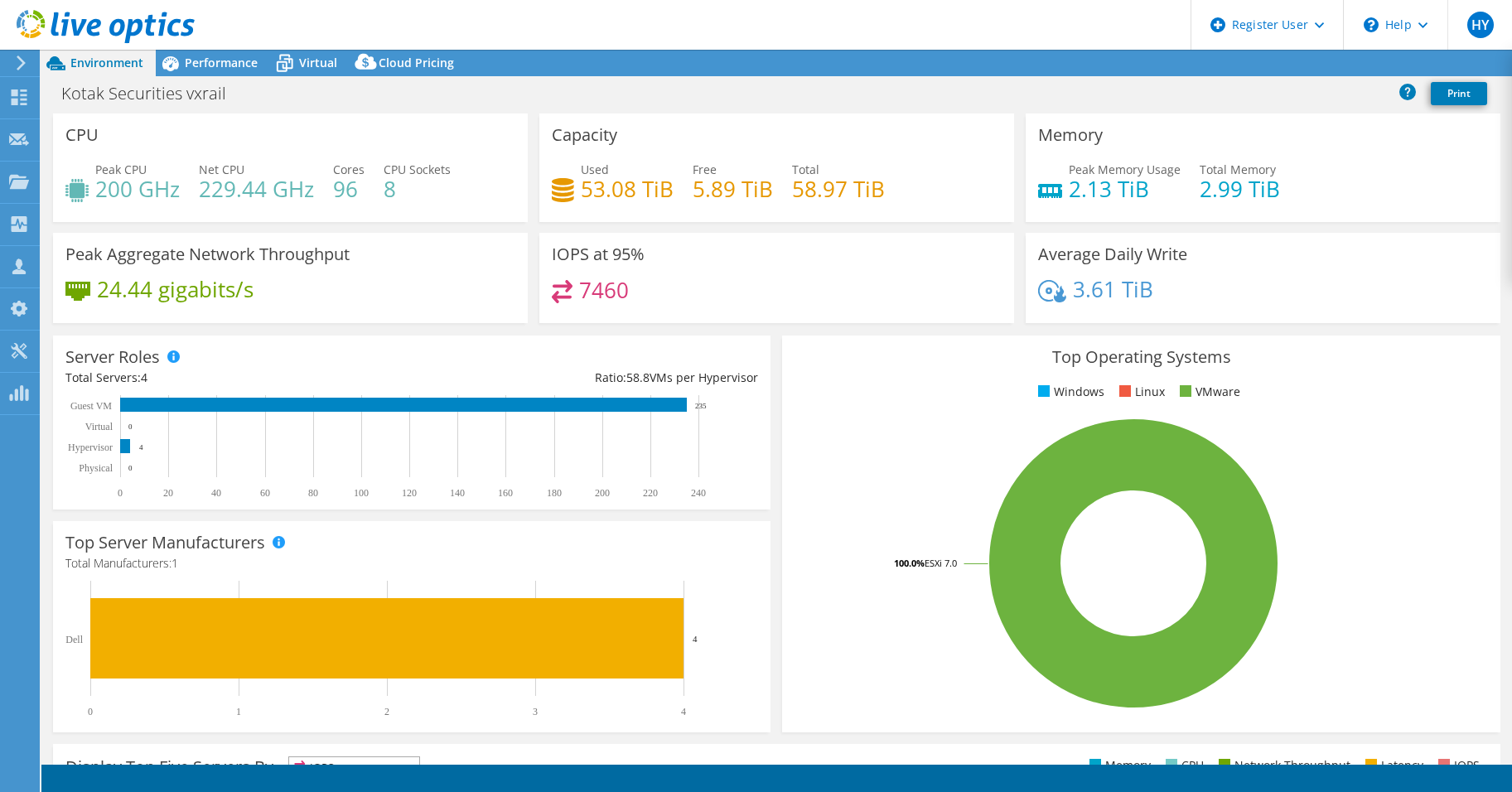 select on "USD" 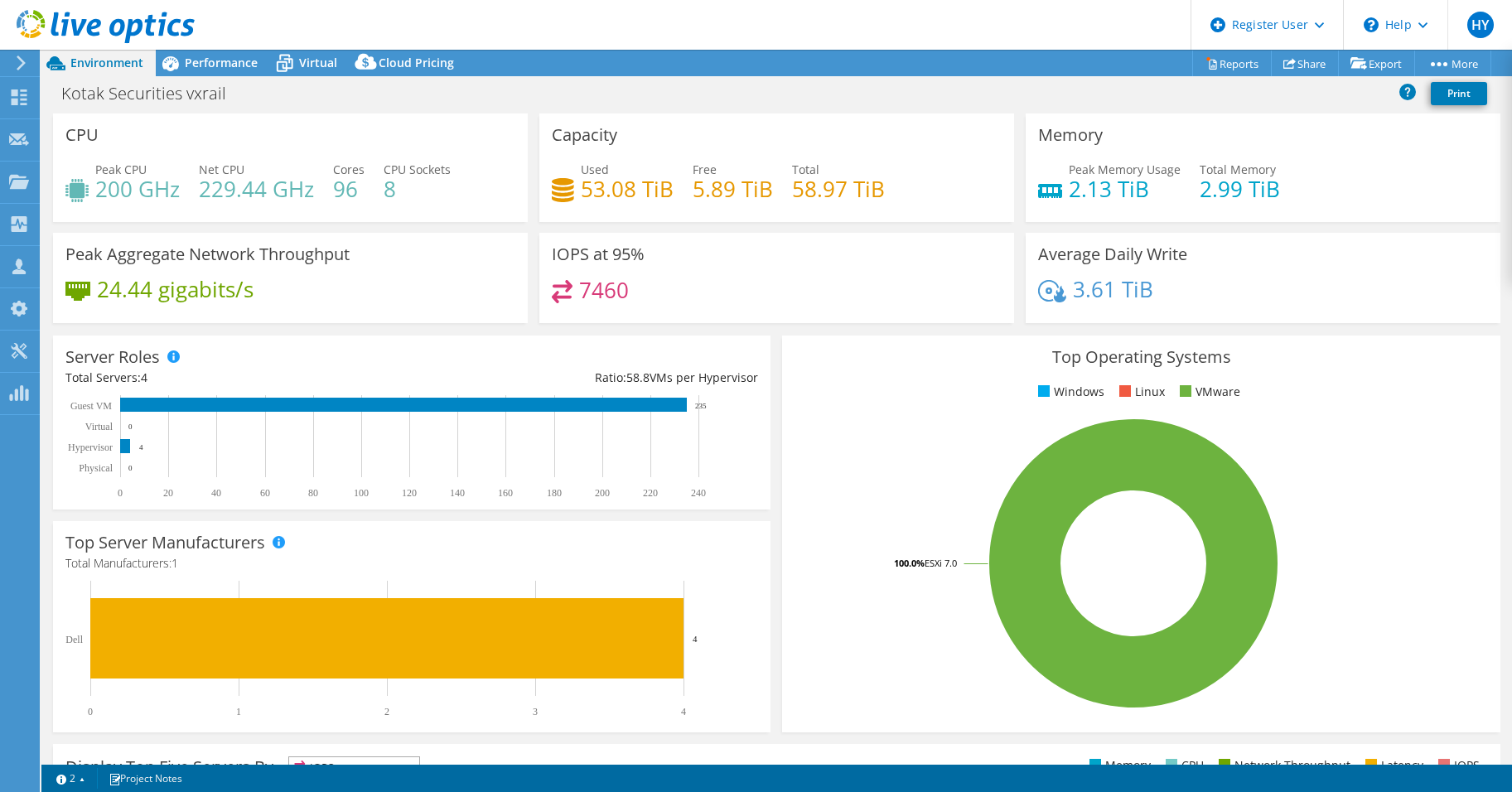 scroll, scrollTop: 0, scrollLeft: 0, axis: both 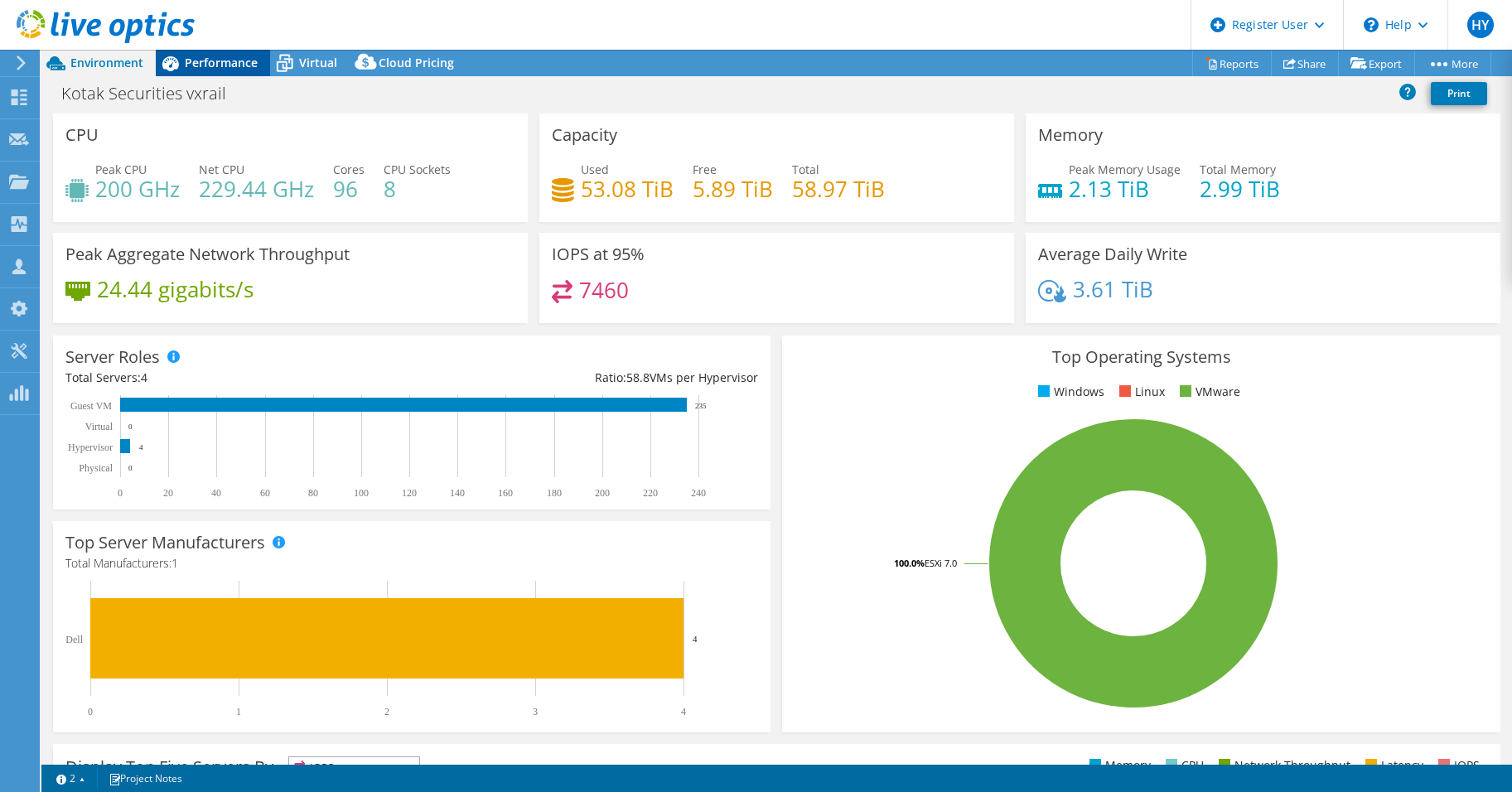 click on "Performance" at bounding box center [221, 62] 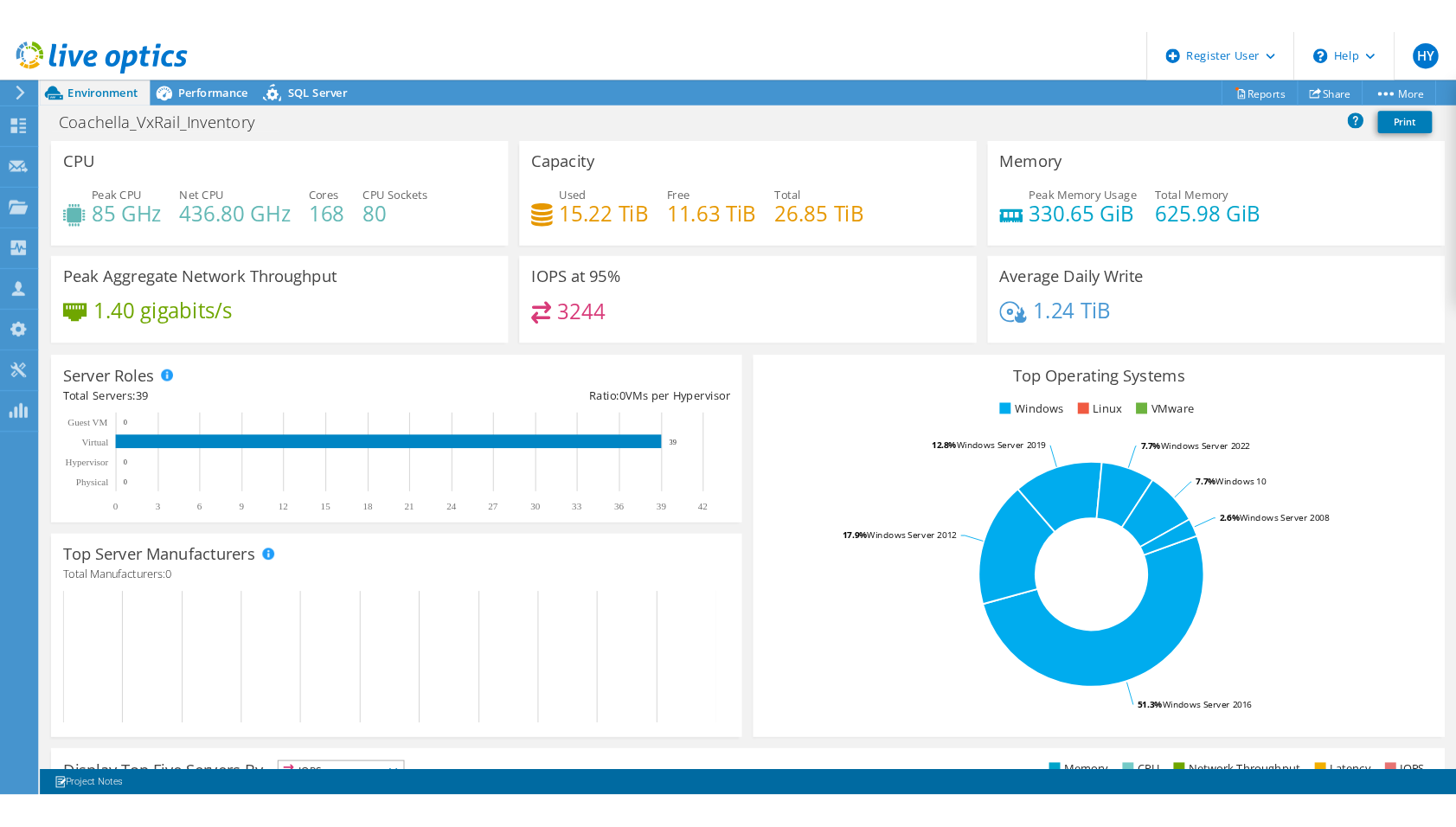 scroll, scrollTop: 0, scrollLeft: 0, axis: both 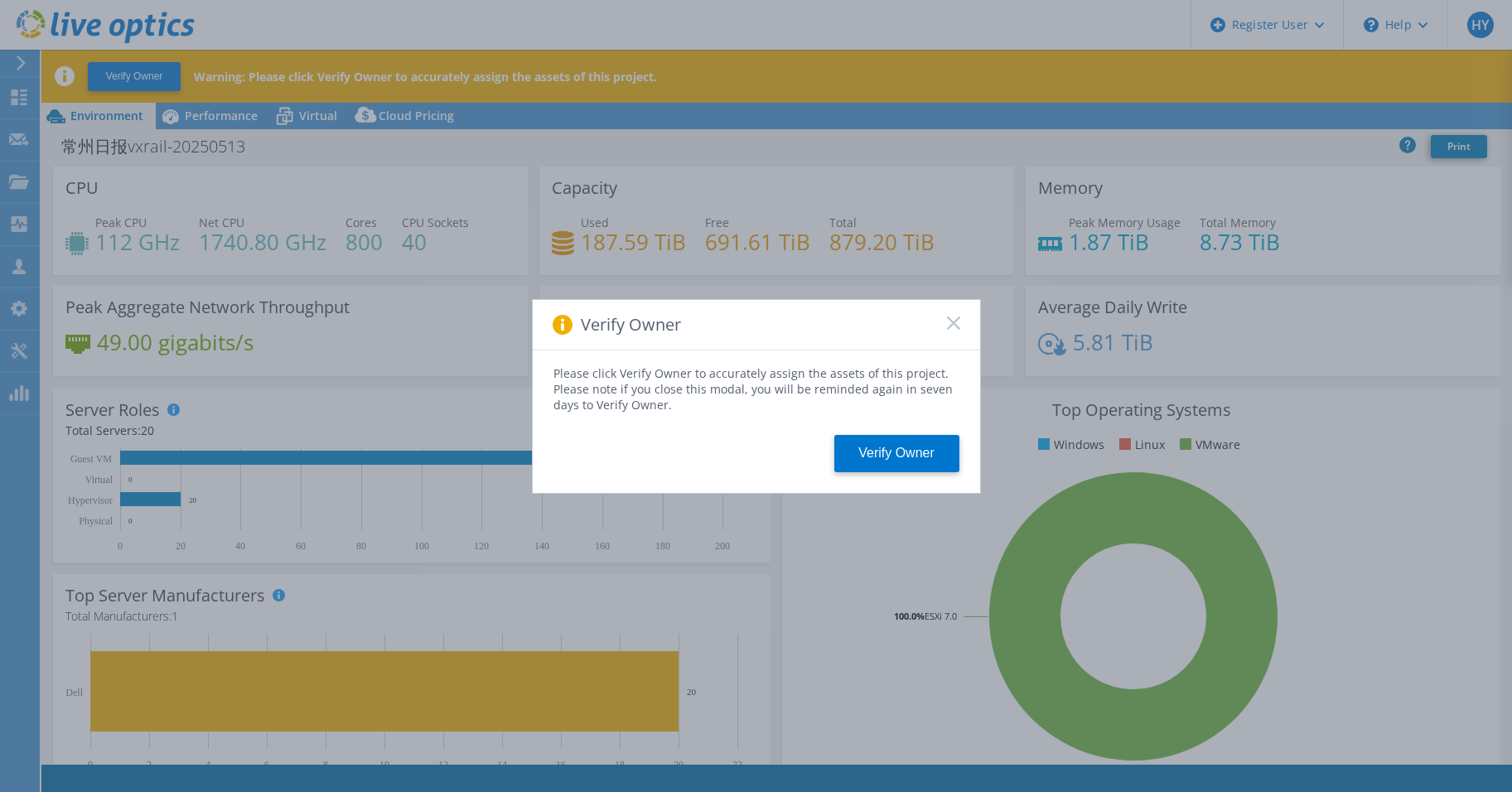 select on "USD" 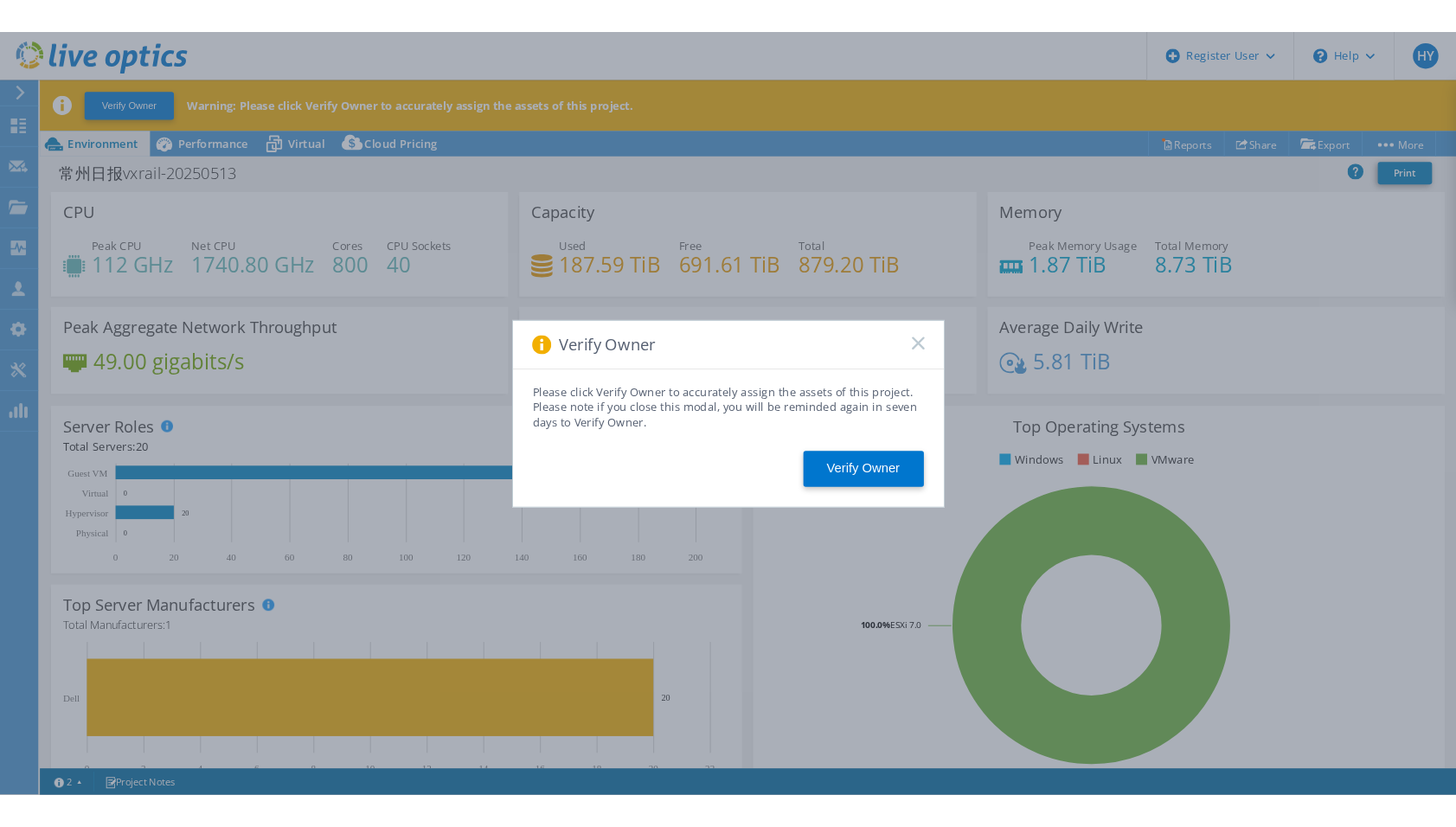 scroll, scrollTop: 0, scrollLeft: 0, axis: both 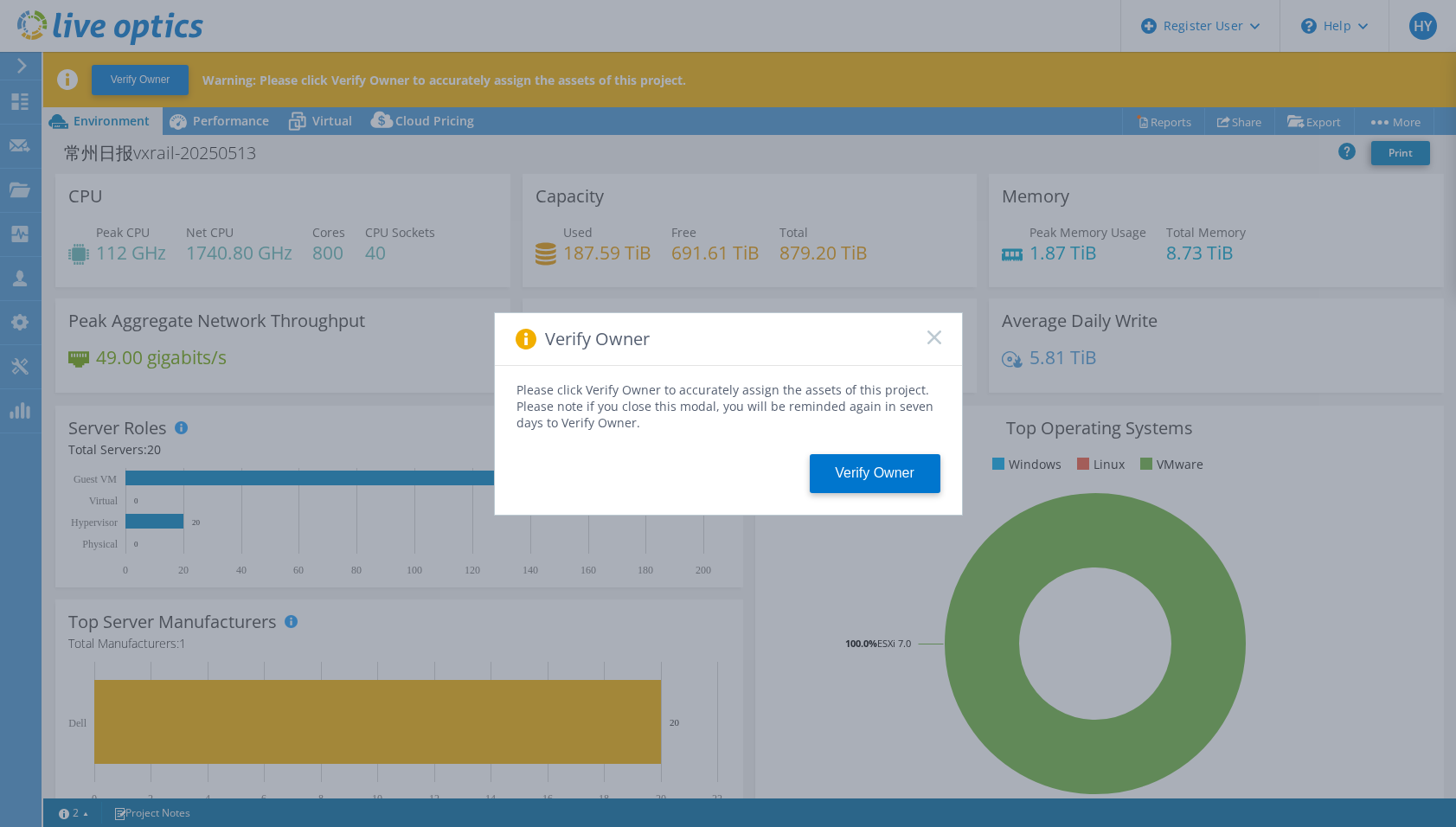 click on "Verify Owner" at bounding box center (728, 339) 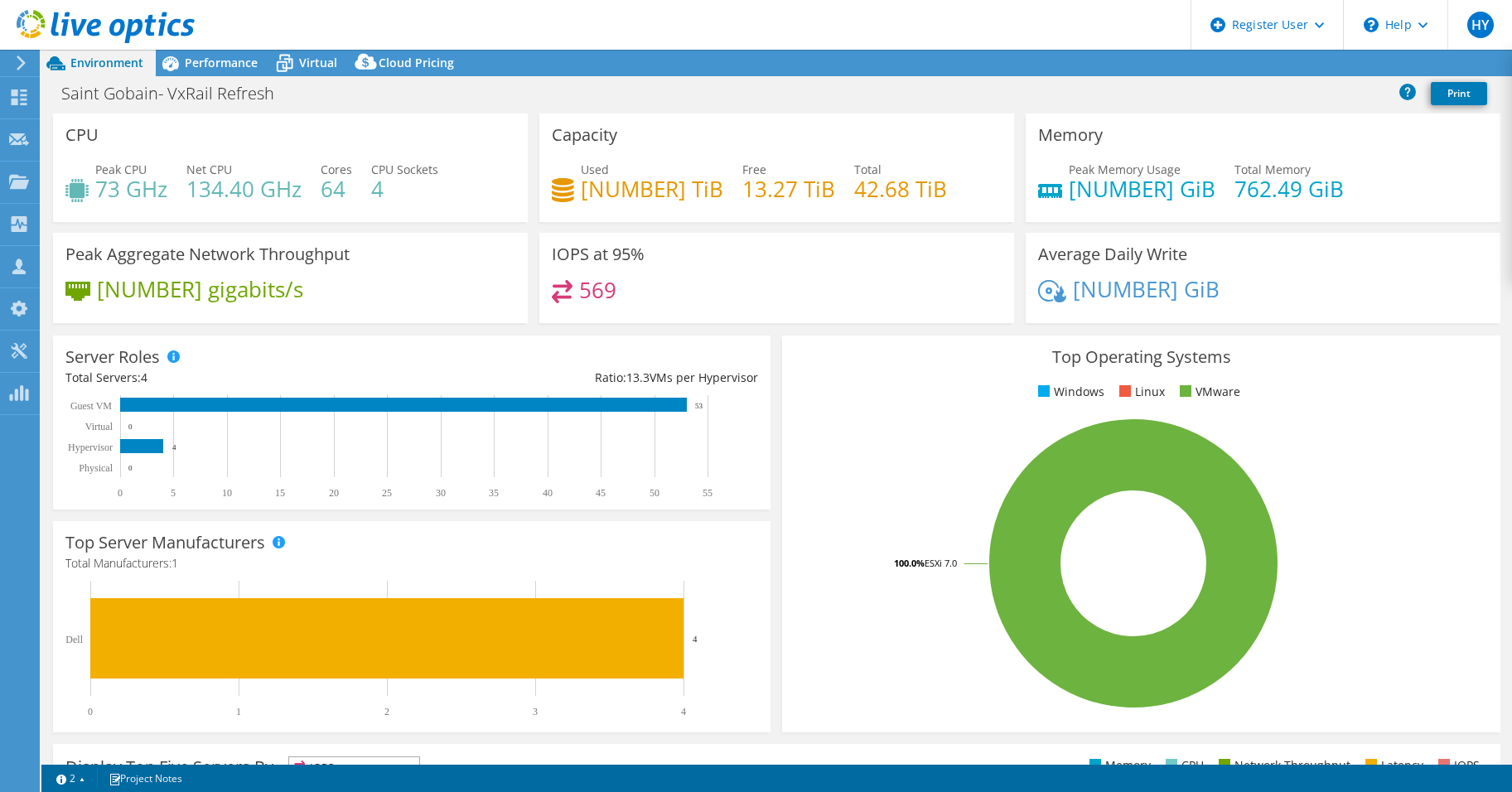 select on "USD" 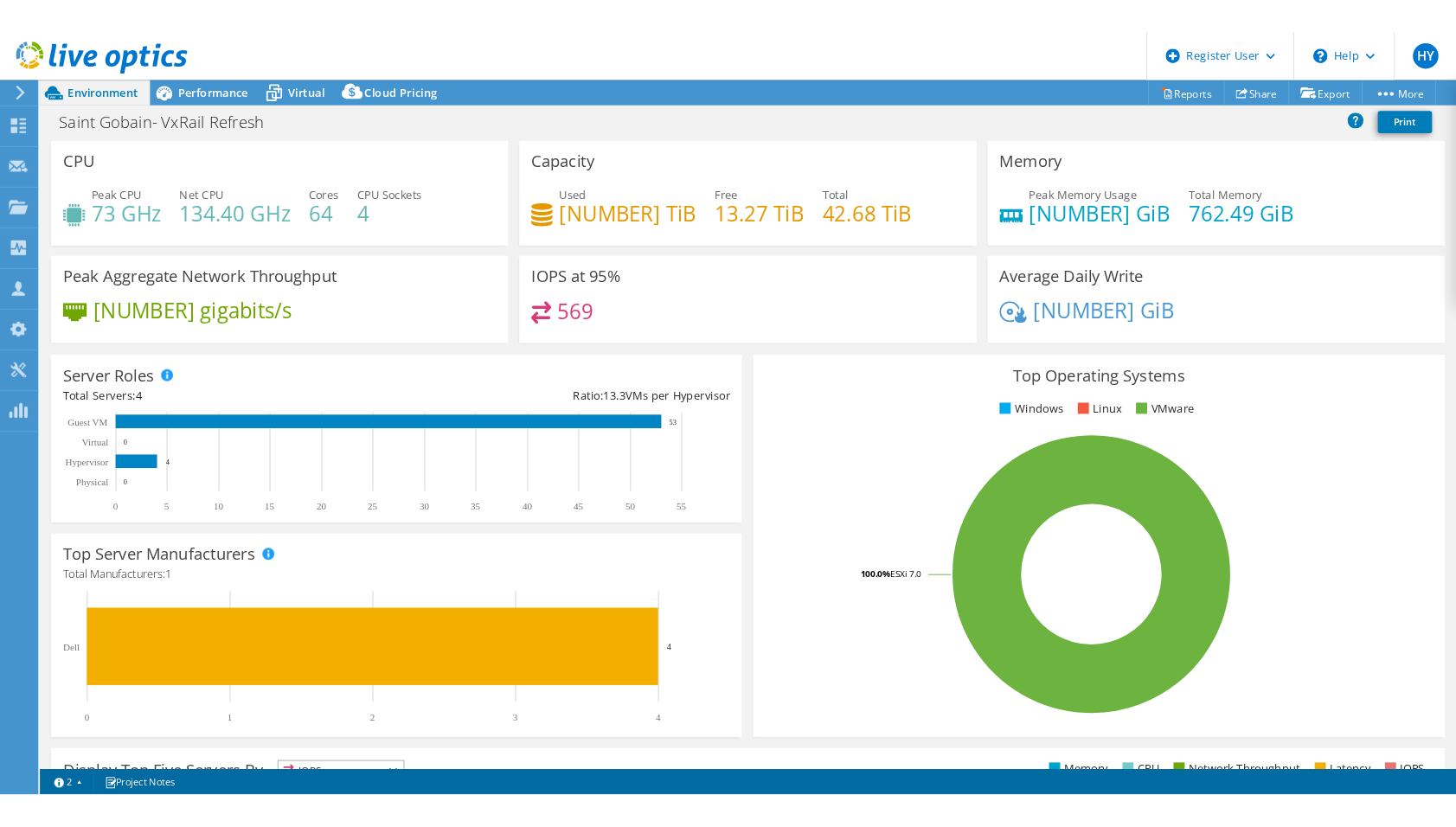 scroll, scrollTop: 0, scrollLeft: 0, axis: both 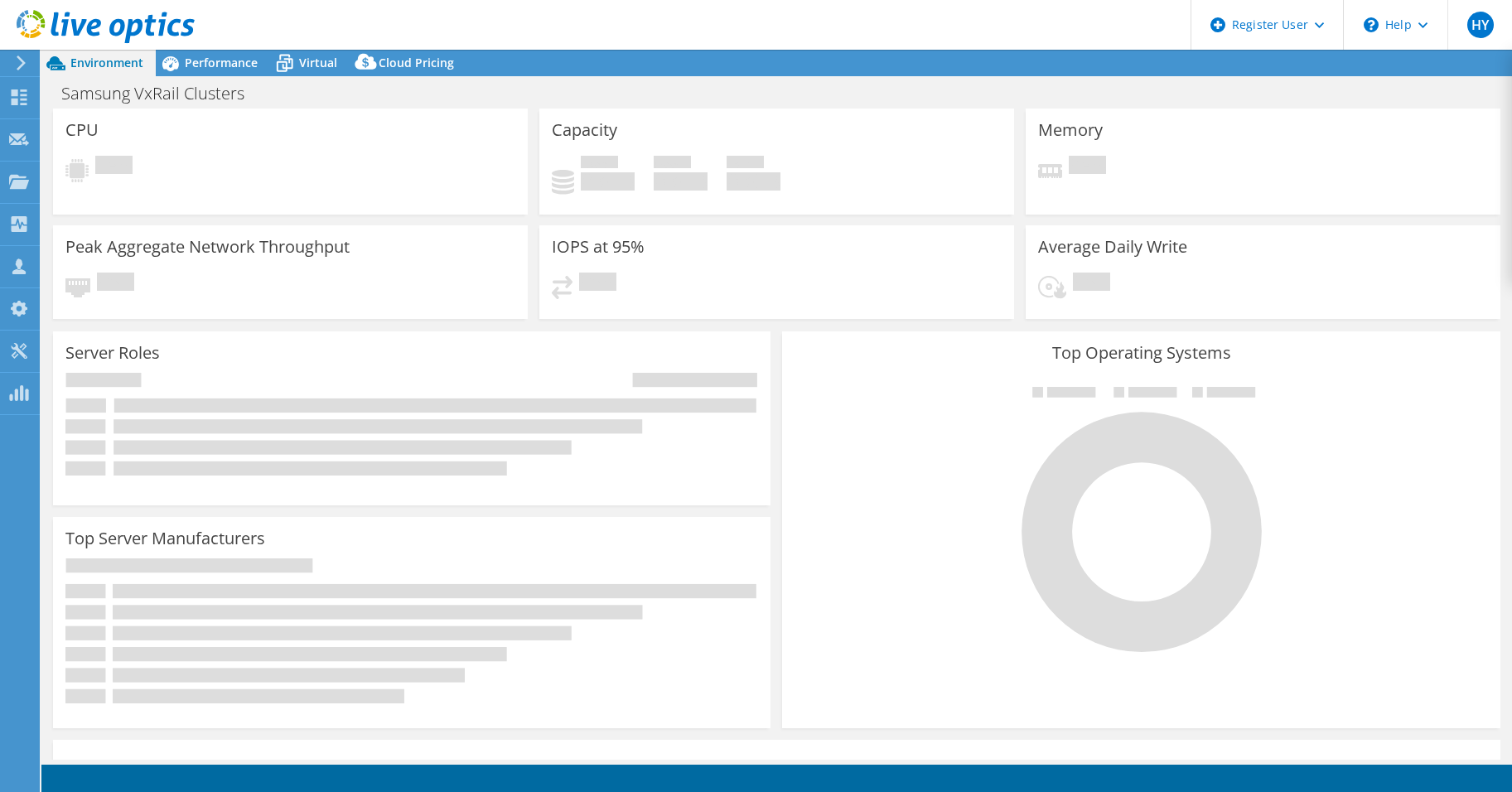 select on "USD" 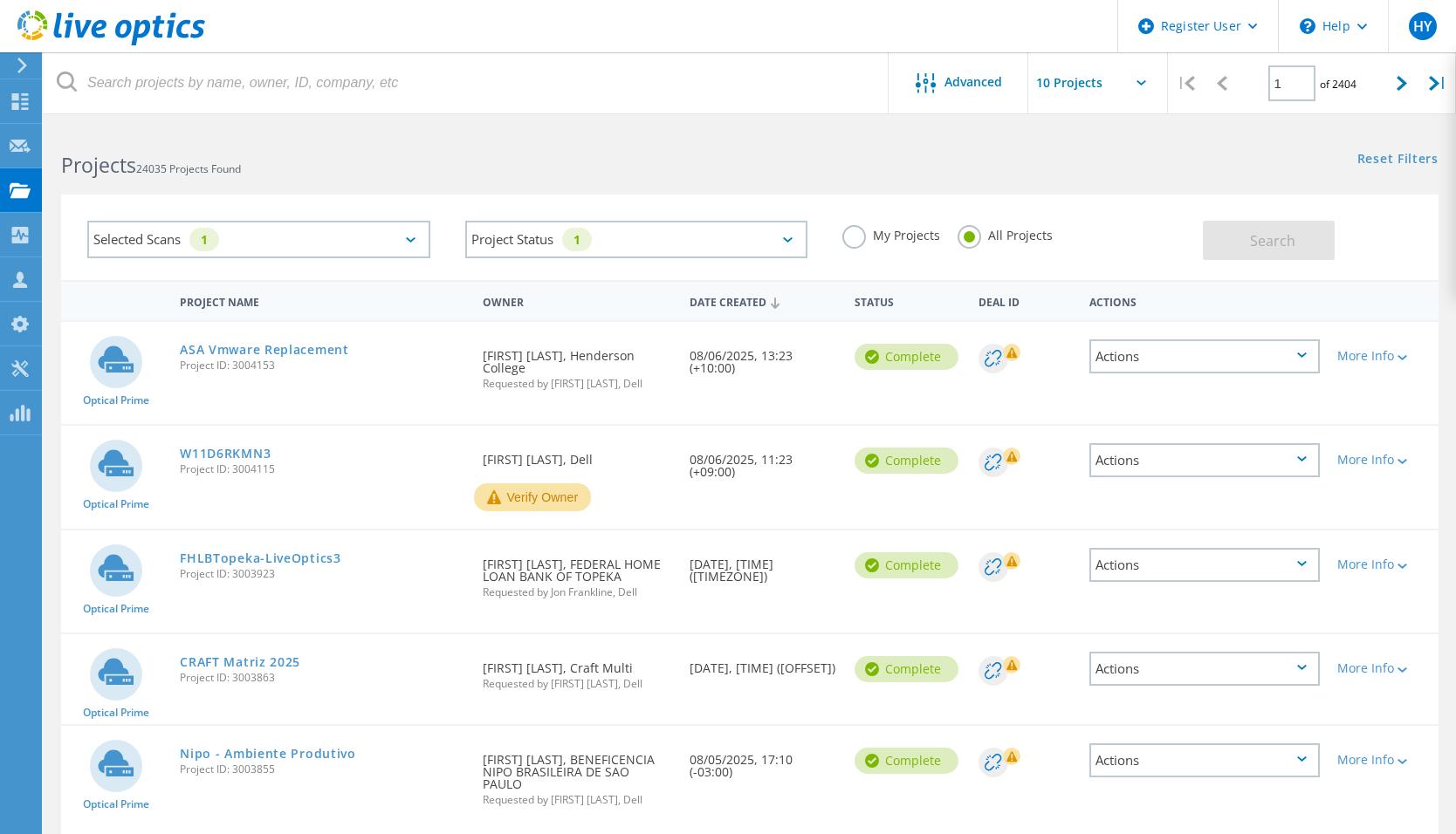 scroll, scrollTop: 0, scrollLeft: 0, axis: both 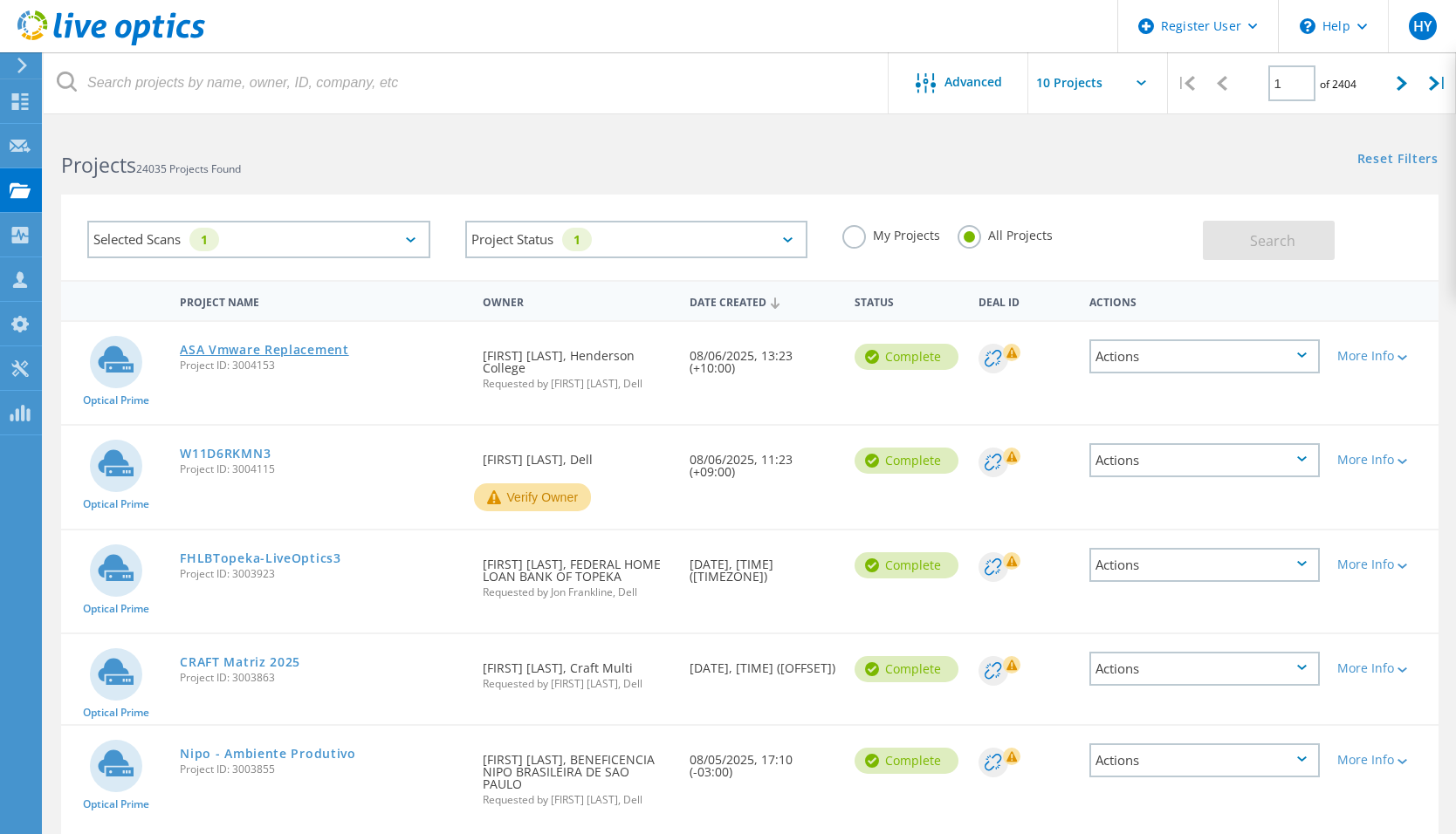 drag, startPoint x: 0, startPoint y: 0, endPoint x: 267, endPoint y: 351, distance: 441.0102 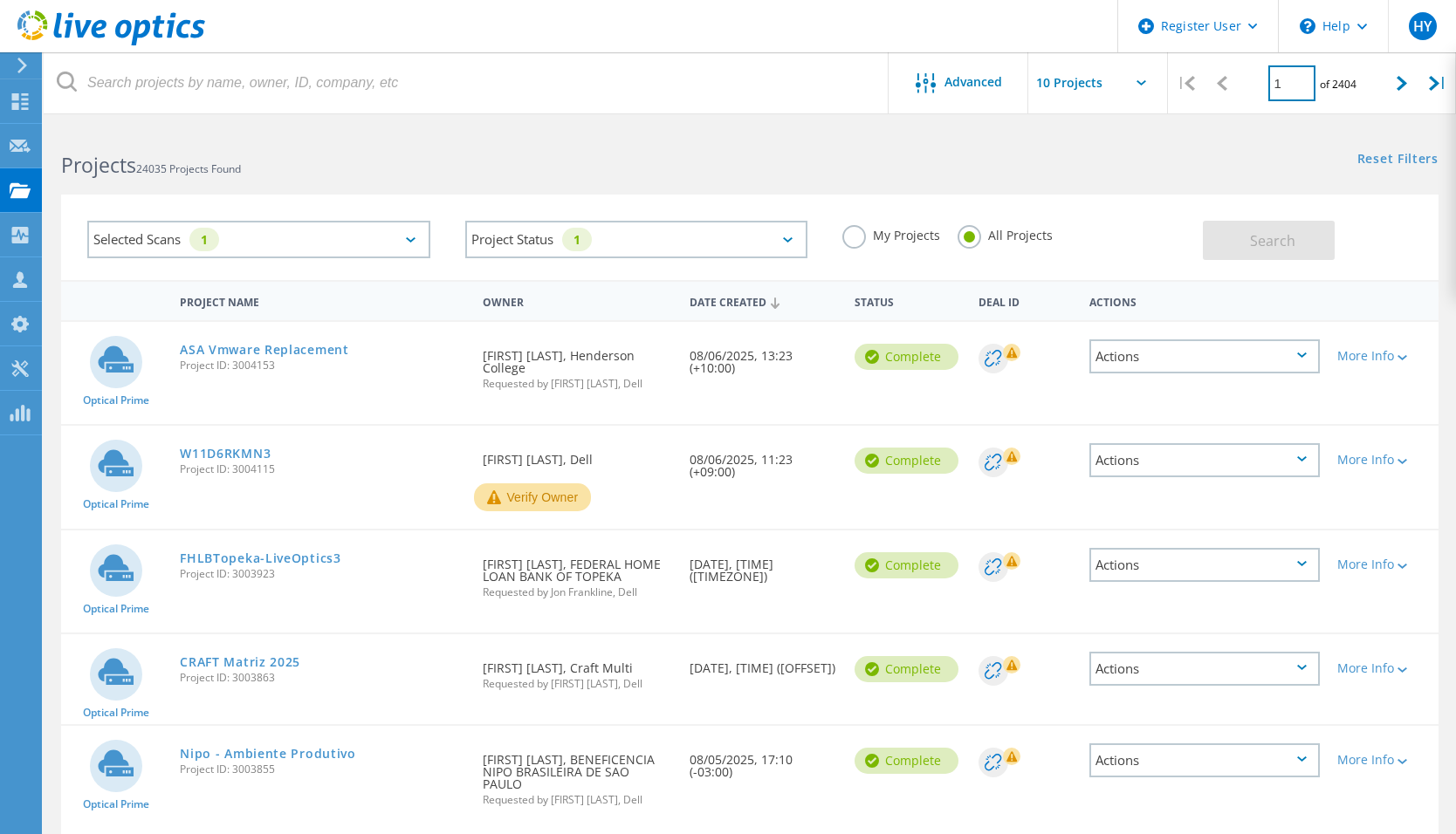 drag, startPoint x: 267, startPoint y: 351, endPoint x: 1284, endPoint y: 72, distance: 1054.5757 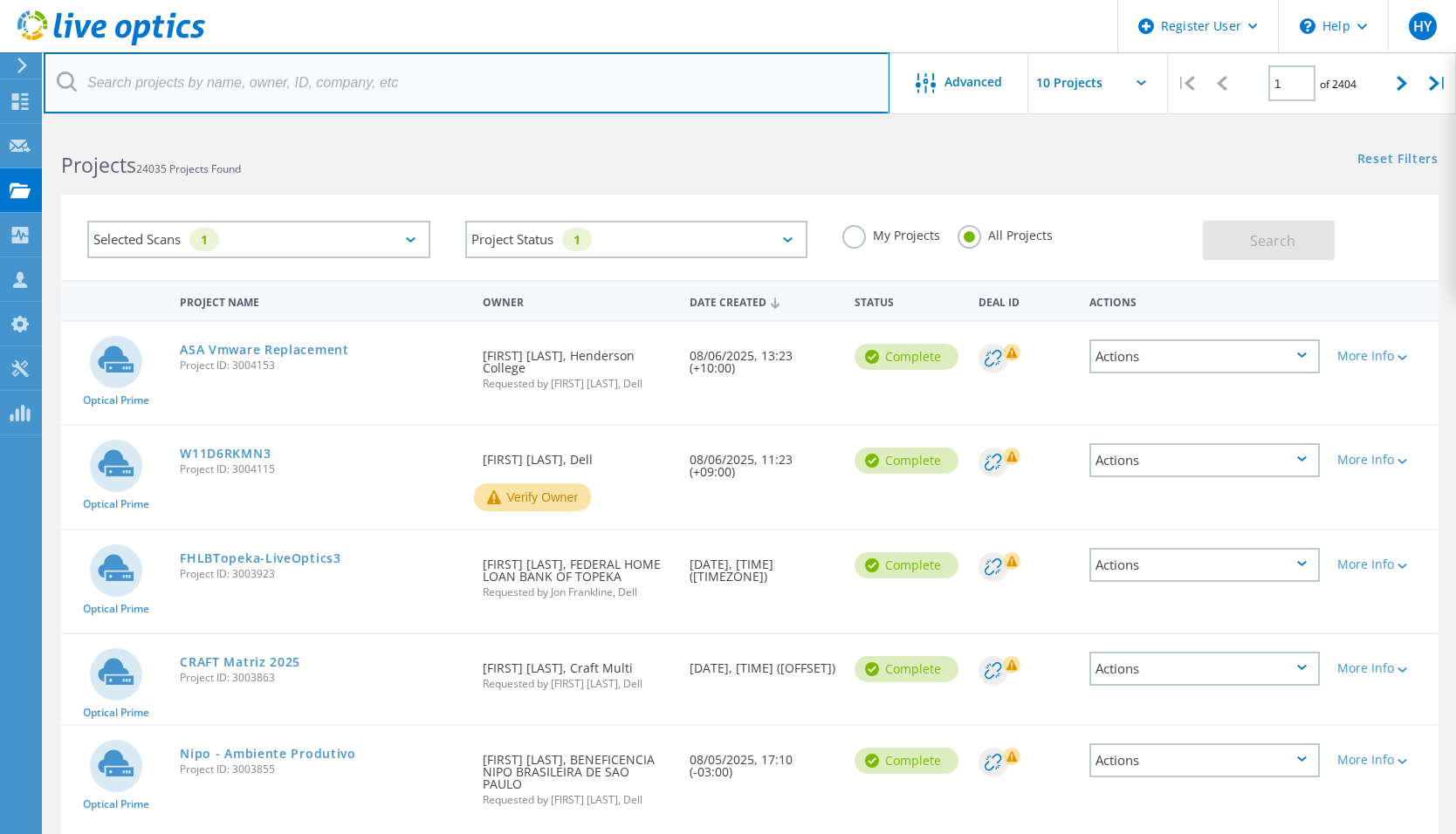 click at bounding box center [466, 83] 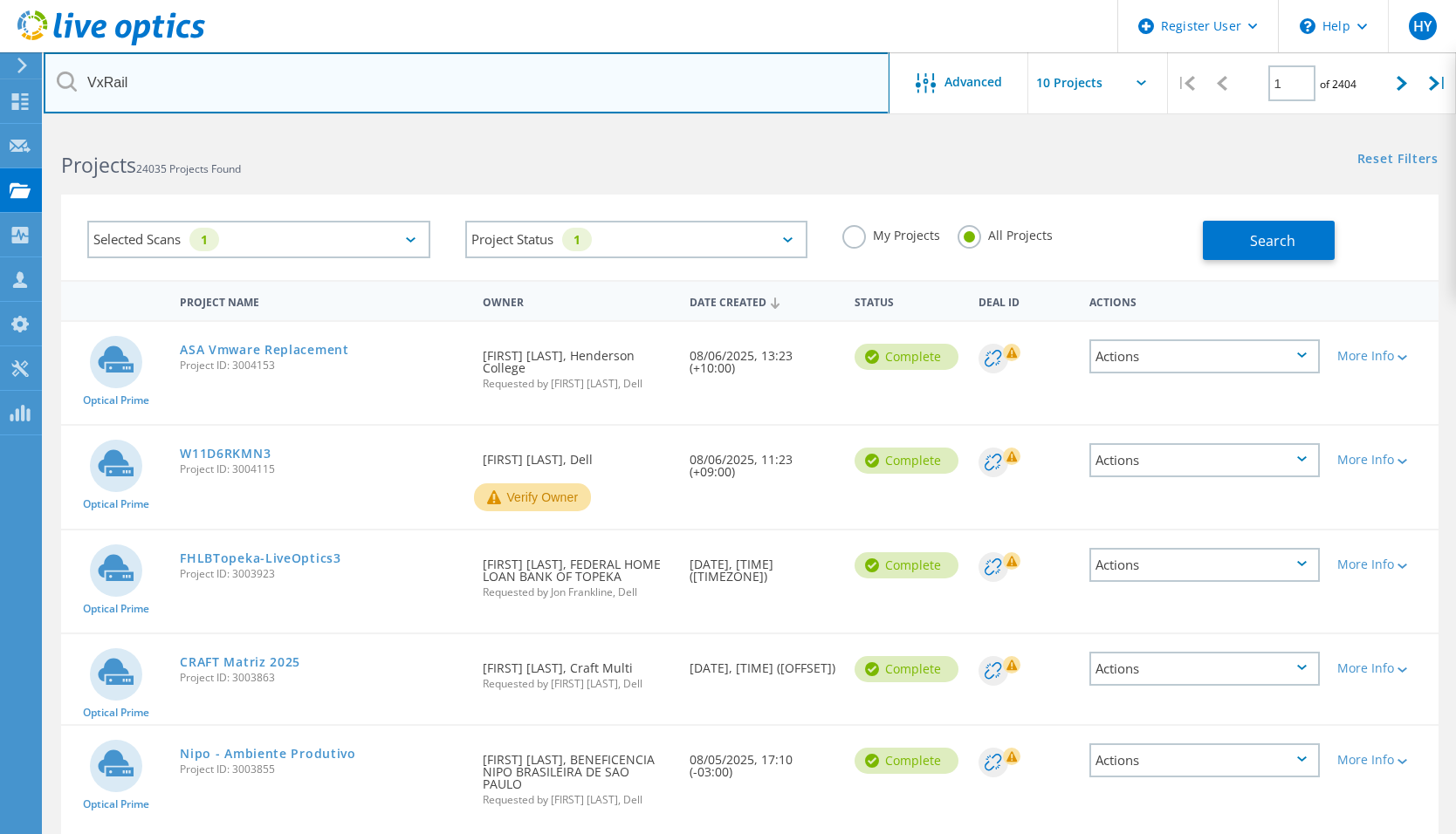 type on "VxRail" 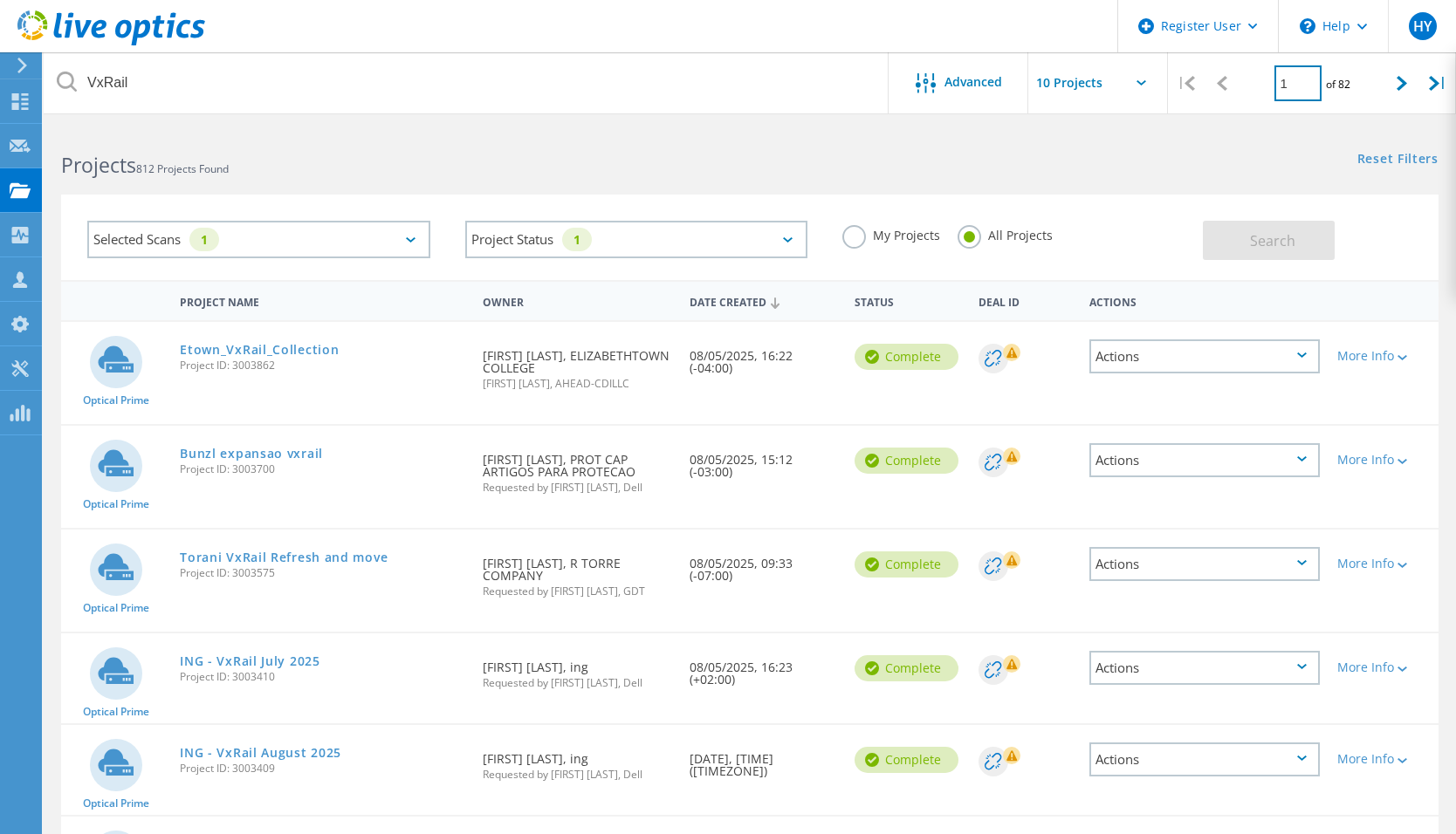click on "1" 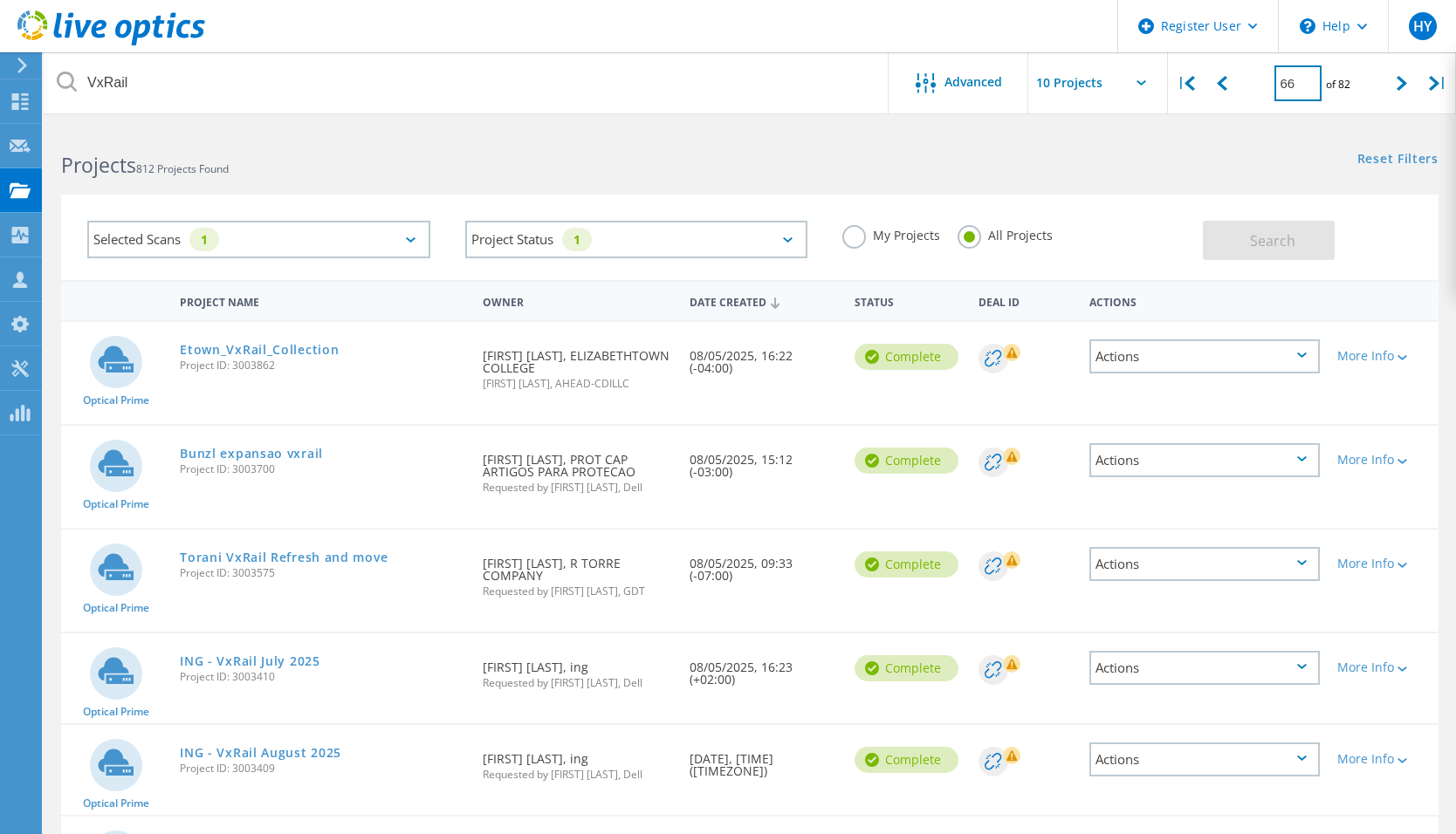 type on "66" 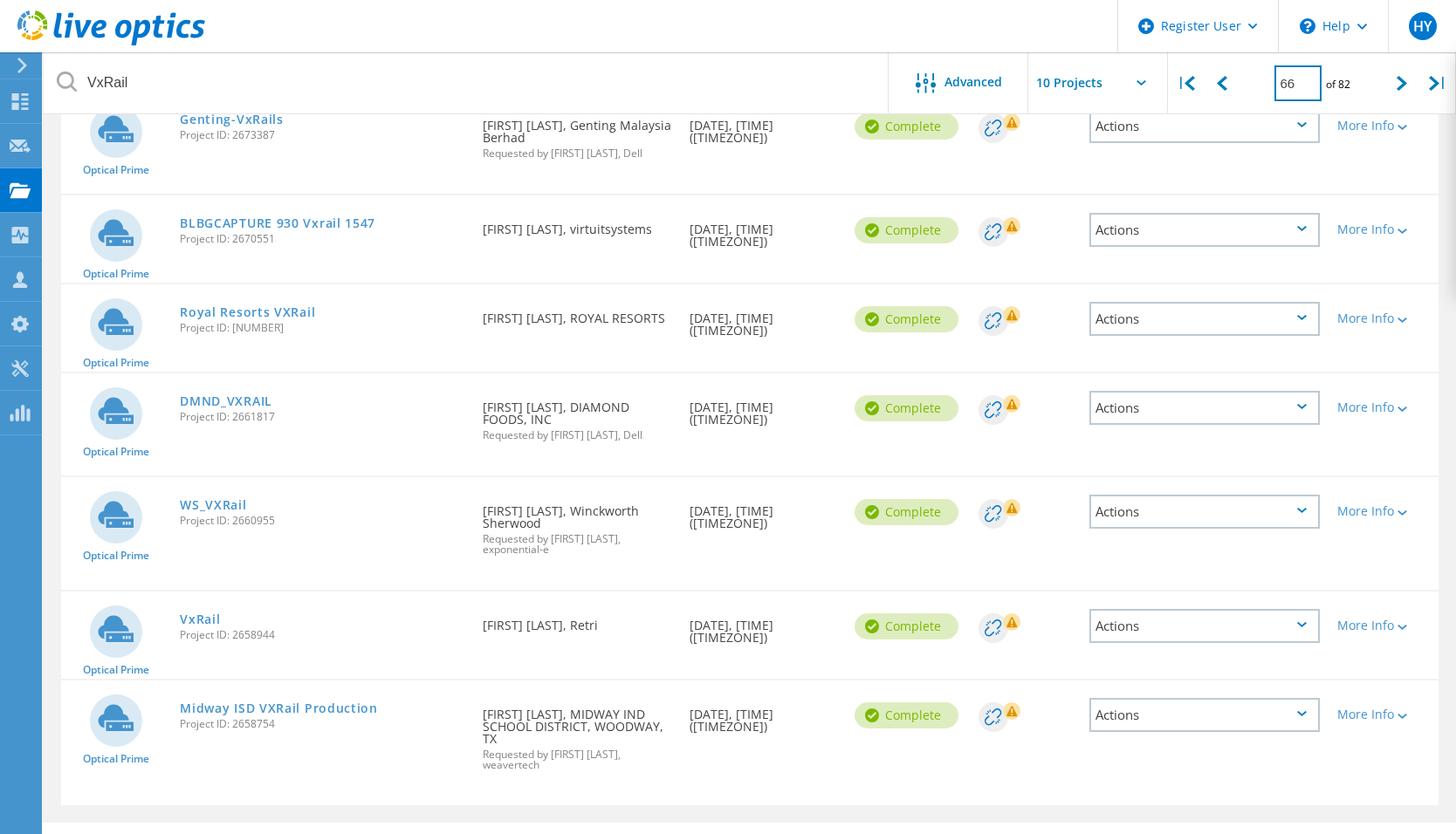 scroll, scrollTop: 577, scrollLeft: 0, axis: vertical 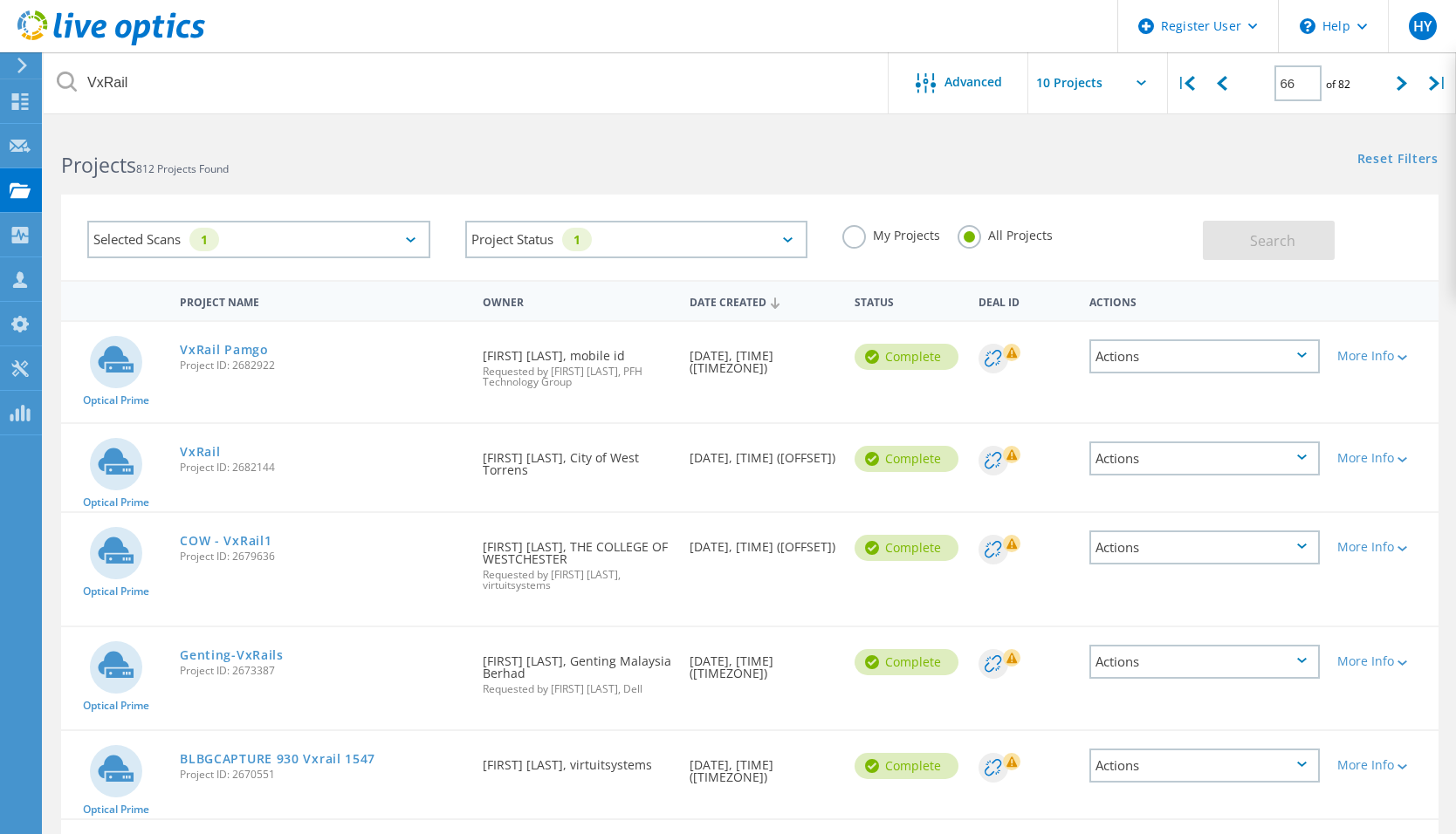 click 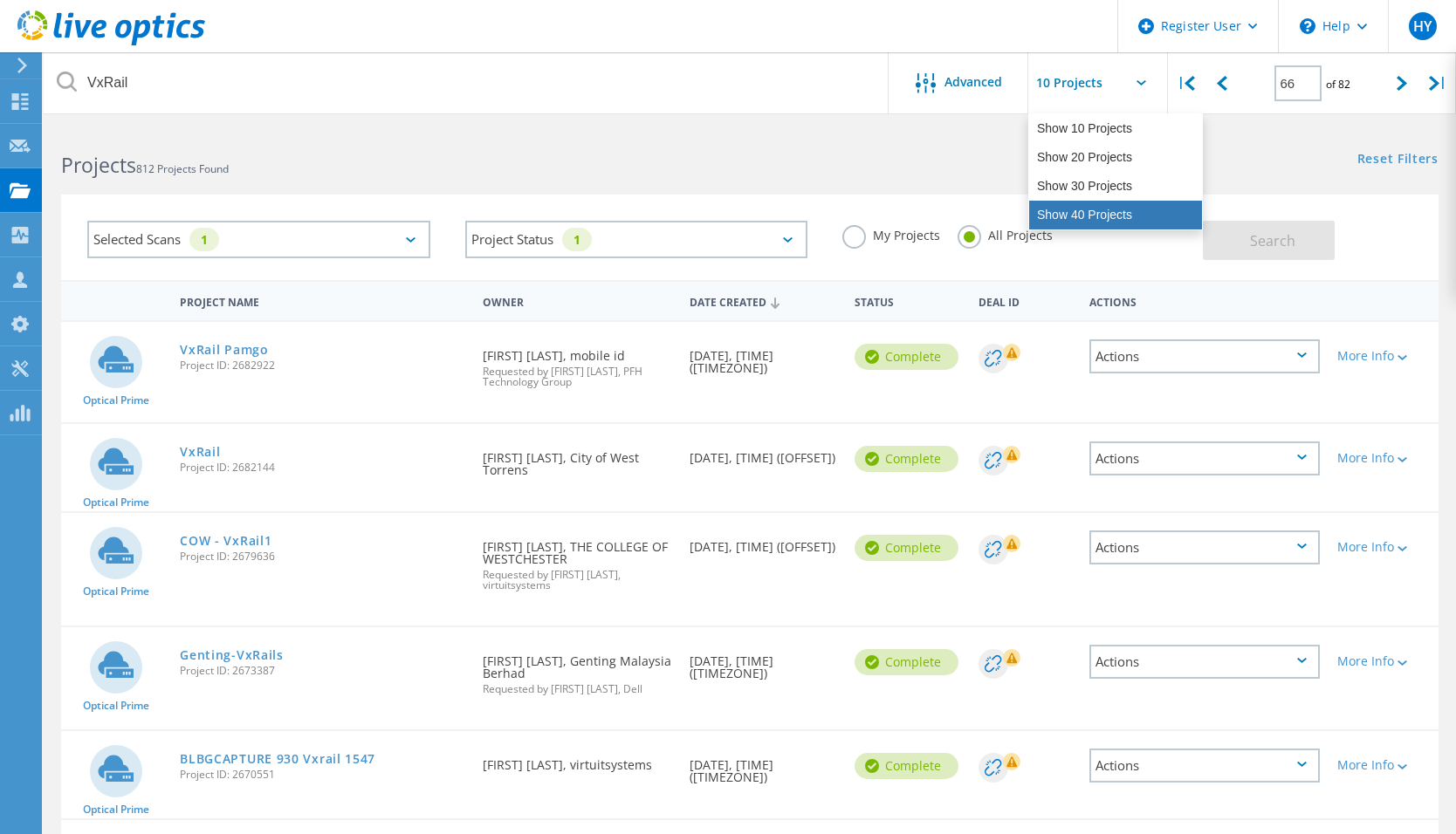 click on "Show 40 Projects" at bounding box center (1116, 215) 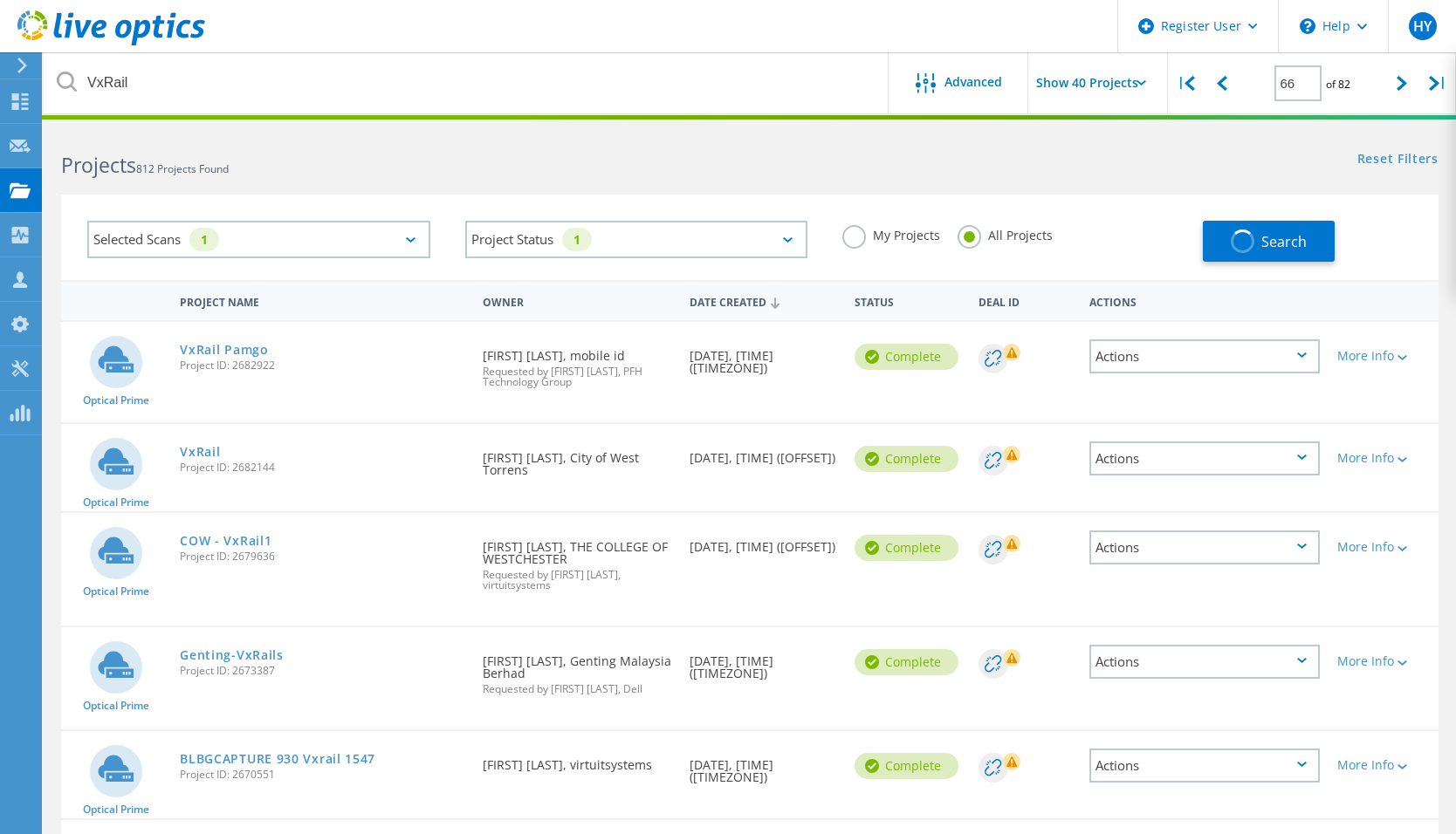 type on "1" 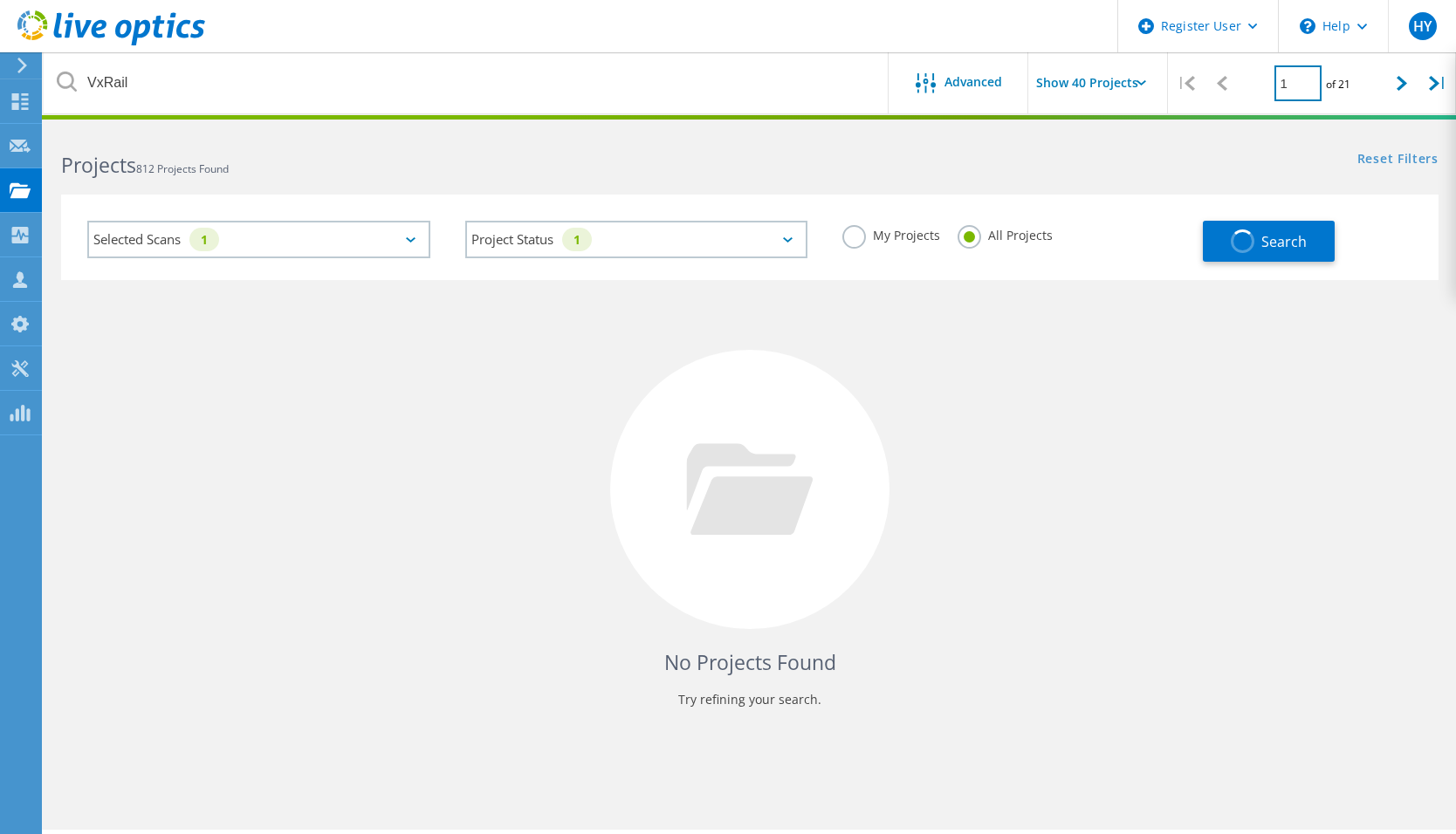 click on "1" 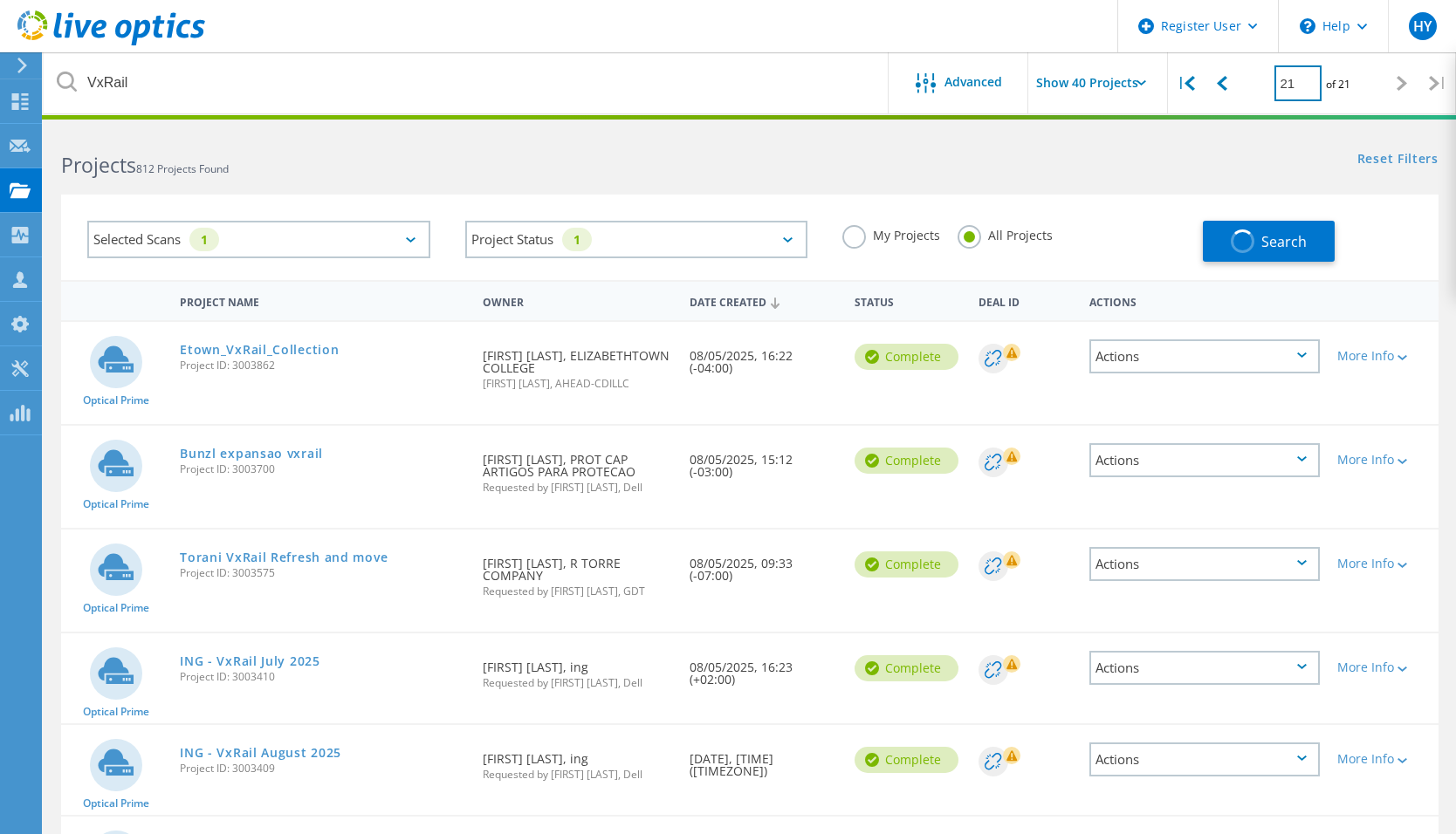 click on "21" 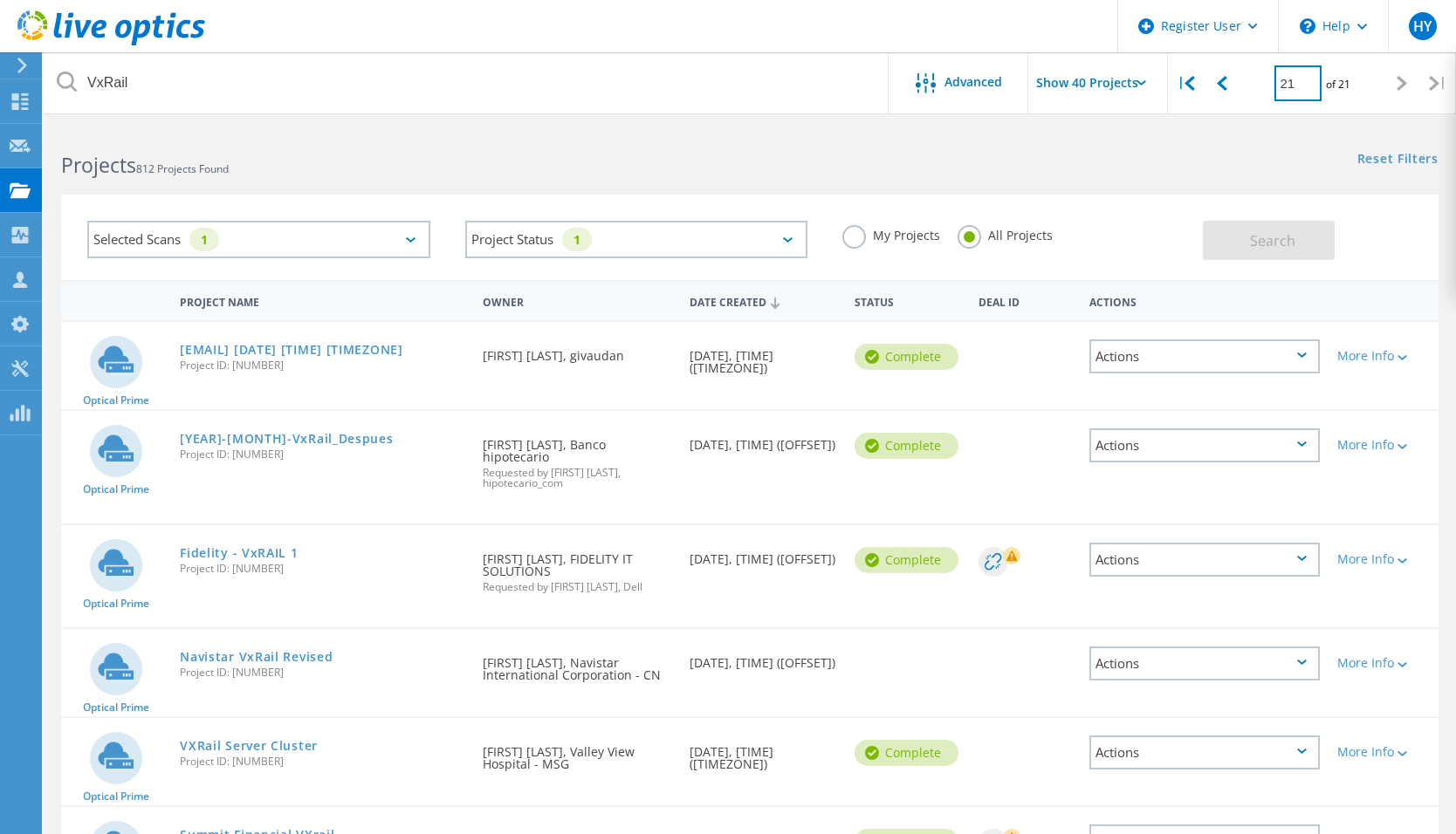 type on "2" 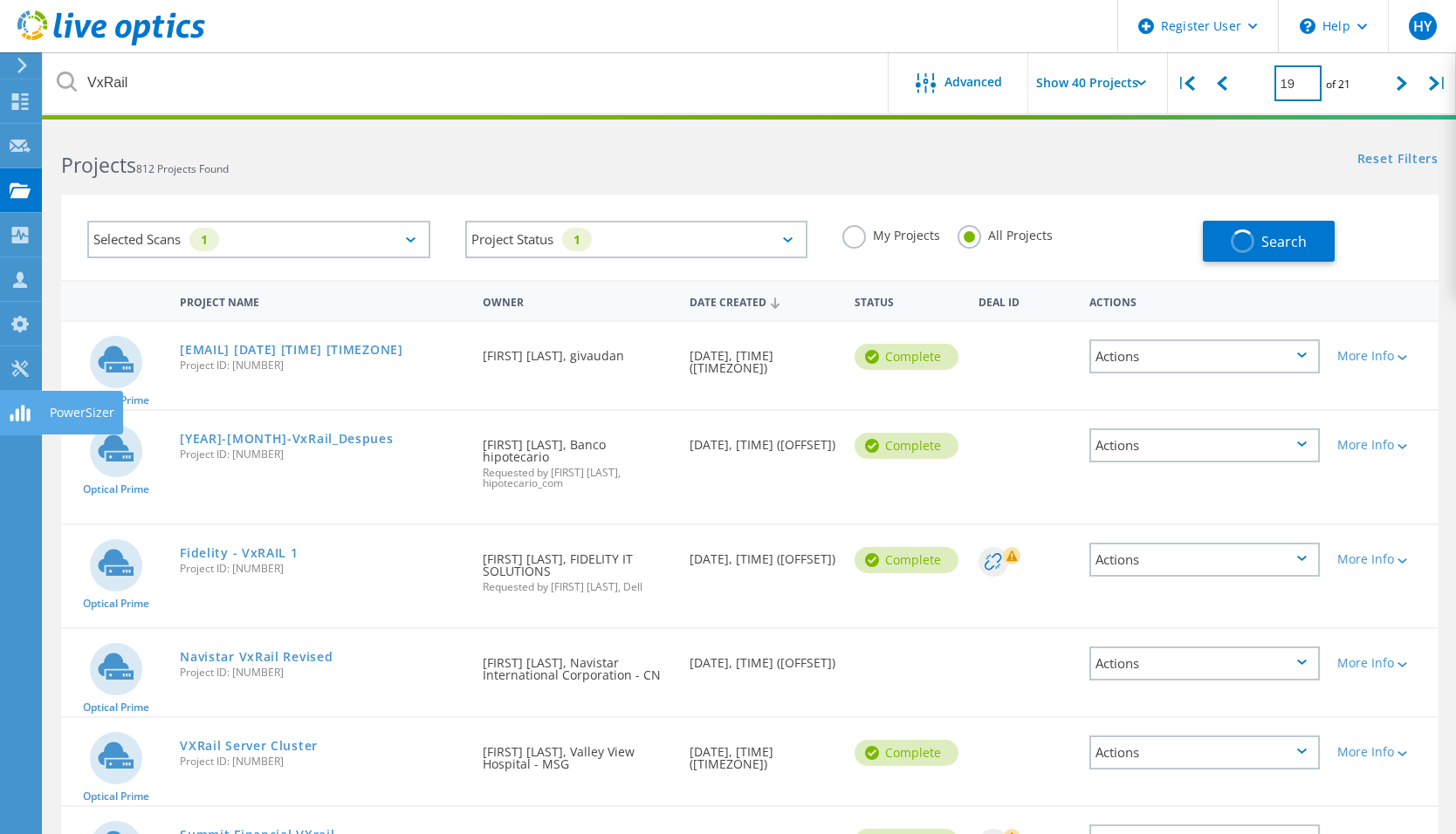 type on "18" 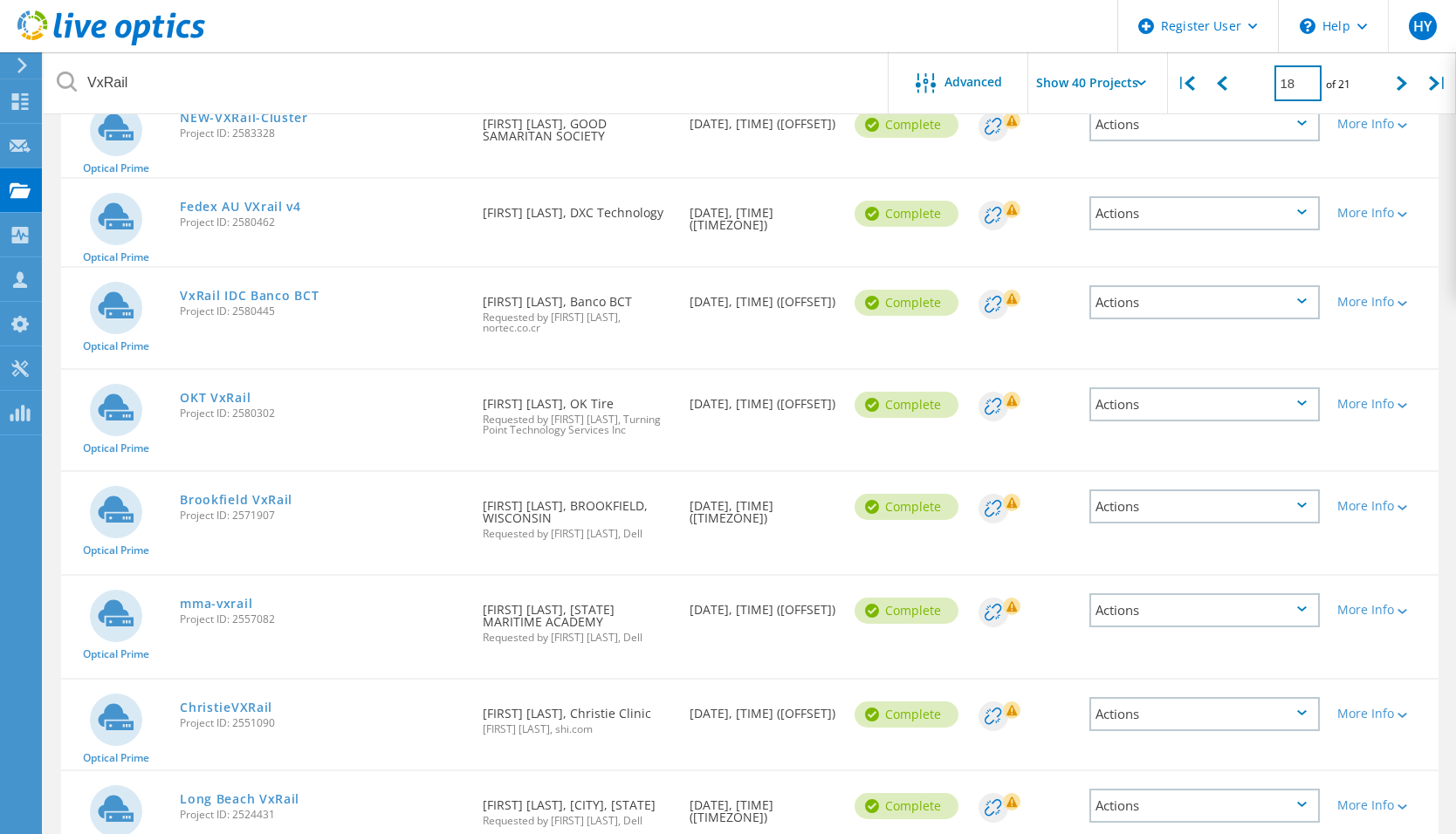 scroll, scrollTop: 436, scrollLeft: 0, axis: vertical 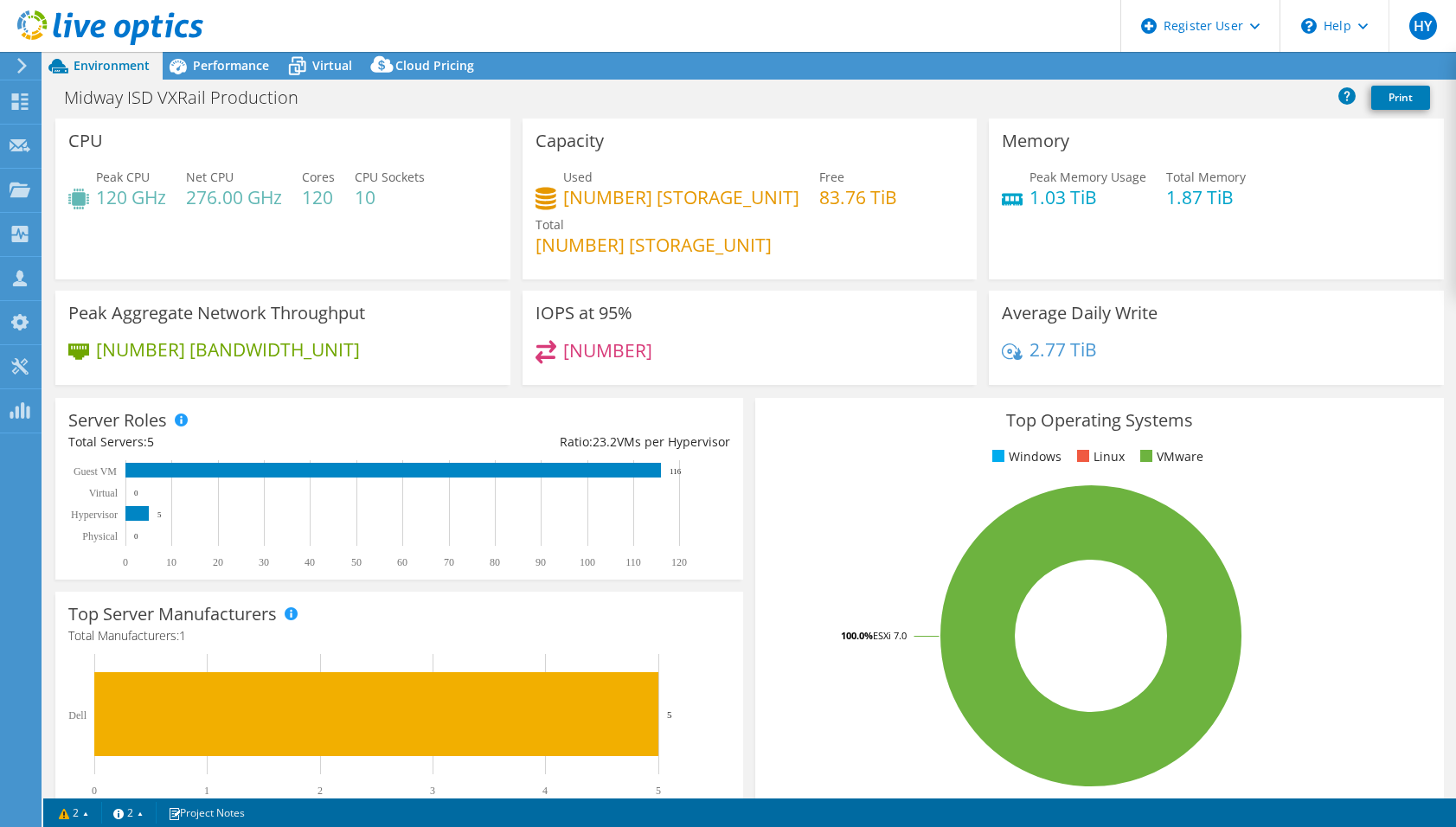 select on "USD" 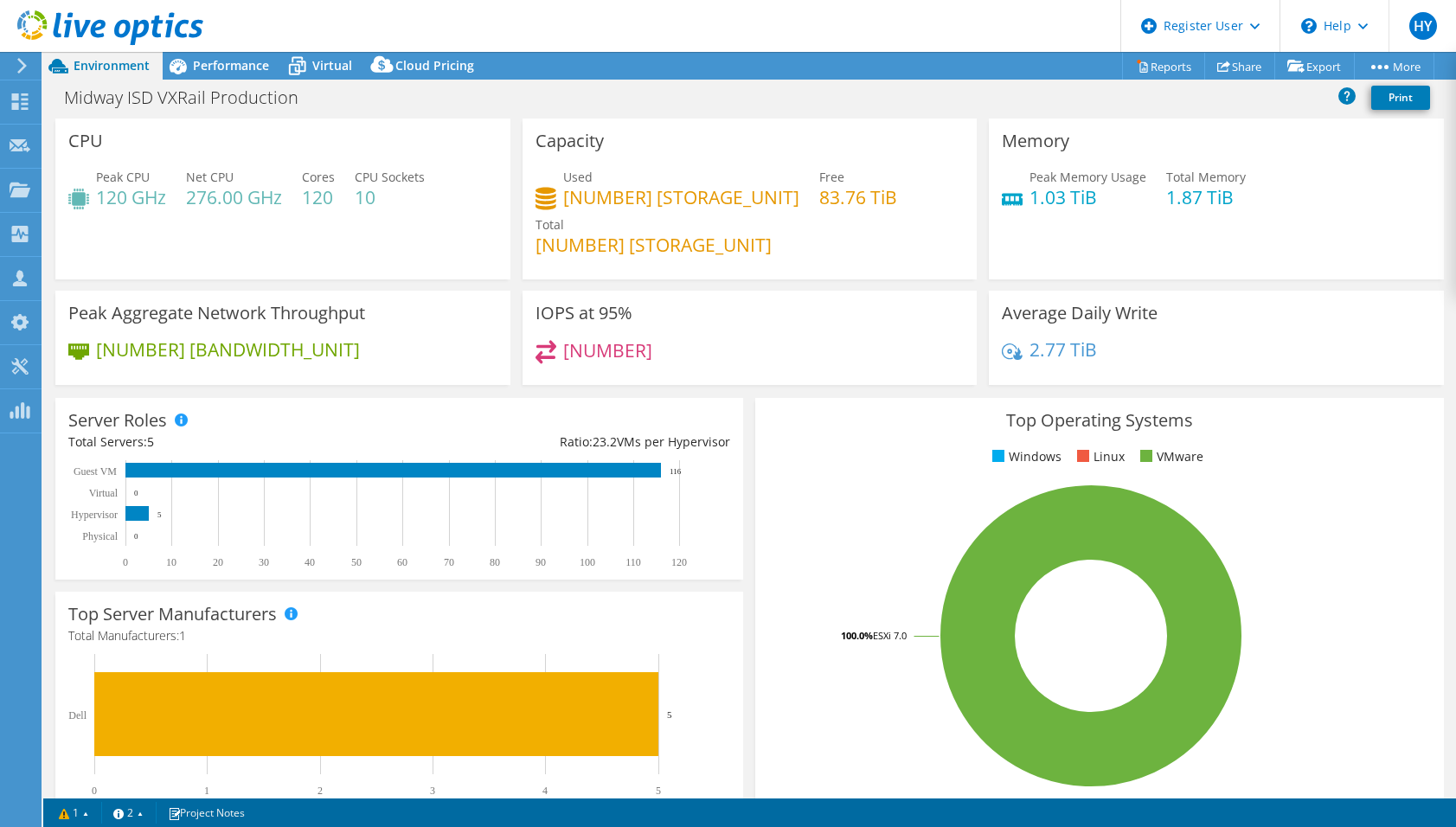 scroll, scrollTop: 0, scrollLeft: 0, axis: both 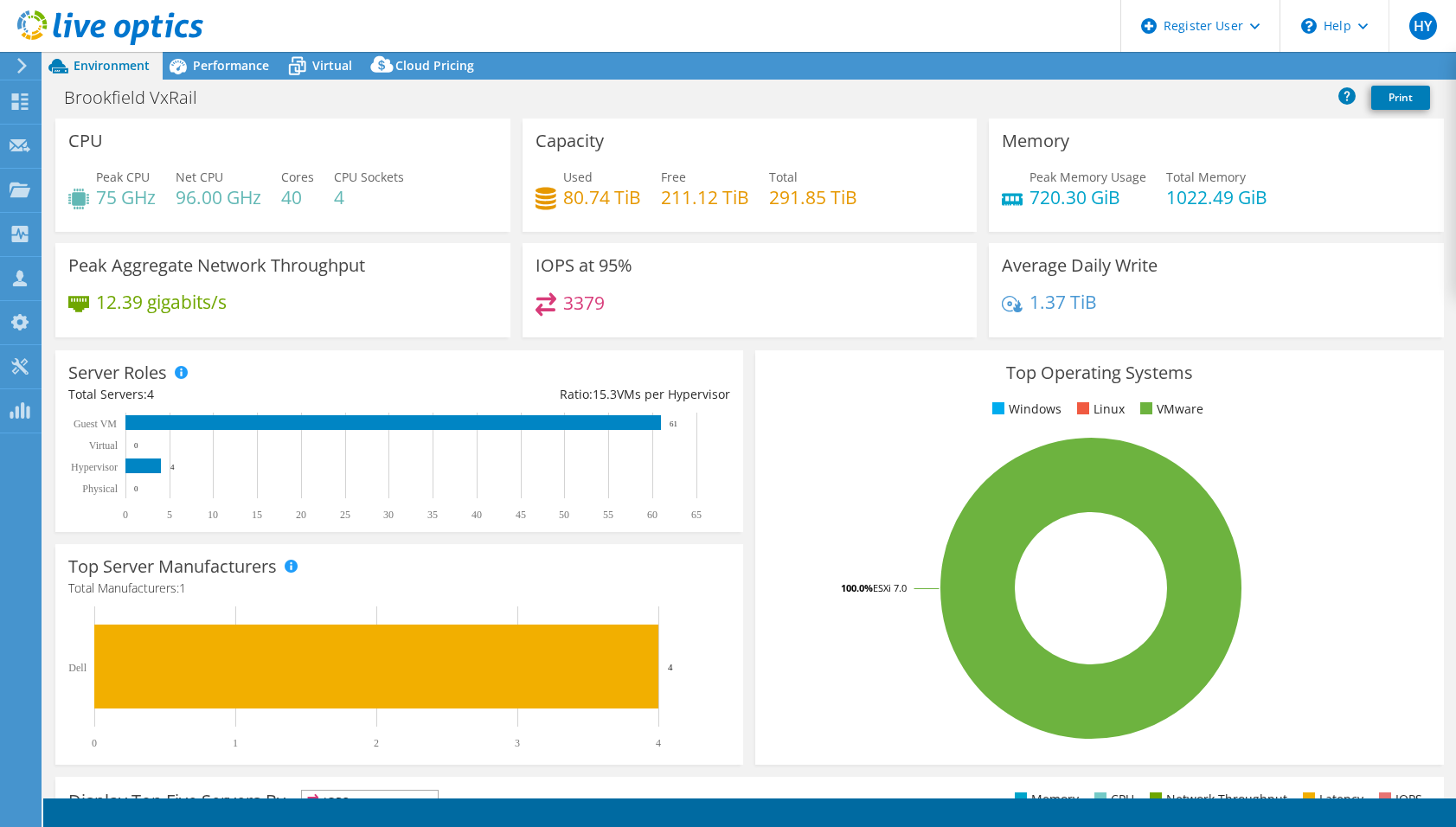select on "USD" 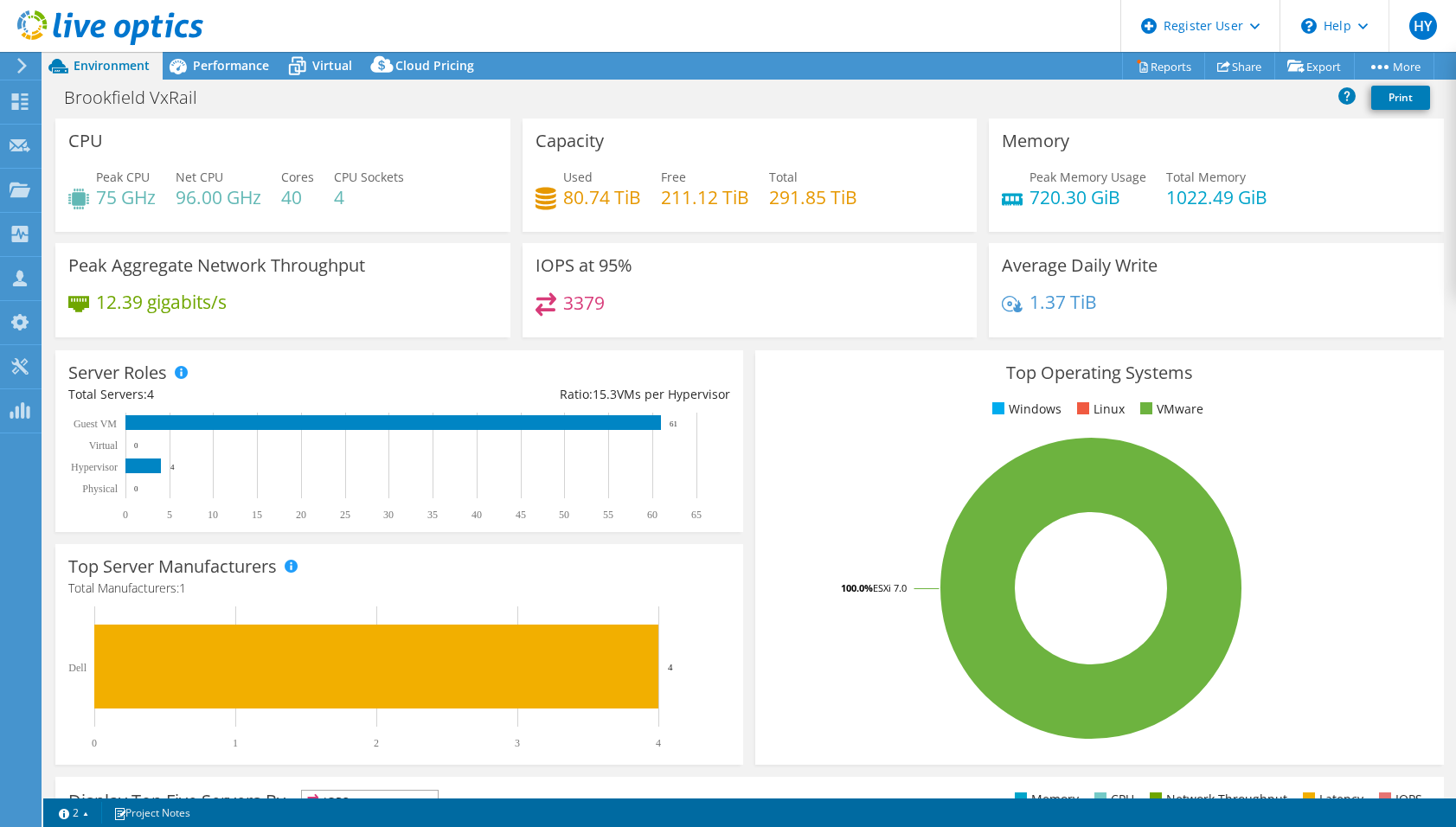 scroll, scrollTop: 0, scrollLeft: 0, axis: both 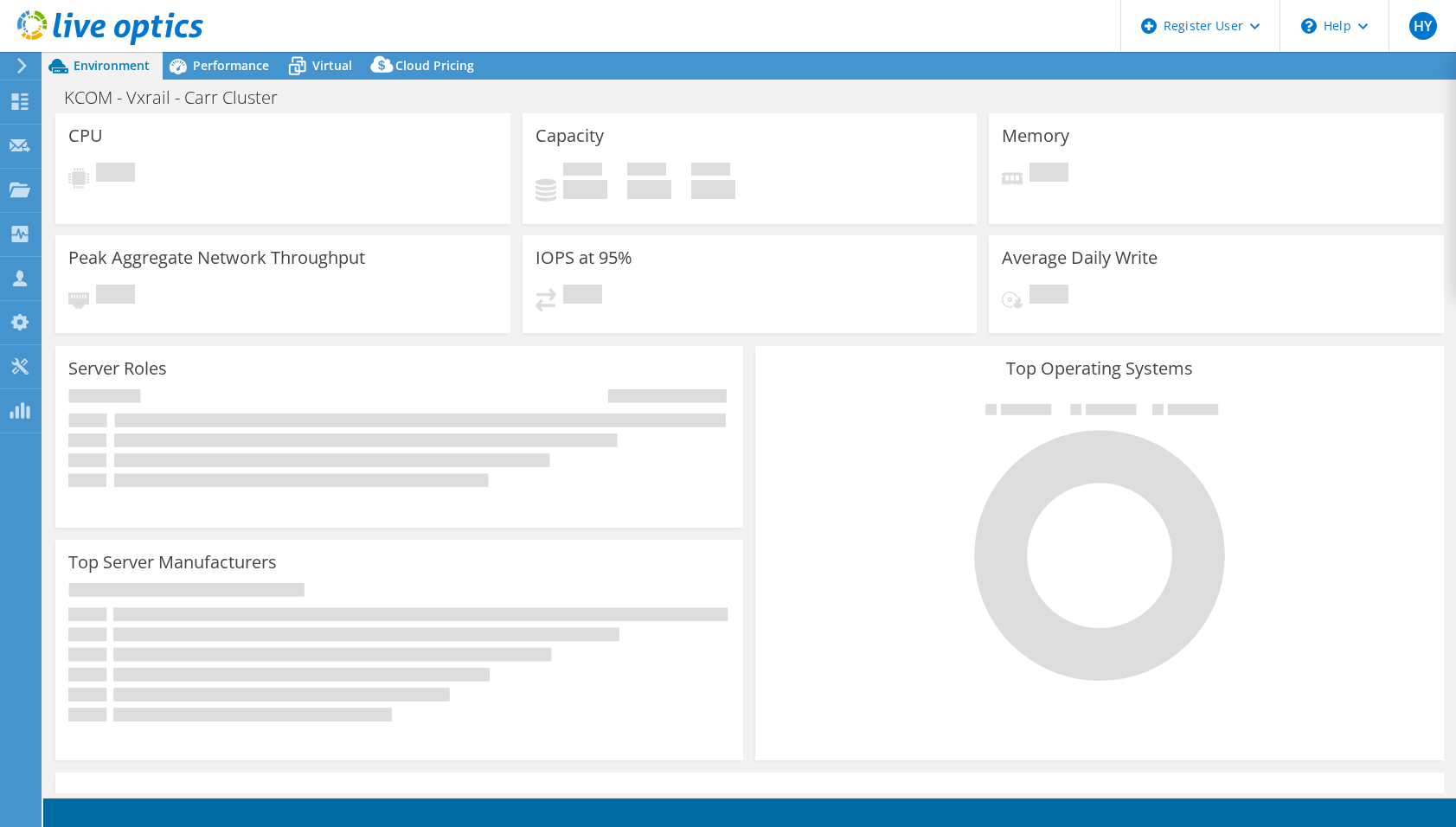 select on "USD" 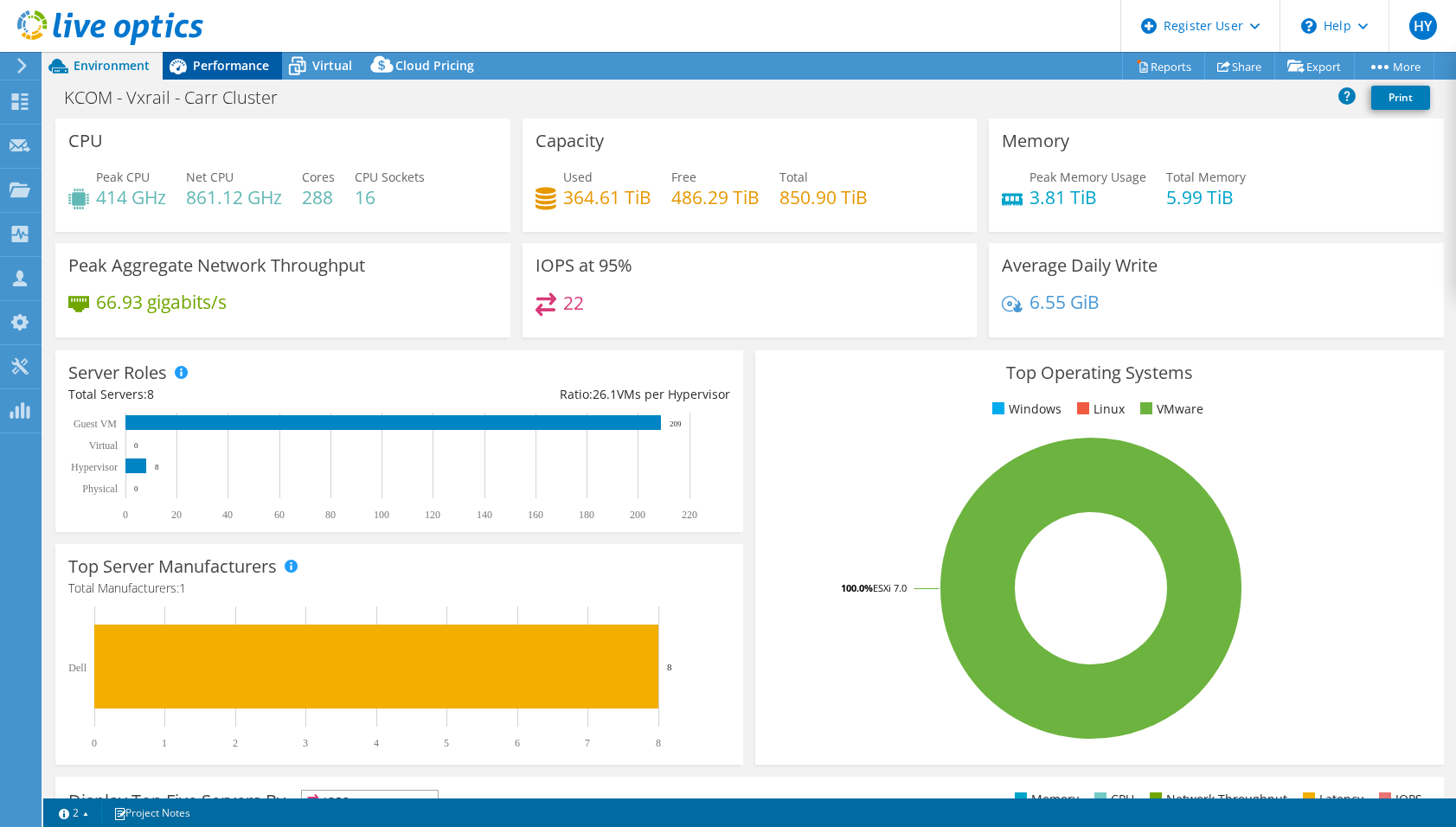 click on "Performance" at bounding box center [231, 65] 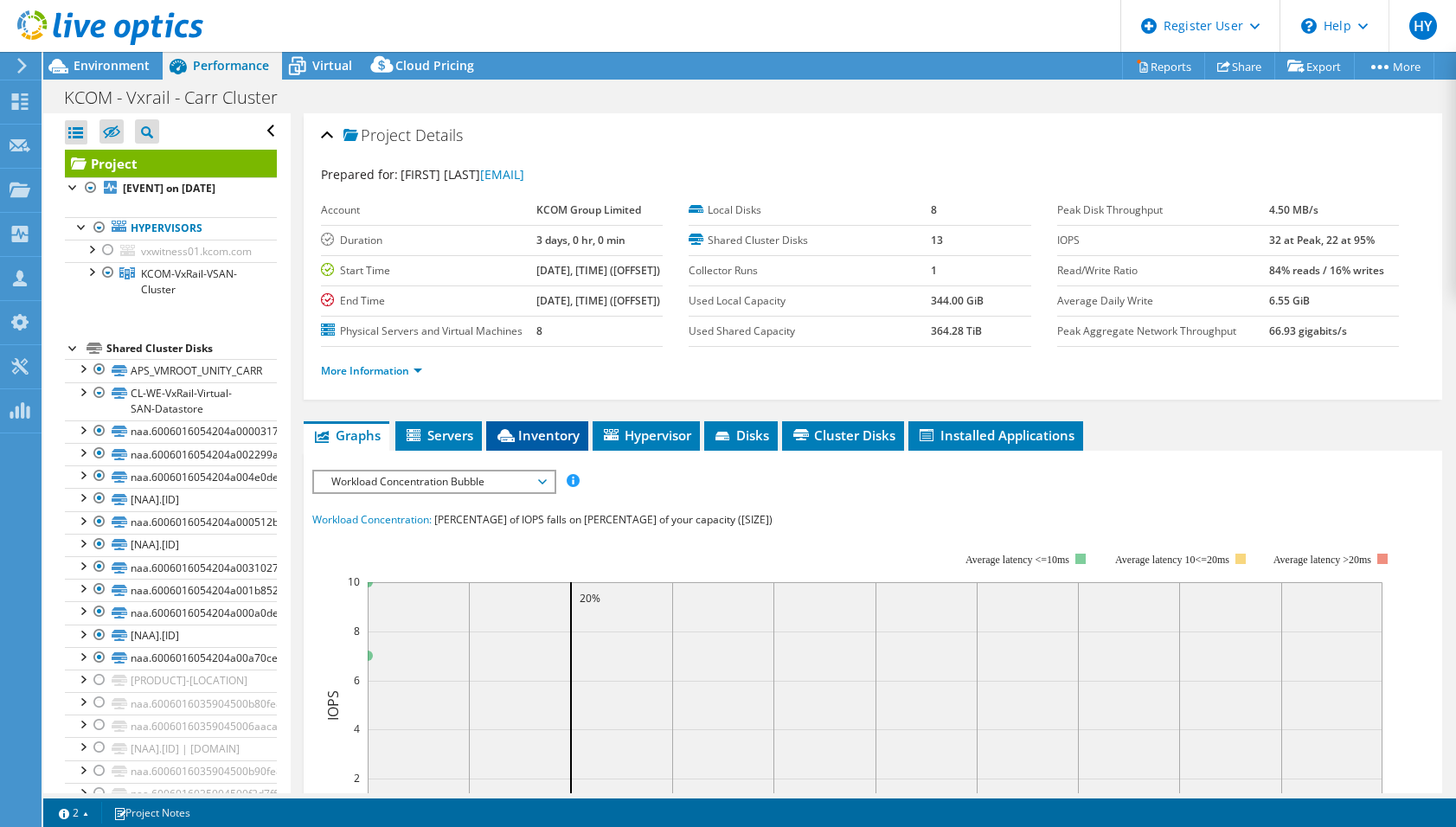 click on "Inventory" at bounding box center [537, 435] 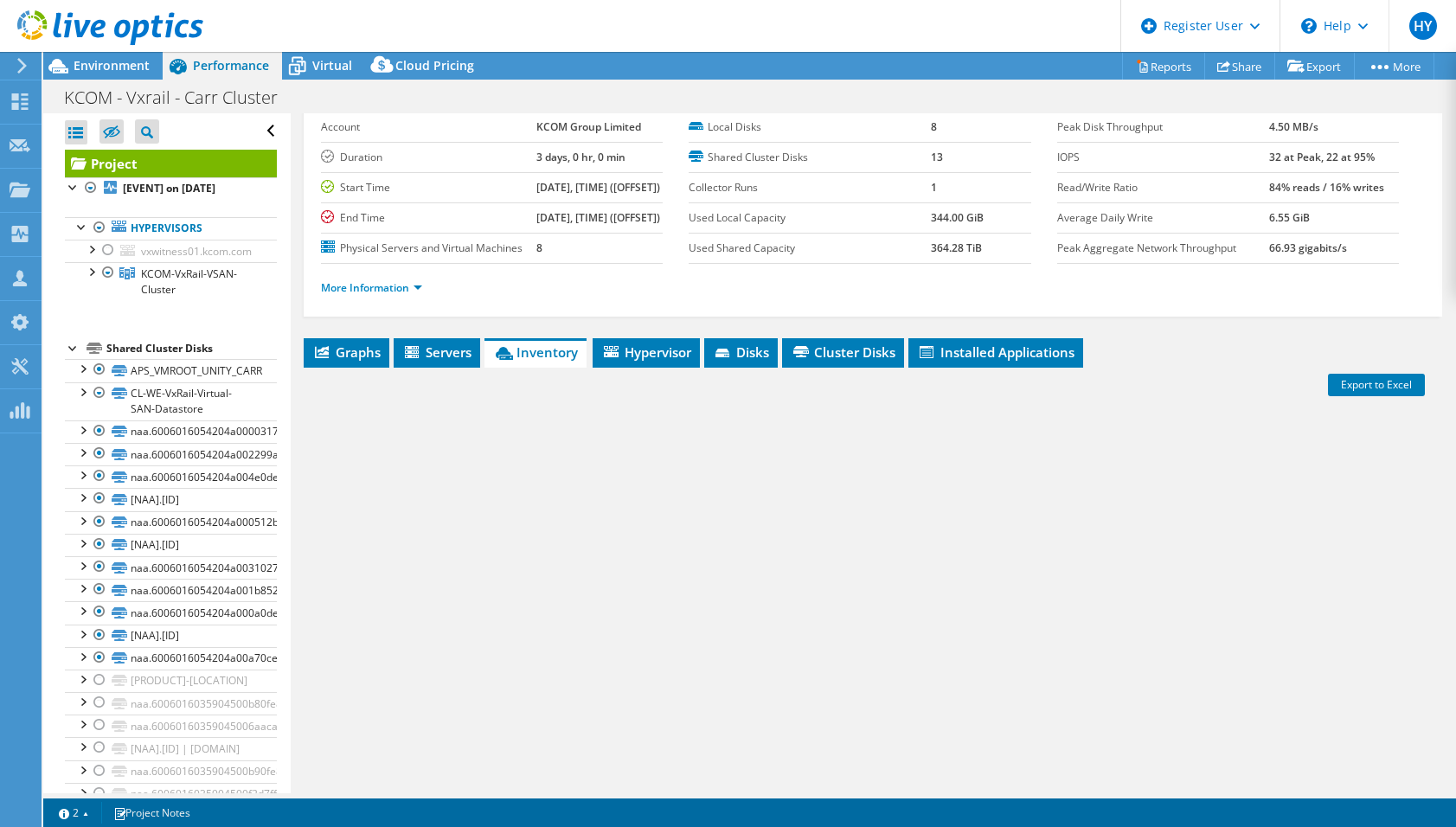 scroll, scrollTop: 146, scrollLeft: 0, axis: vertical 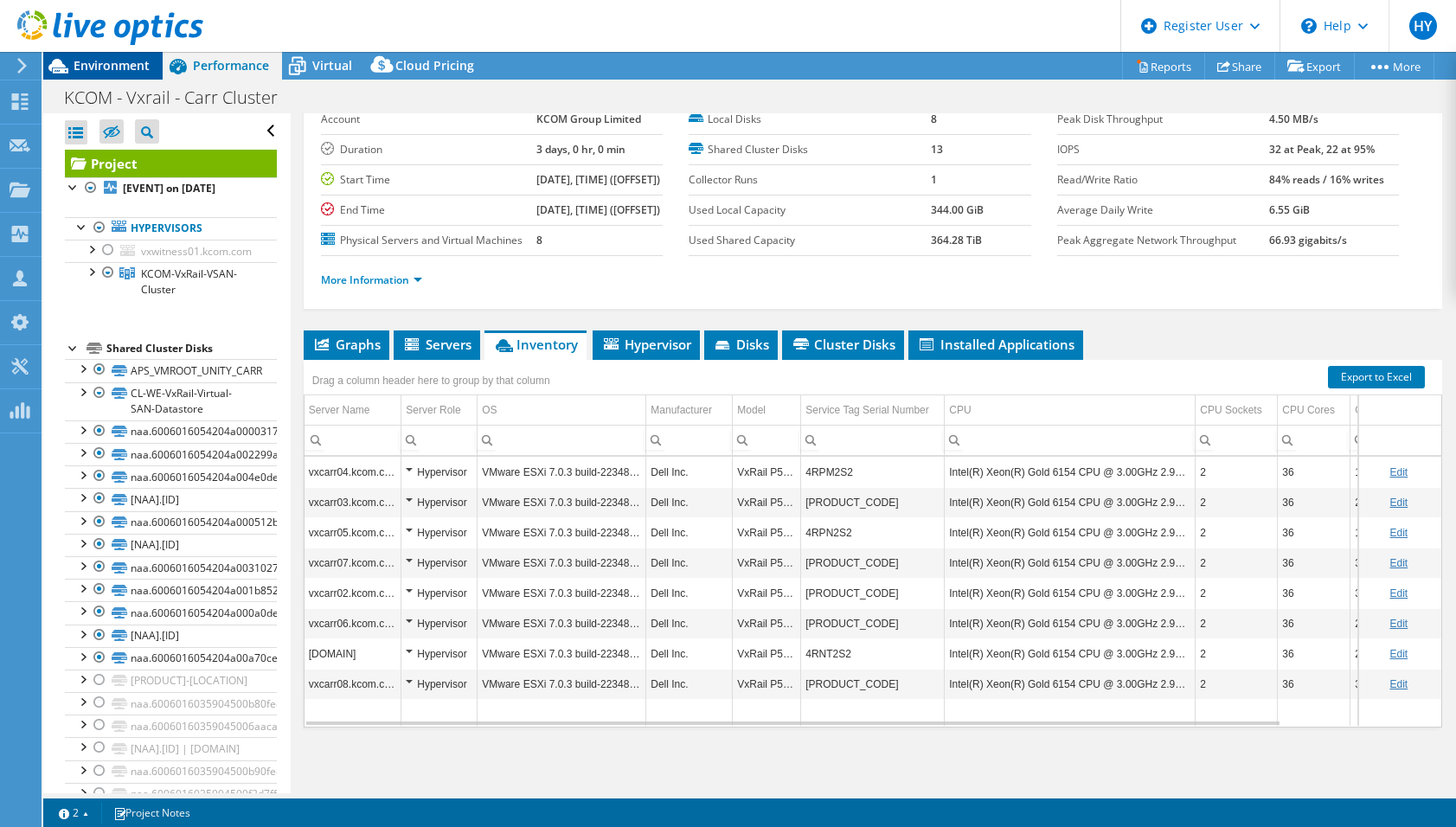 click on "Environment" at bounding box center (112, 65) 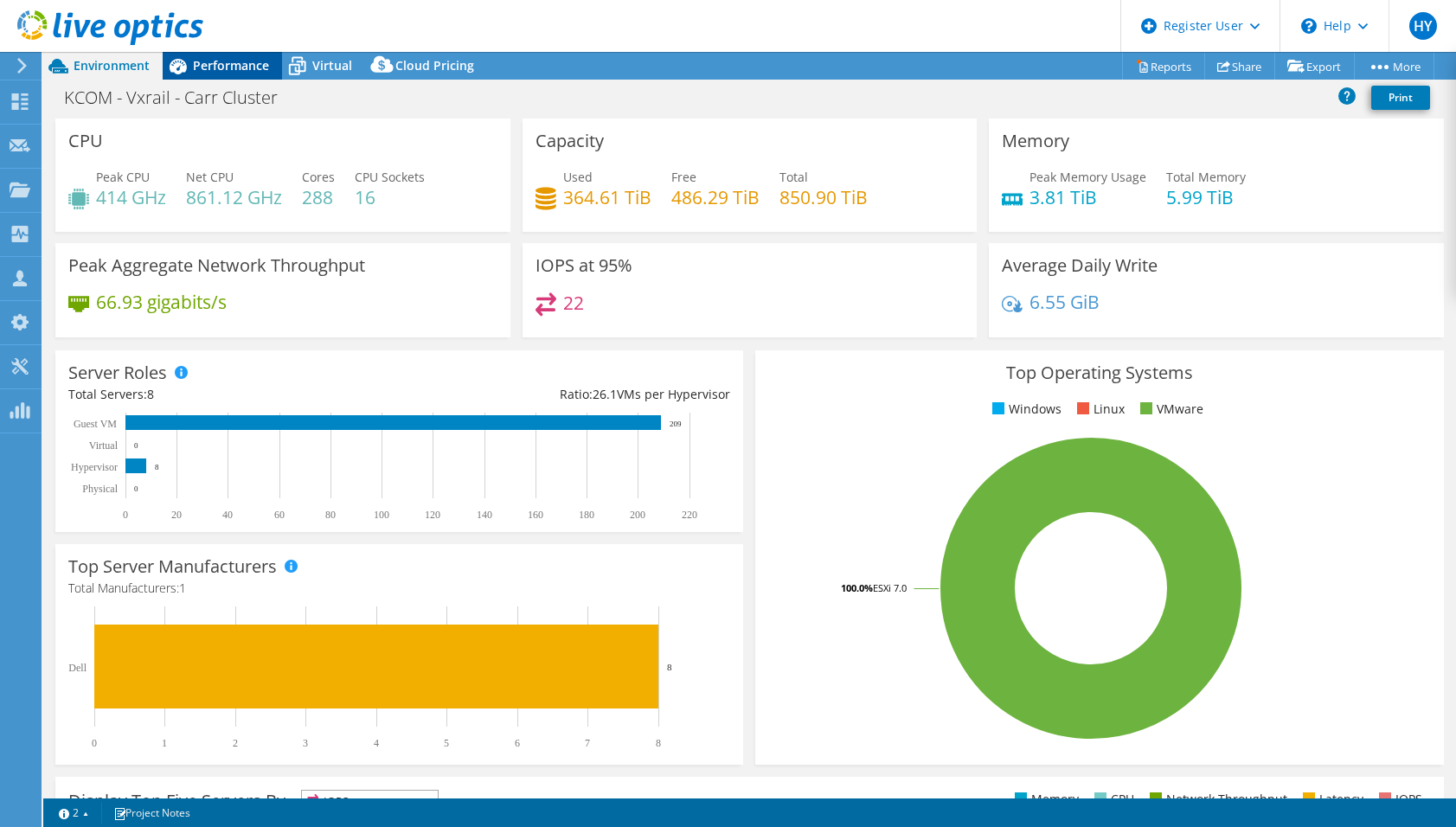 click on "Performance" at bounding box center [231, 65] 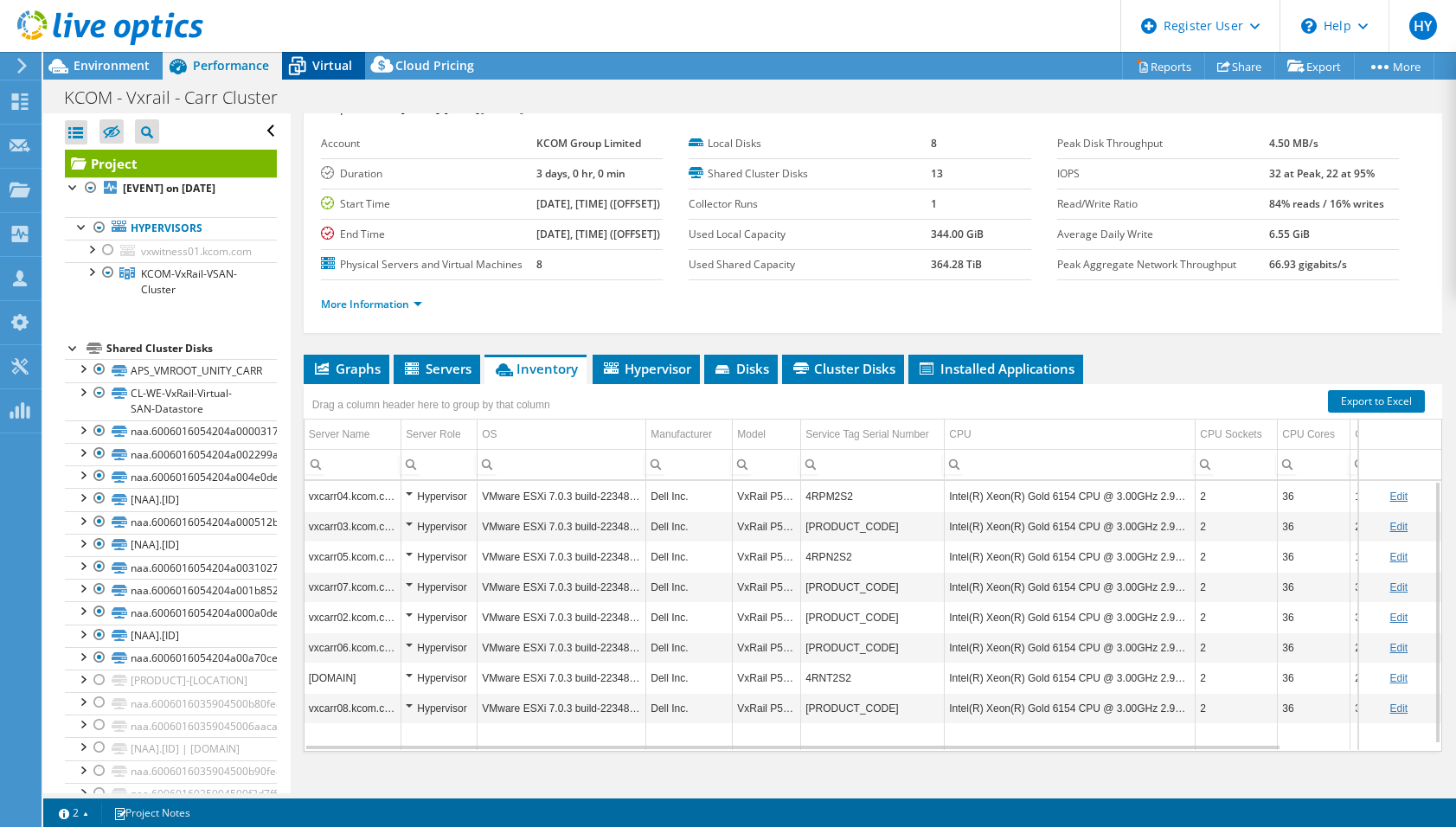 scroll, scrollTop: 0, scrollLeft: 0, axis: both 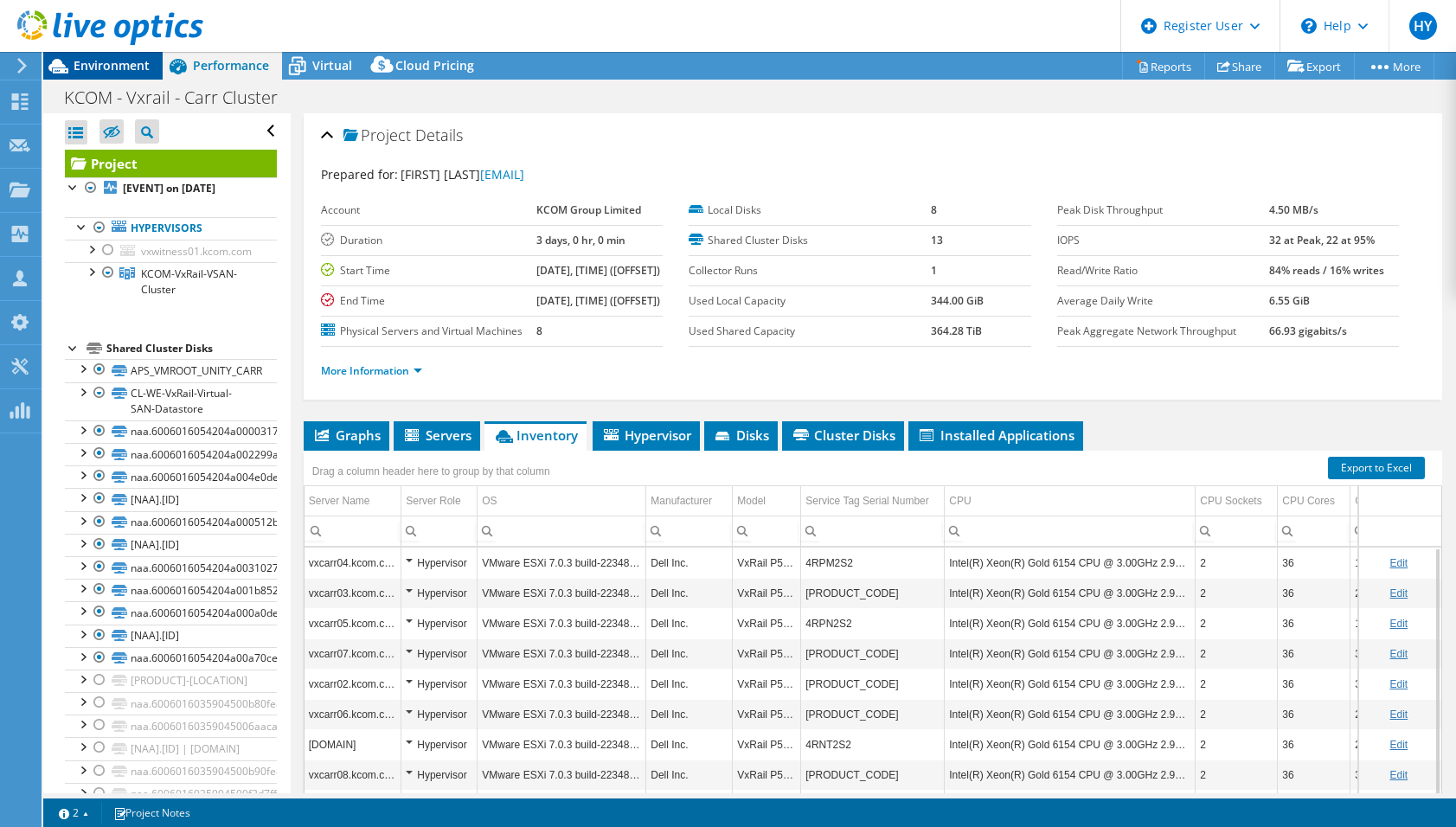 click on "Environment" at bounding box center [112, 65] 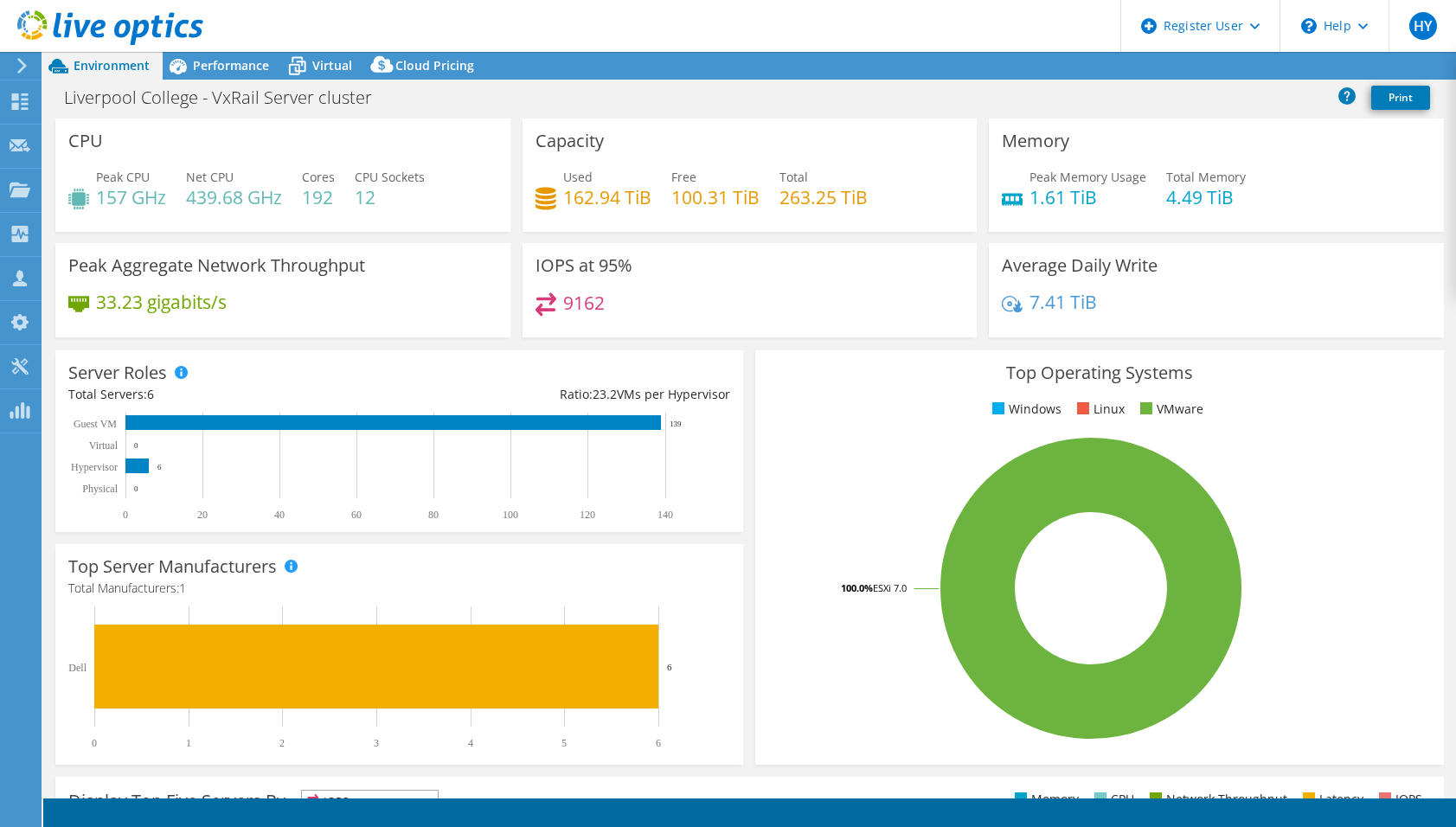 select on "EULondon" 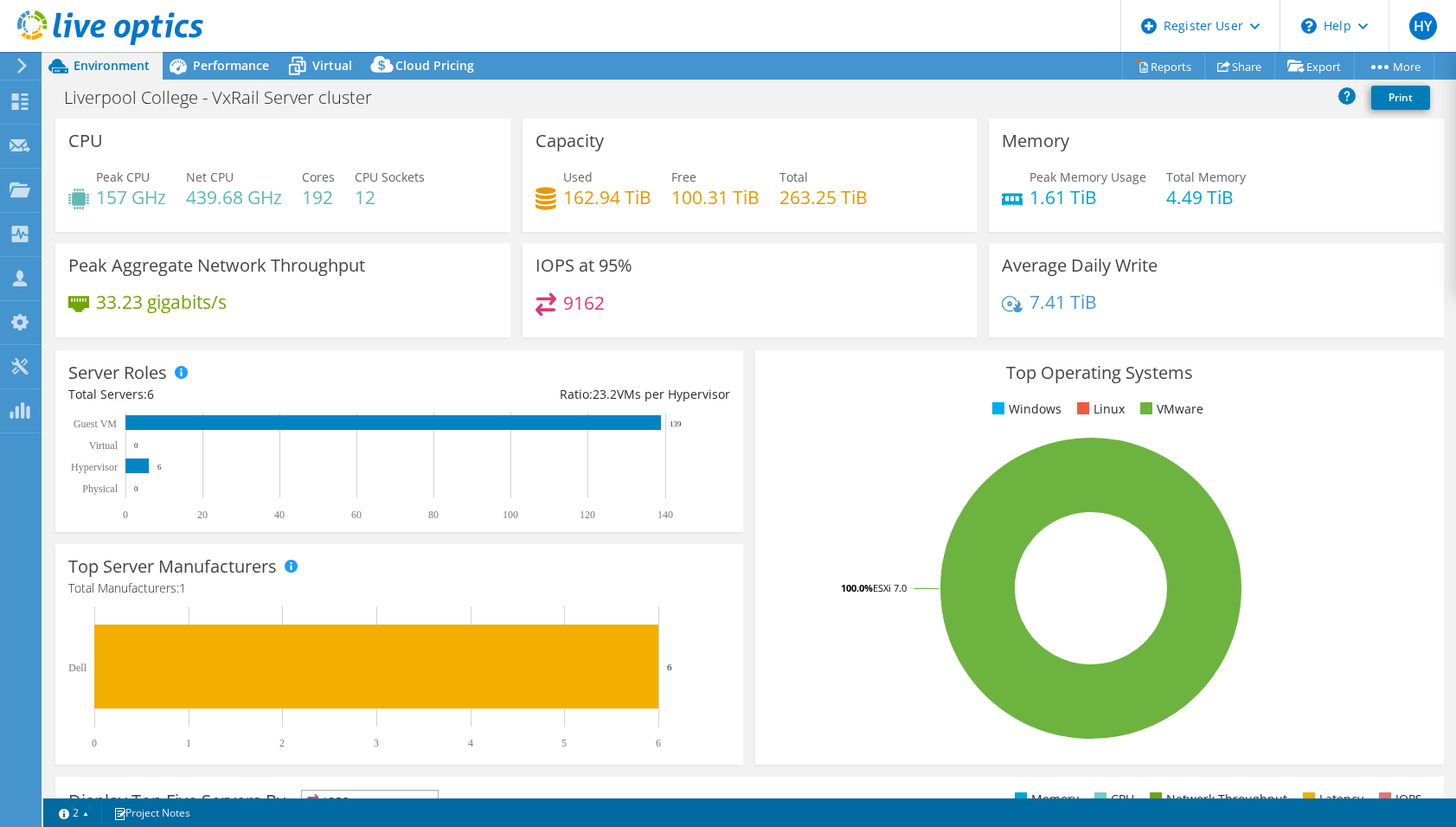 scroll, scrollTop: 0, scrollLeft: 0, axis: both 